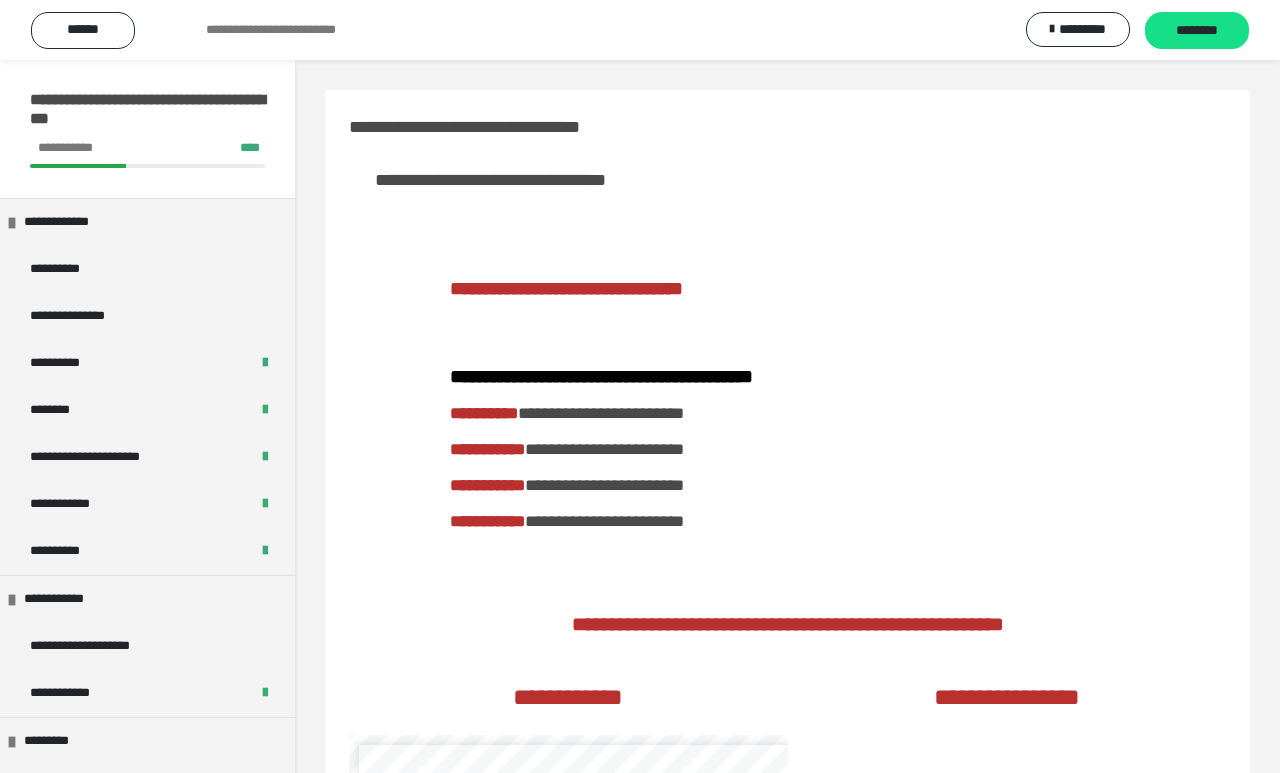 scroll, scrollTop: 1292, scrollLeft: 0, axis: vertical 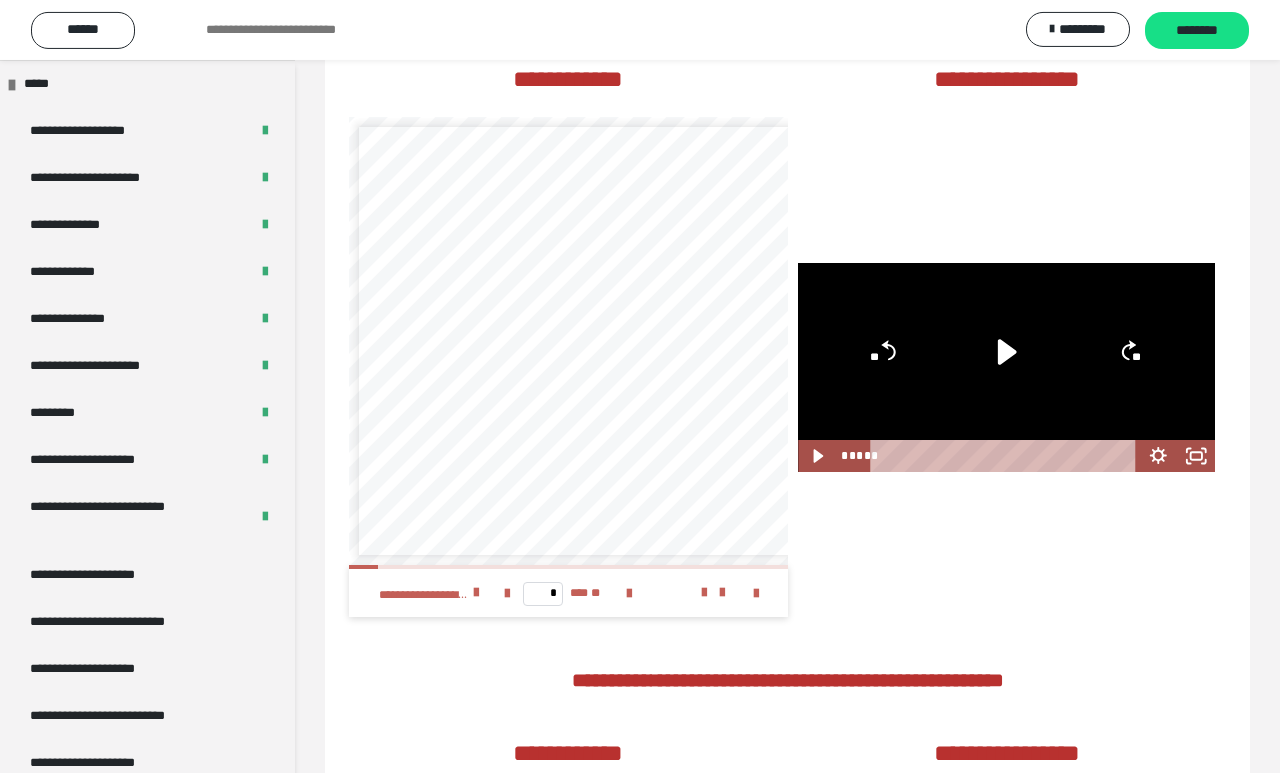 click on "**********" at bounding box center [147, 575] 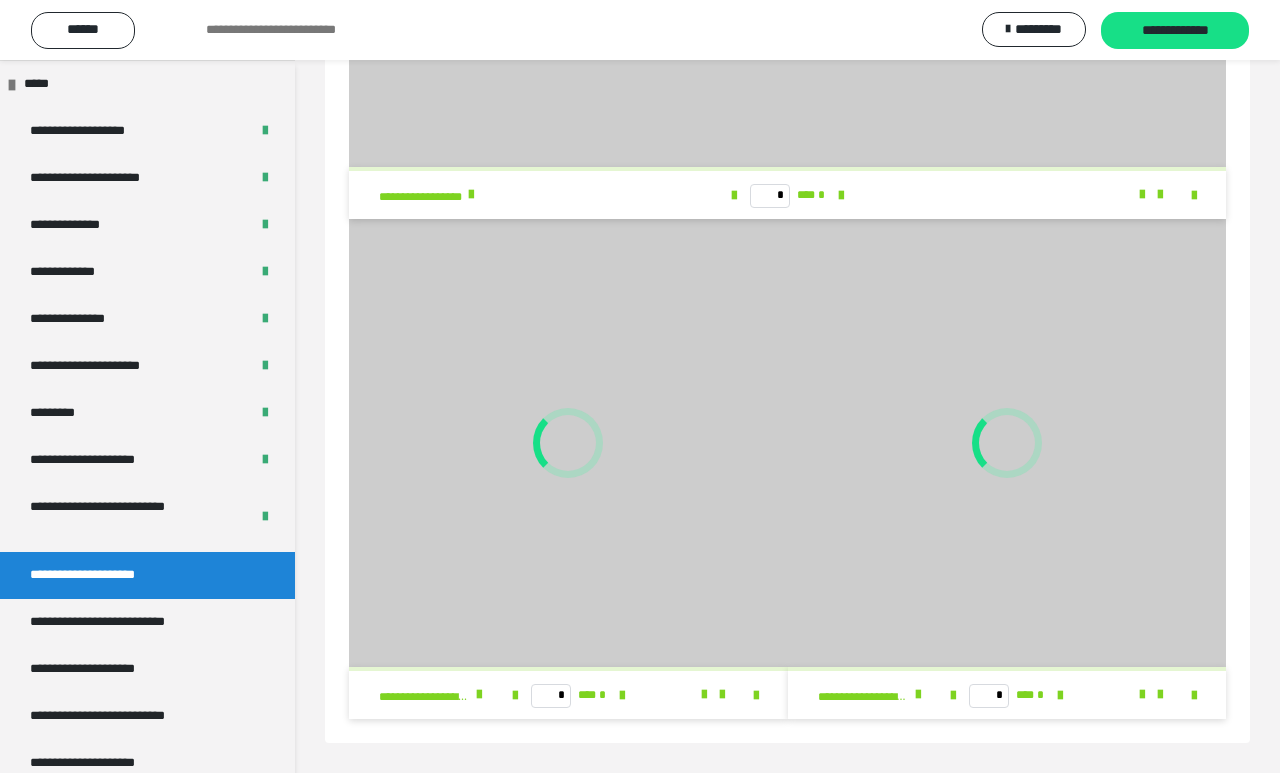 click on "**********" at bounding box center (640, 1234) 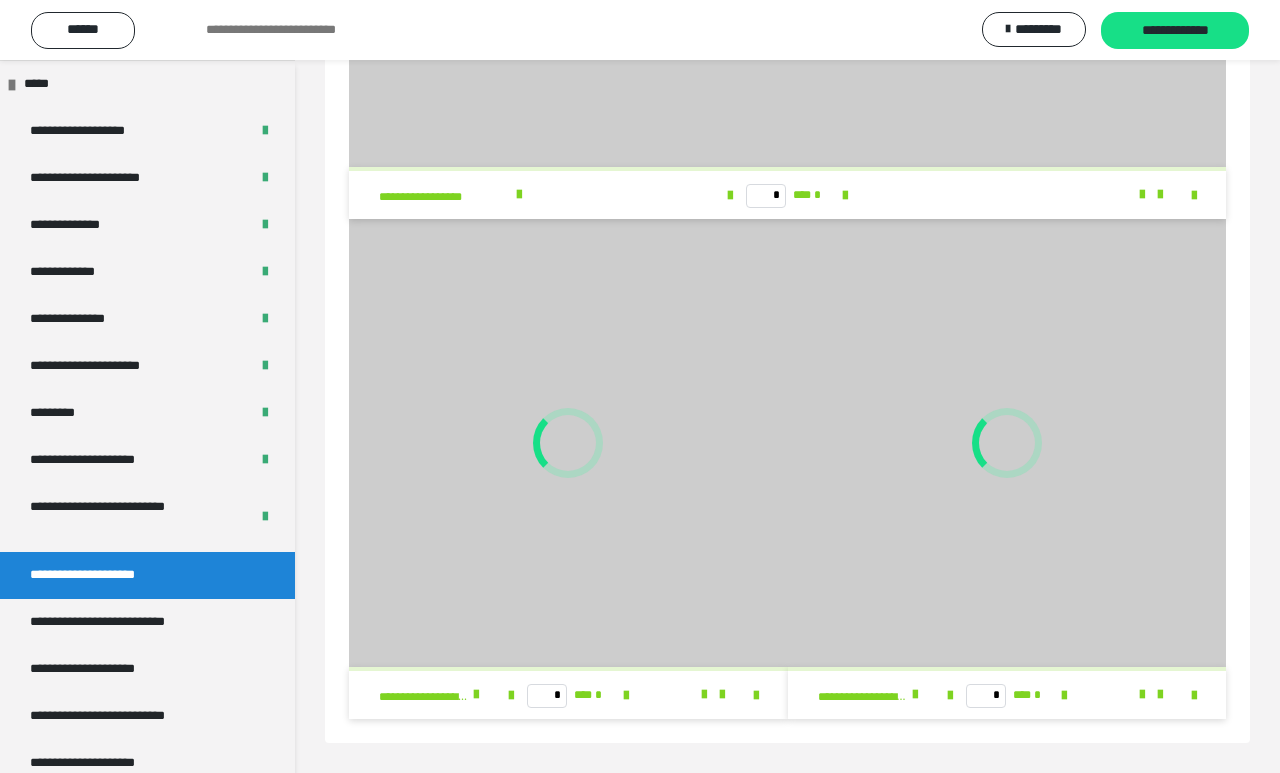 scroll, scrollTop: 421, scrollLeft: 0, axis: vertical 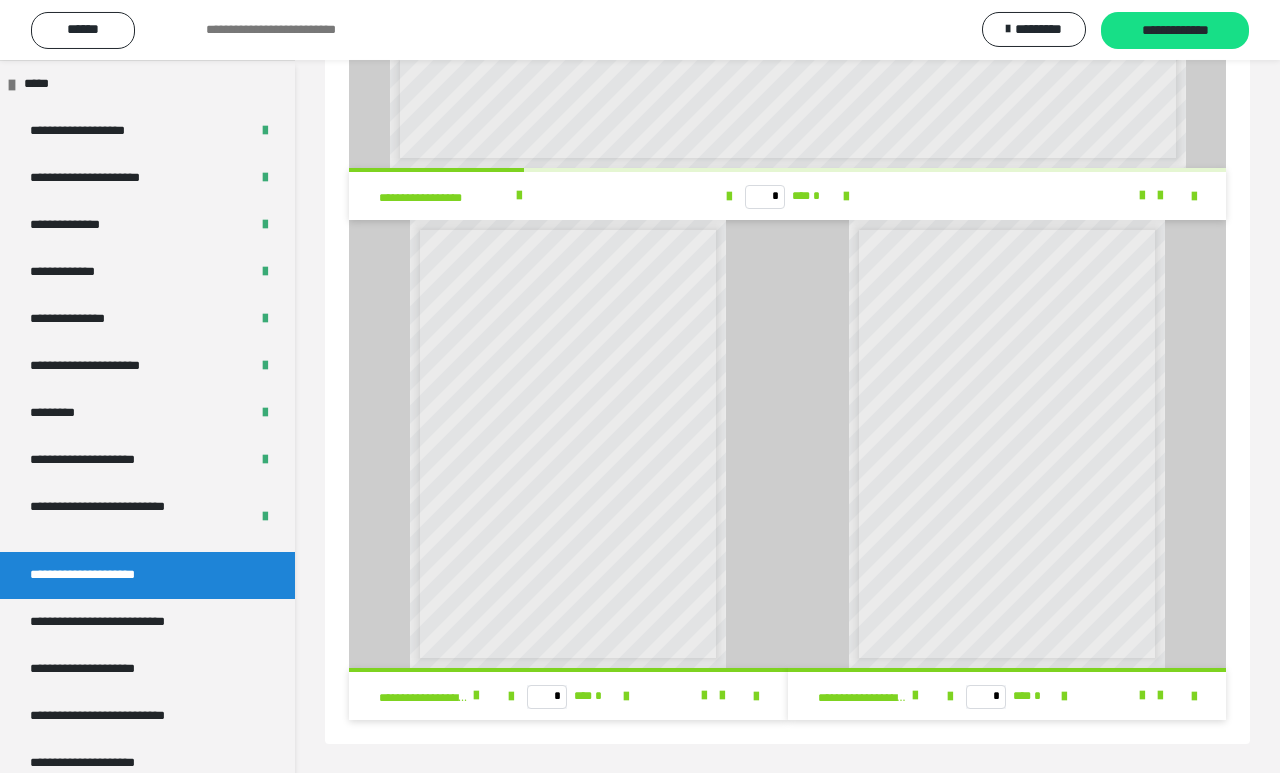 click on "**********" at bounding box center [147, 460] 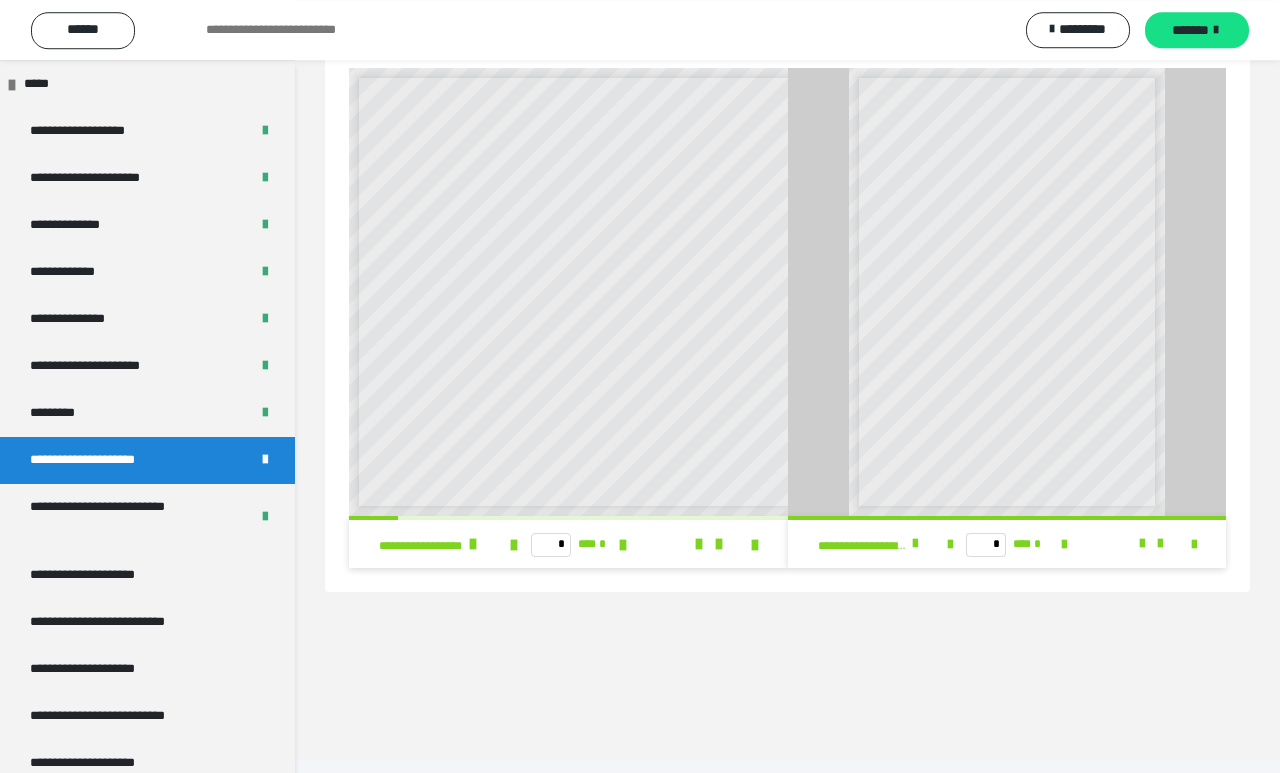scroll, scrollTop: 0, scrollLeft: 0, axis: both 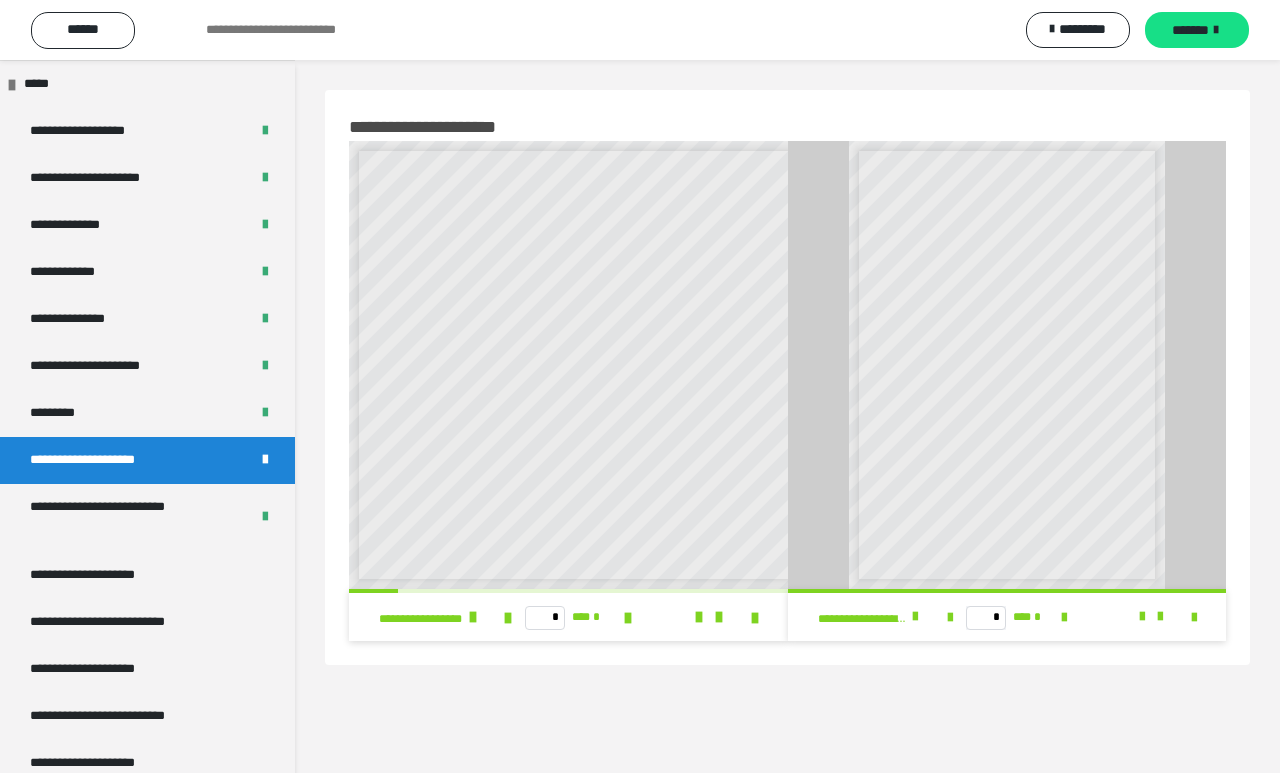 click on "**********" at bounding box center (147, 575) 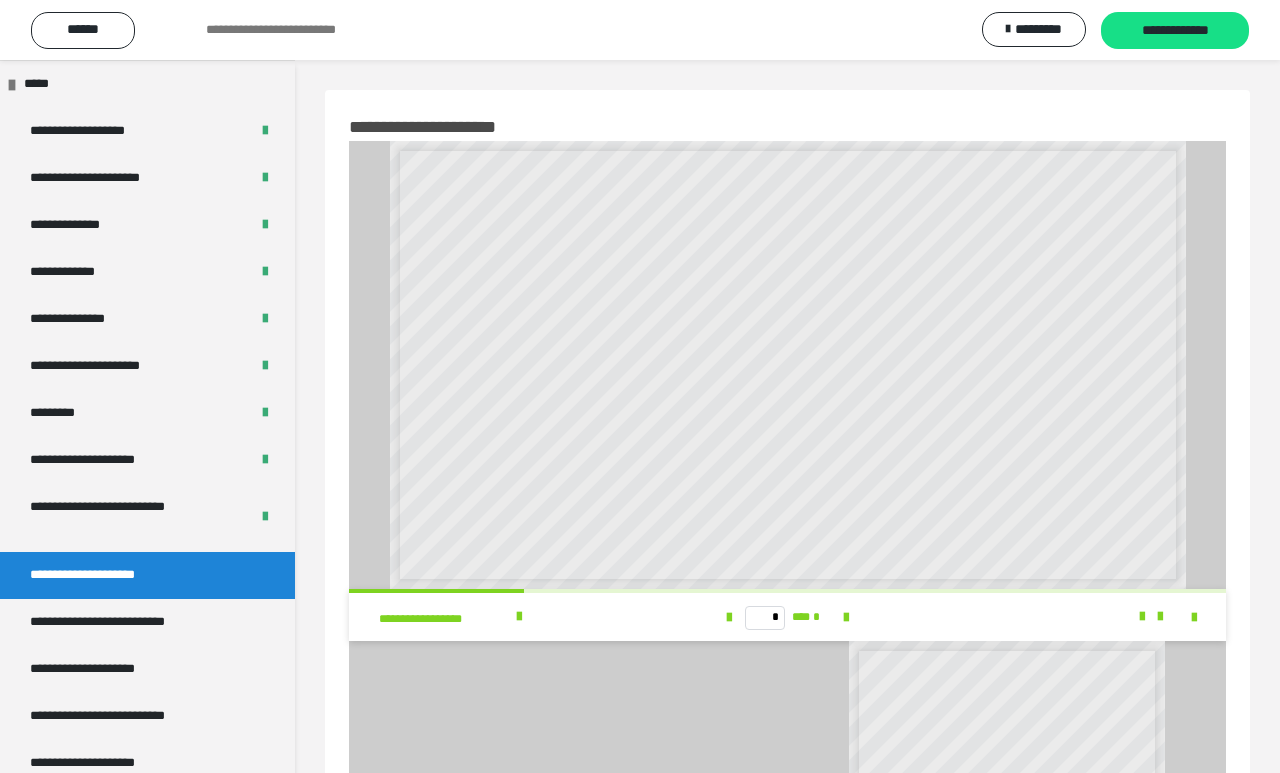click on "*********" at bounding box center [147, 413] 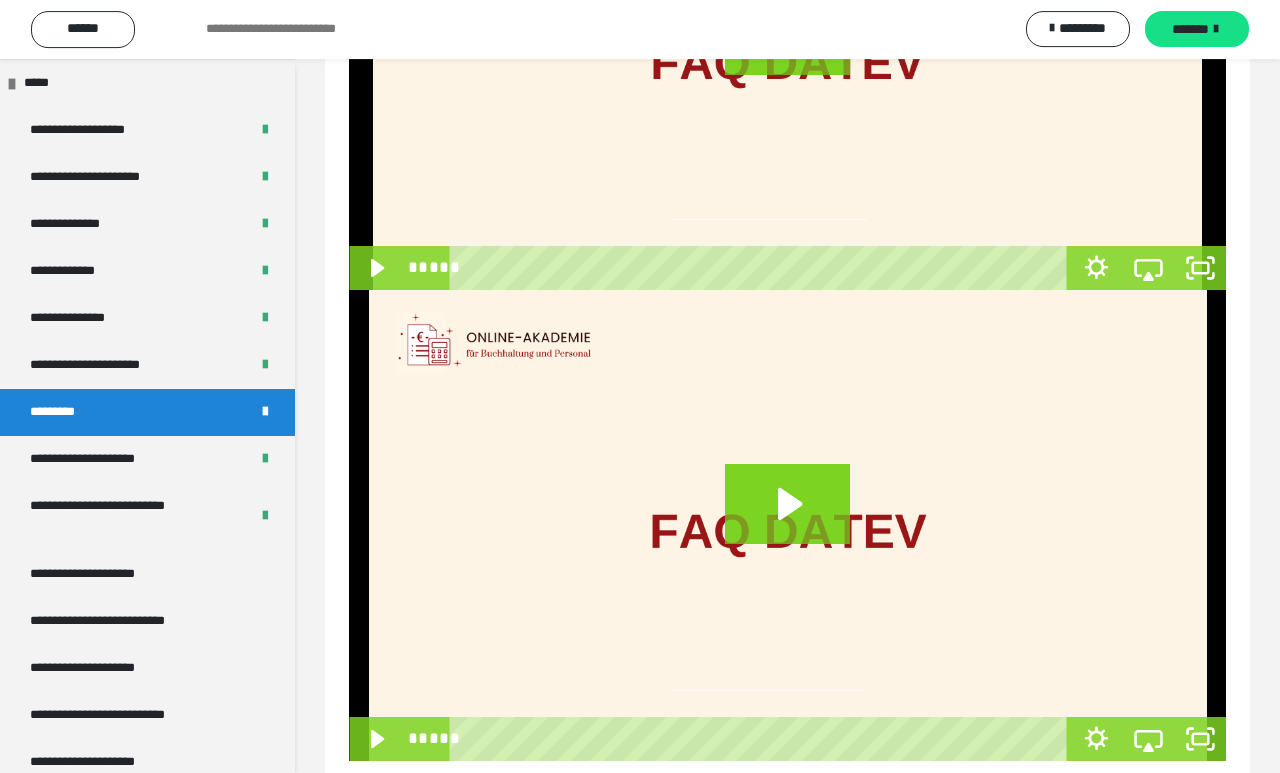scroll, scrollTop: 1857, scrollLeft: 0, axis: vertical 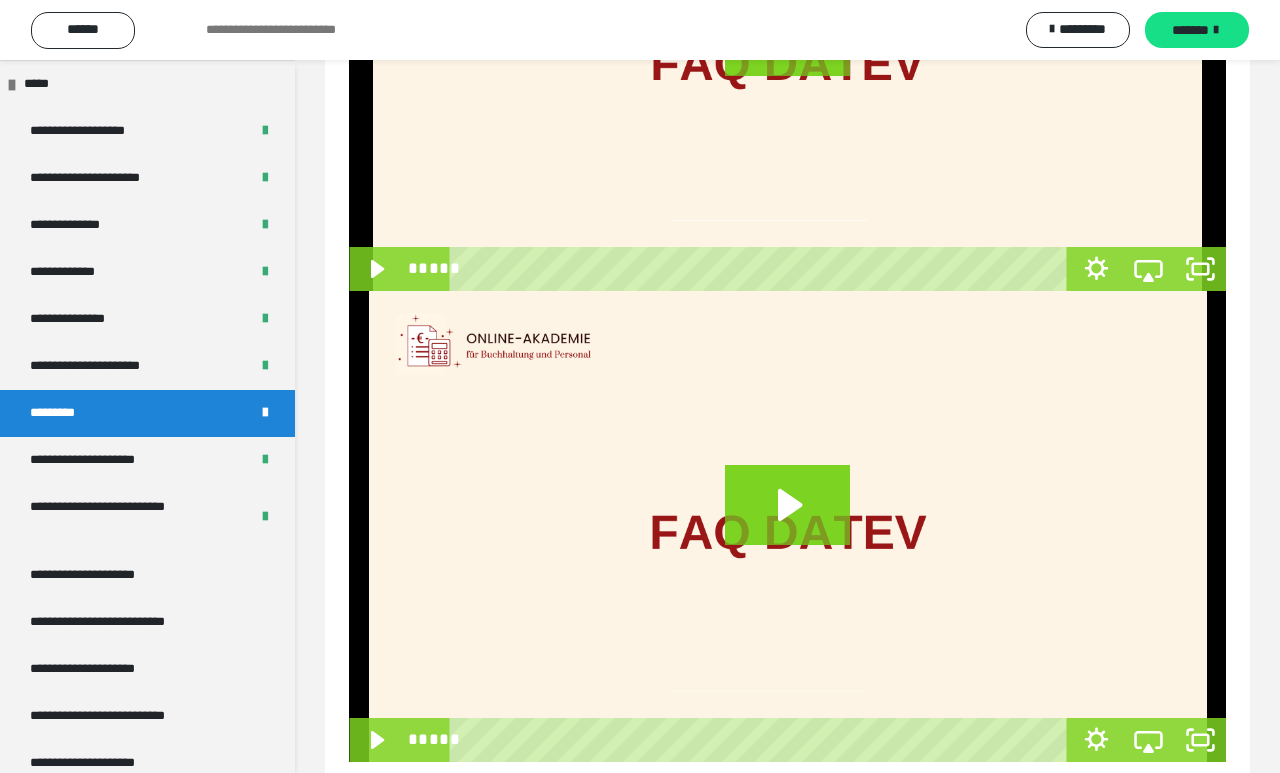 click on "**********" at bounding box center [147, 575] 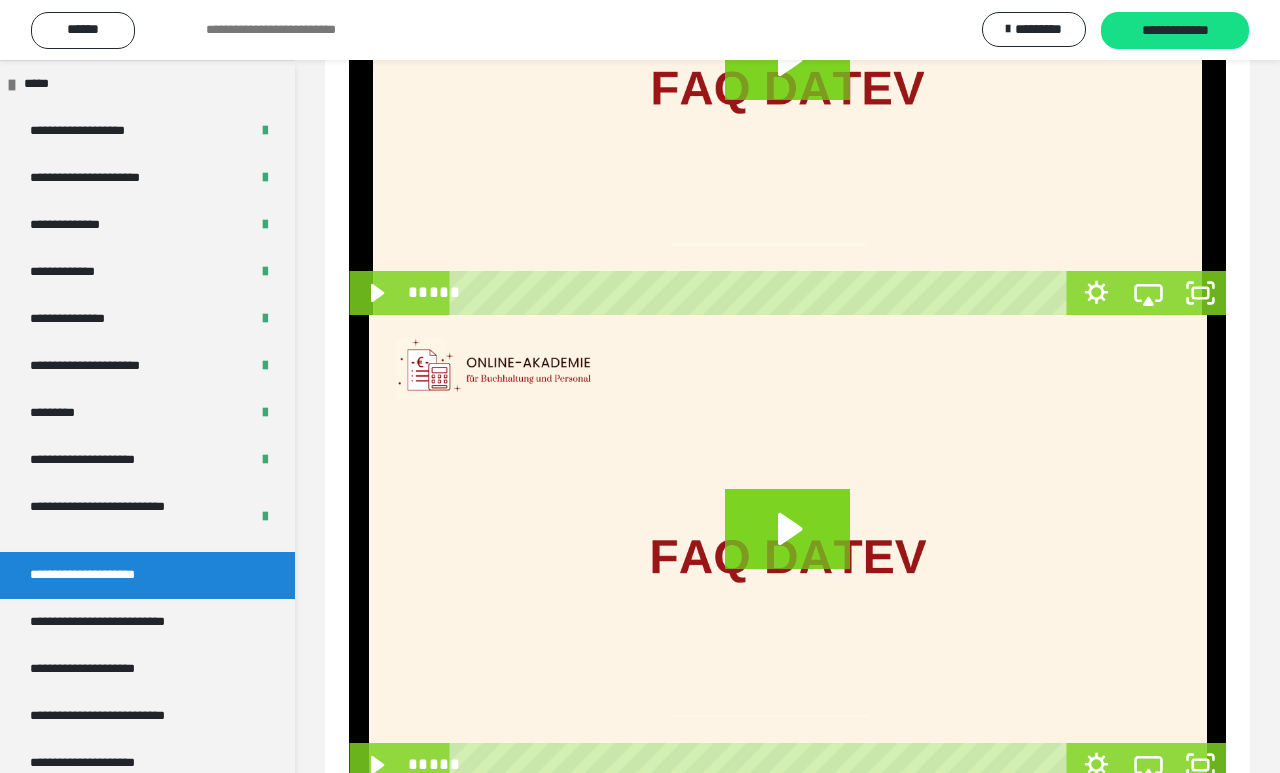scroll, scrollTop: 379, scrollLeft: 0, axis: vertical 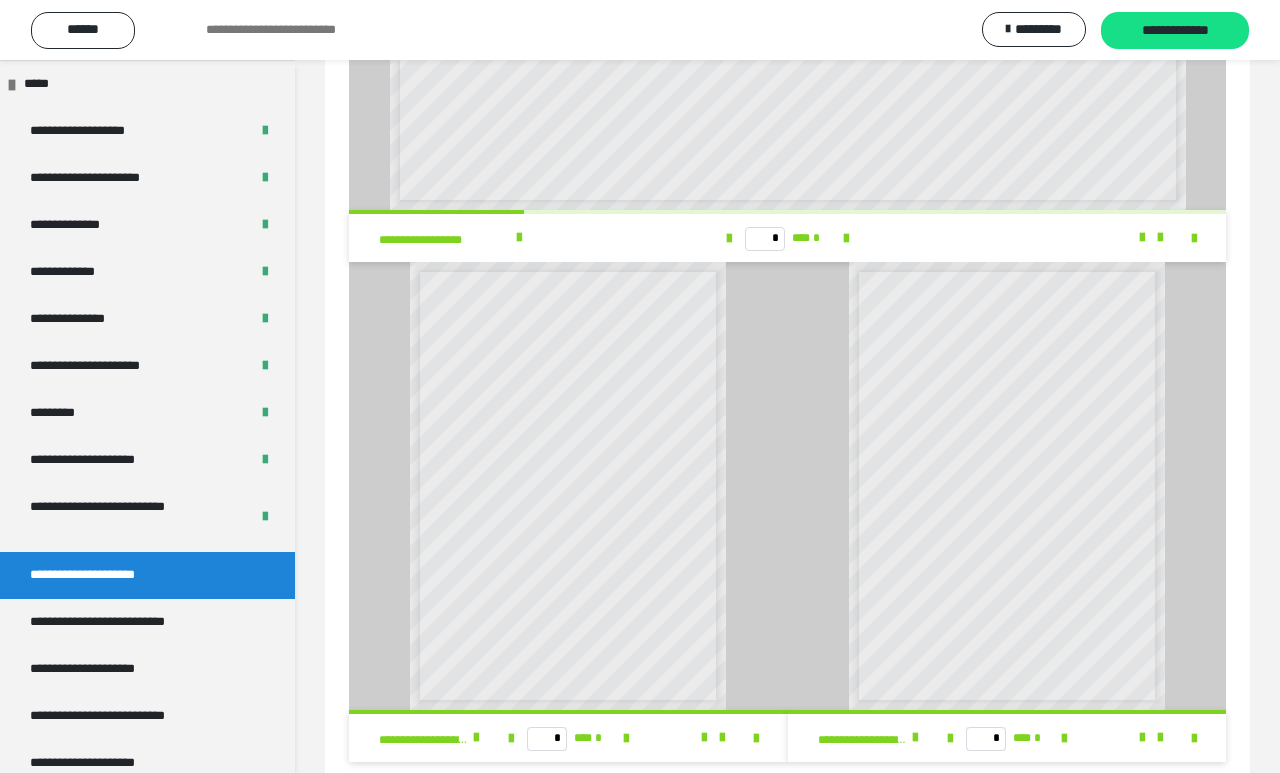 click on "**********" at bounding box center [133, 622] 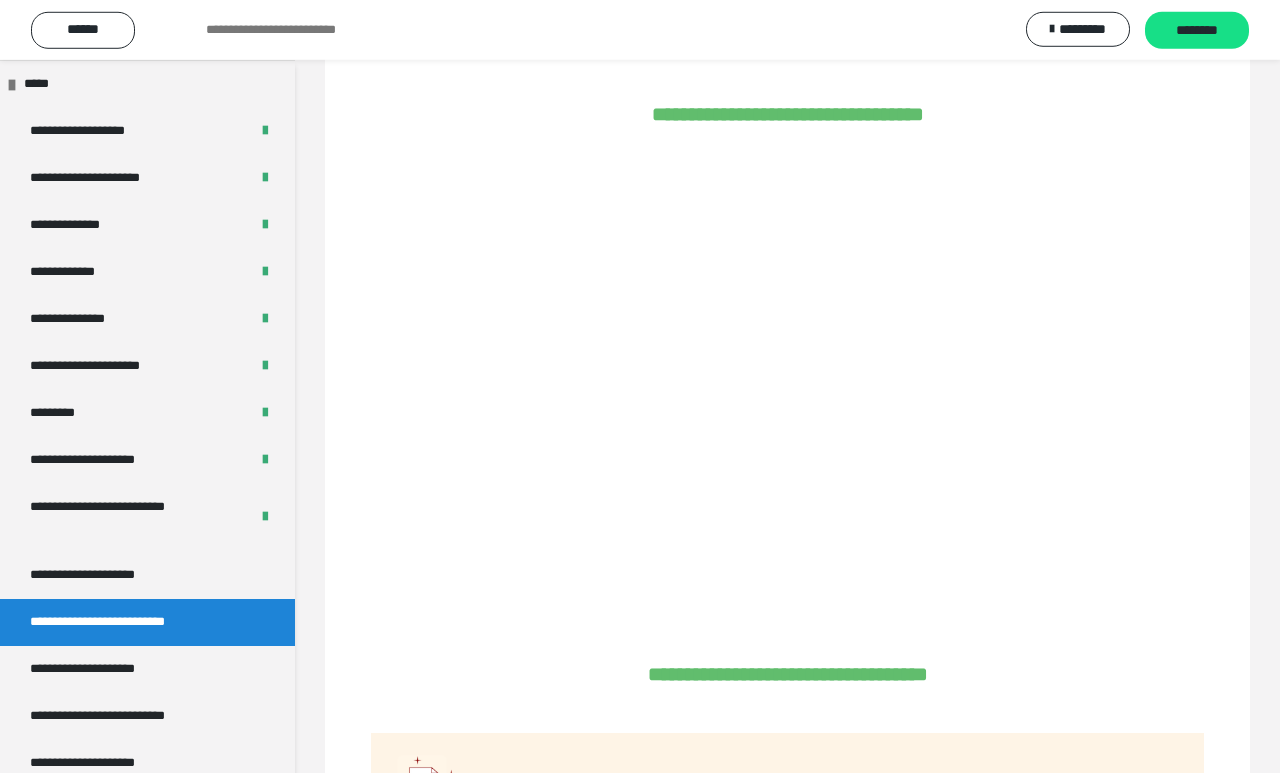 scroll, scrollTop: 87, scrollLeft: 0, axis: vertical 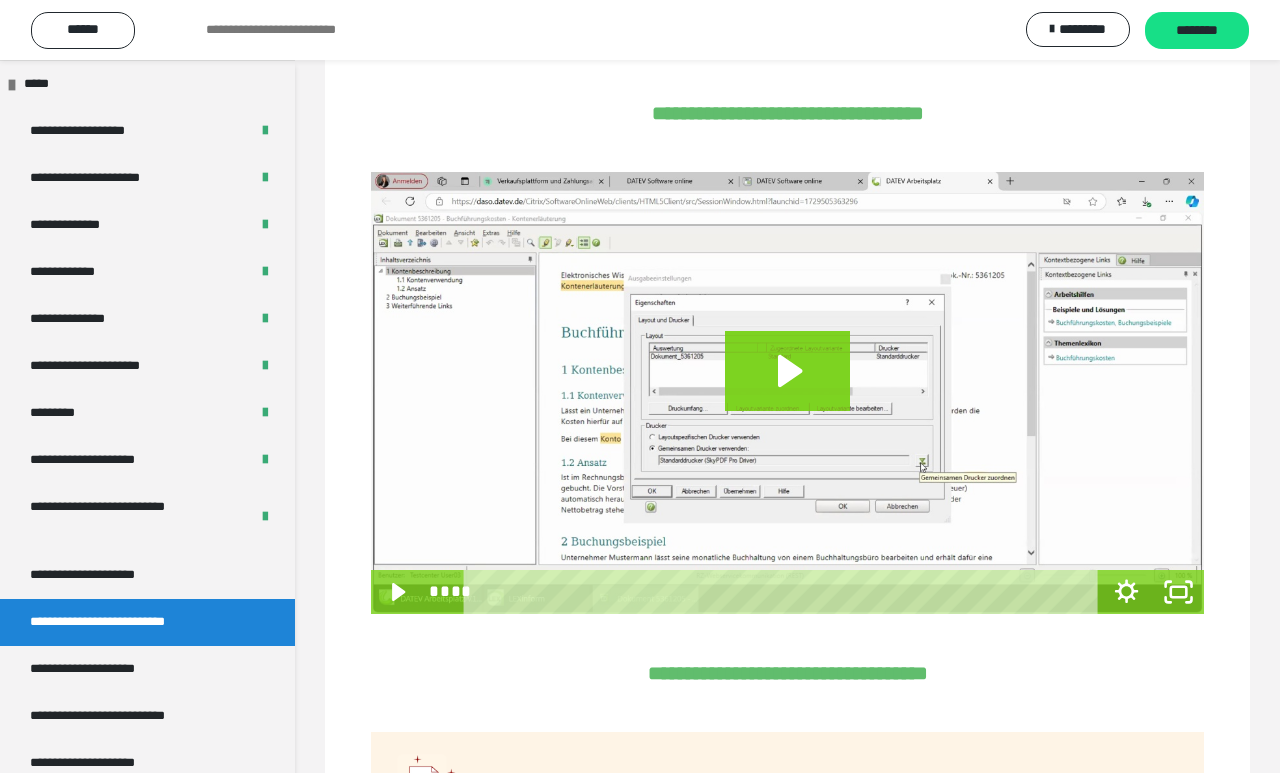 click 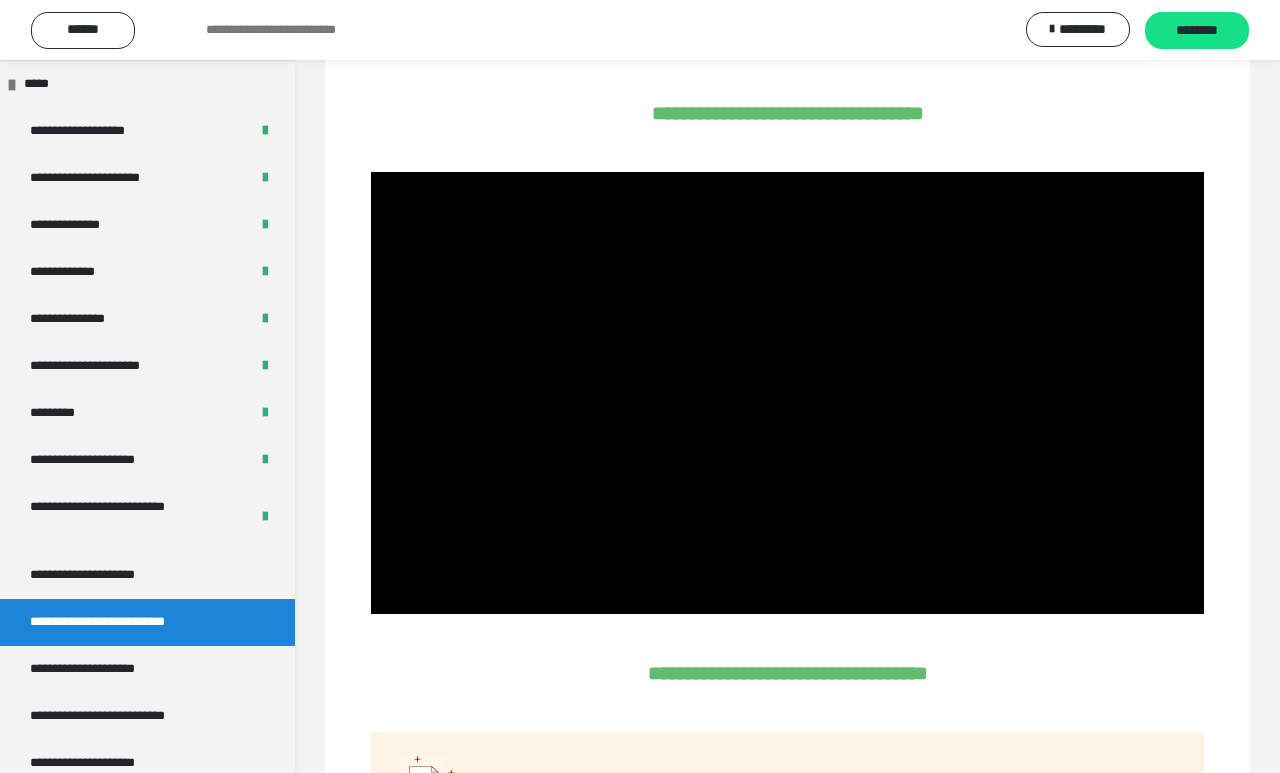 click 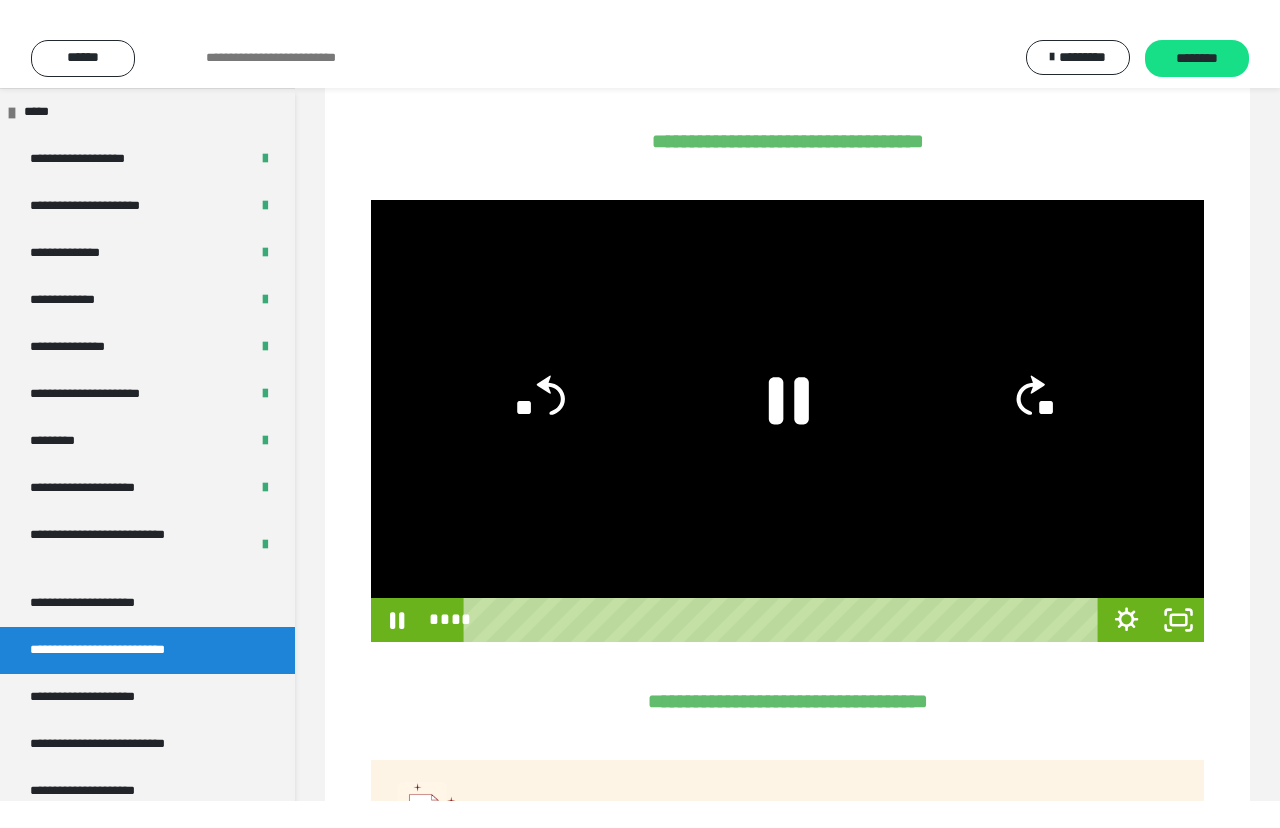 scroll, scrollTop: 24, scrollLeft: 0, axis: vertical 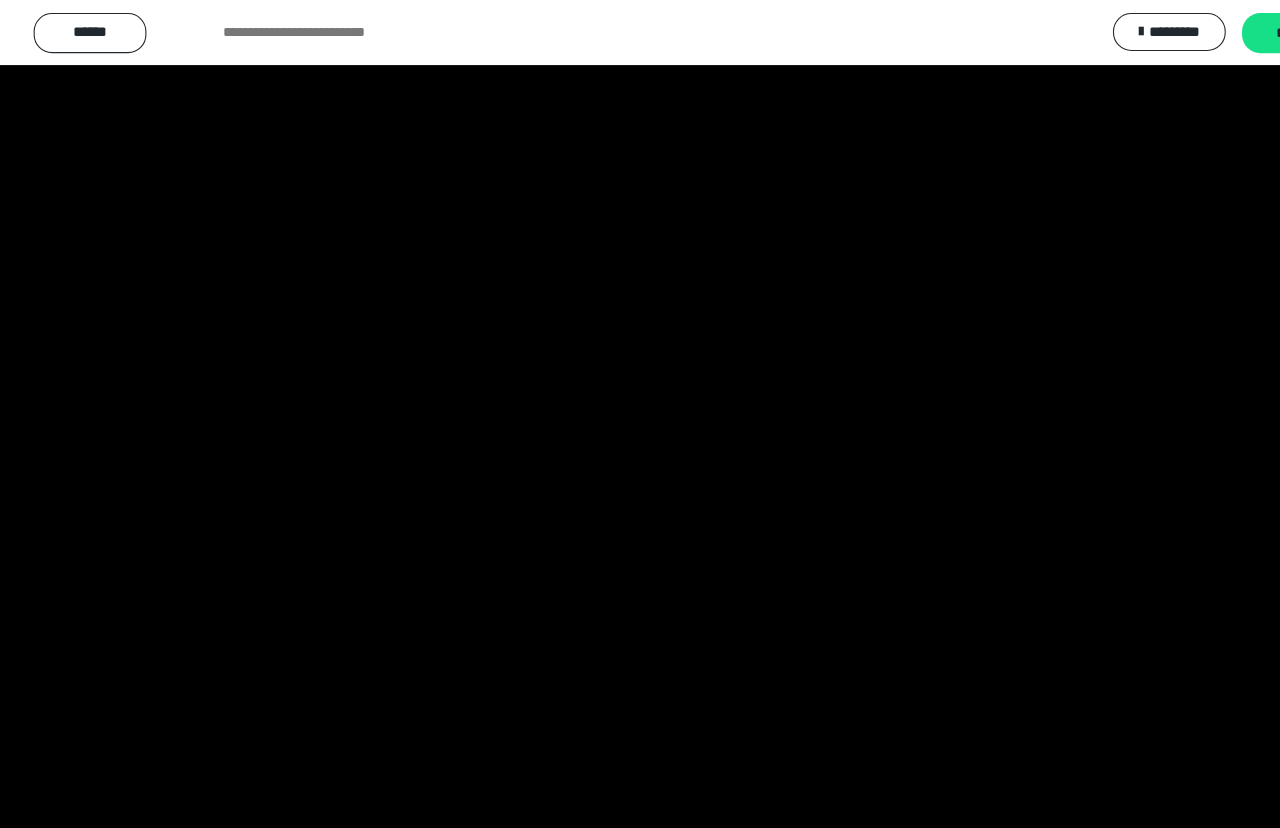 click at bounding box center (640, 414) 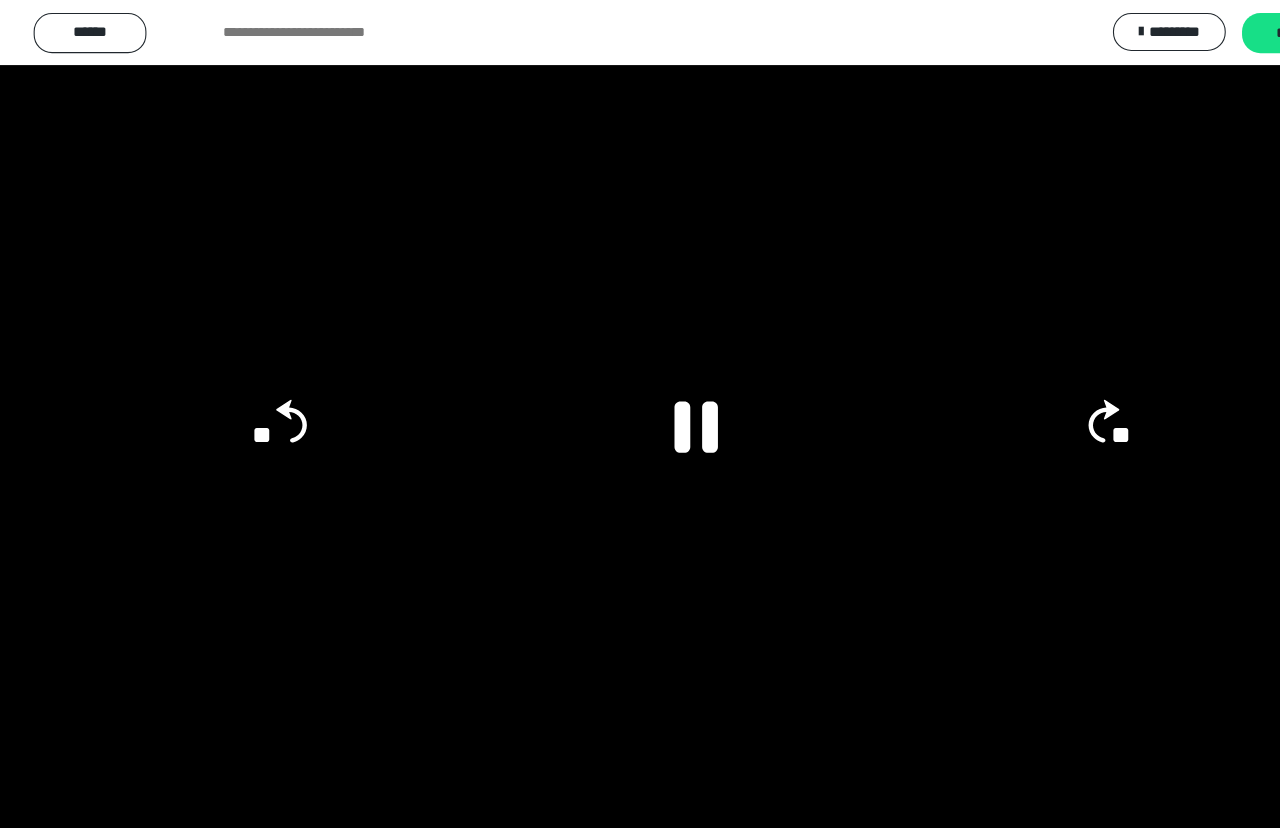 click 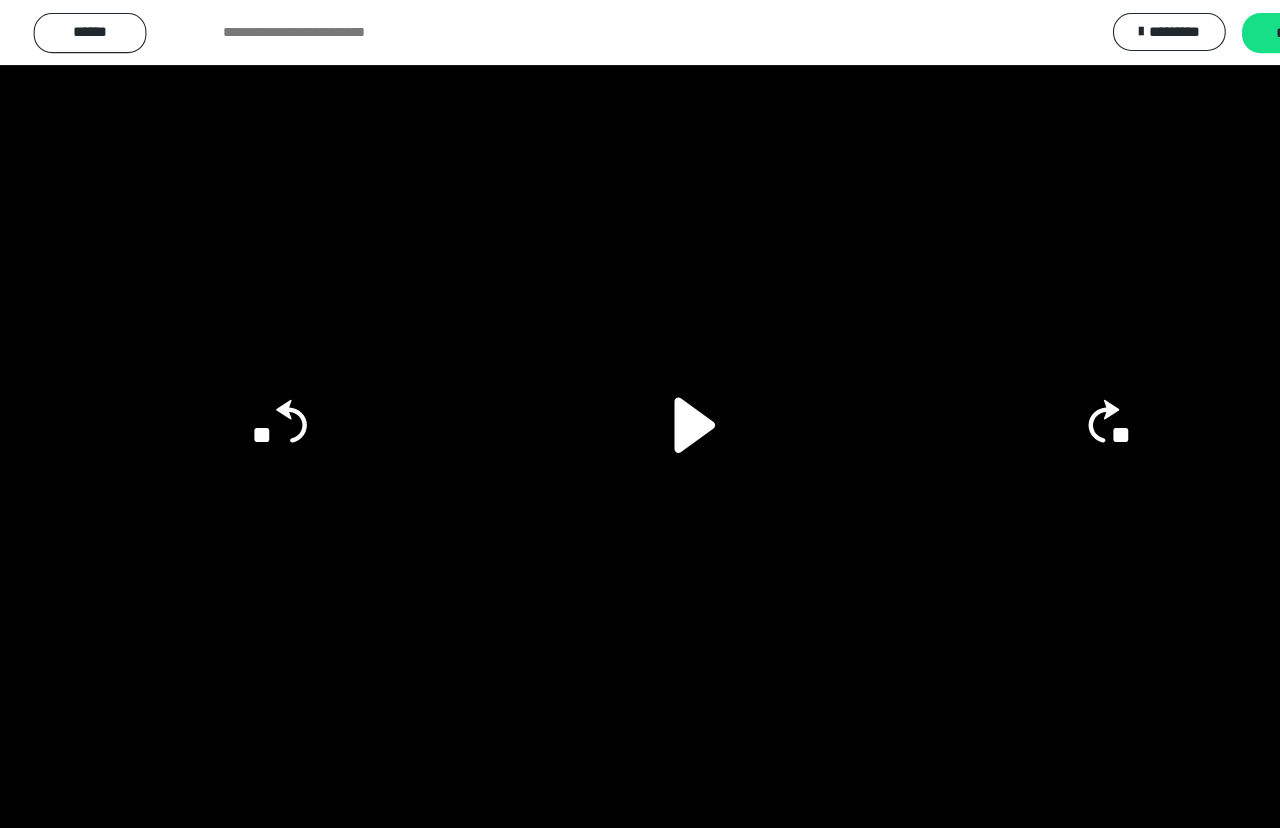 click 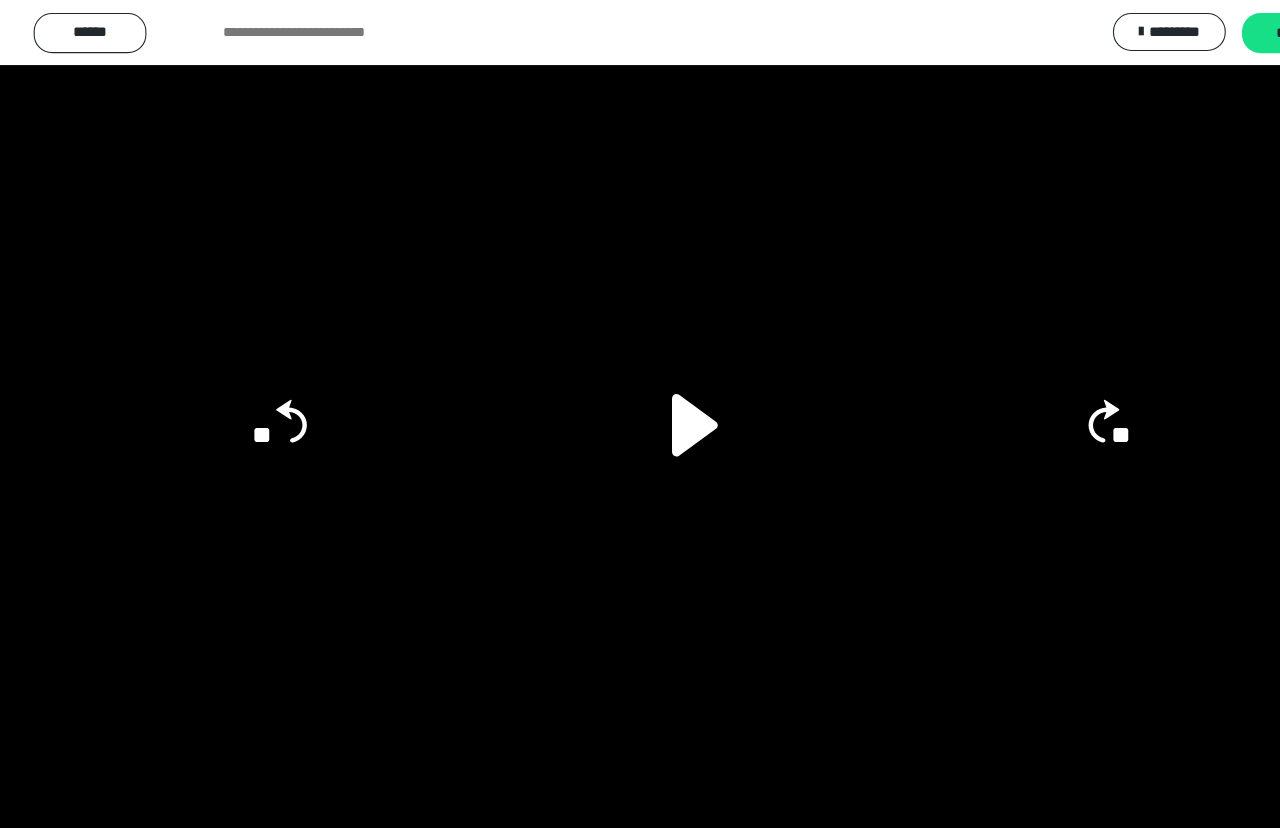 click 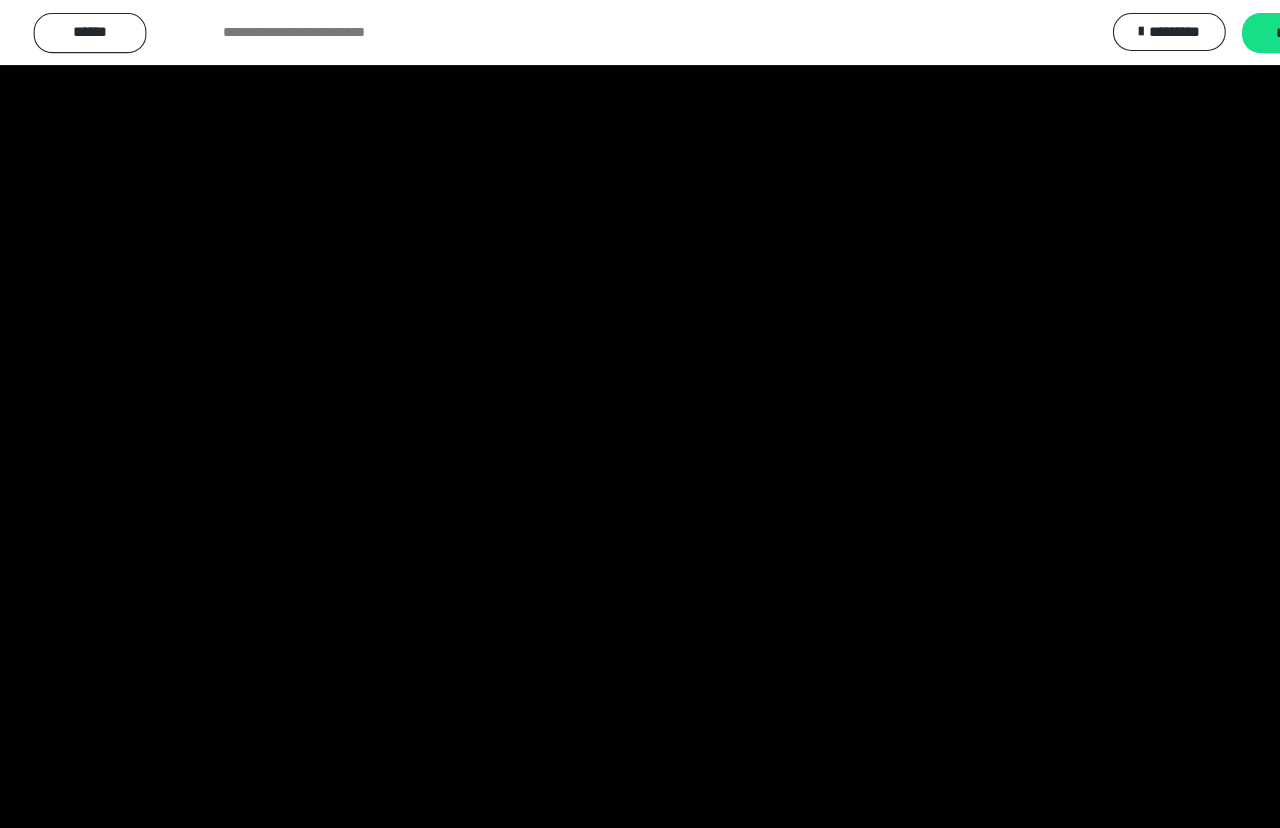 click at bounding box center [640, 414] 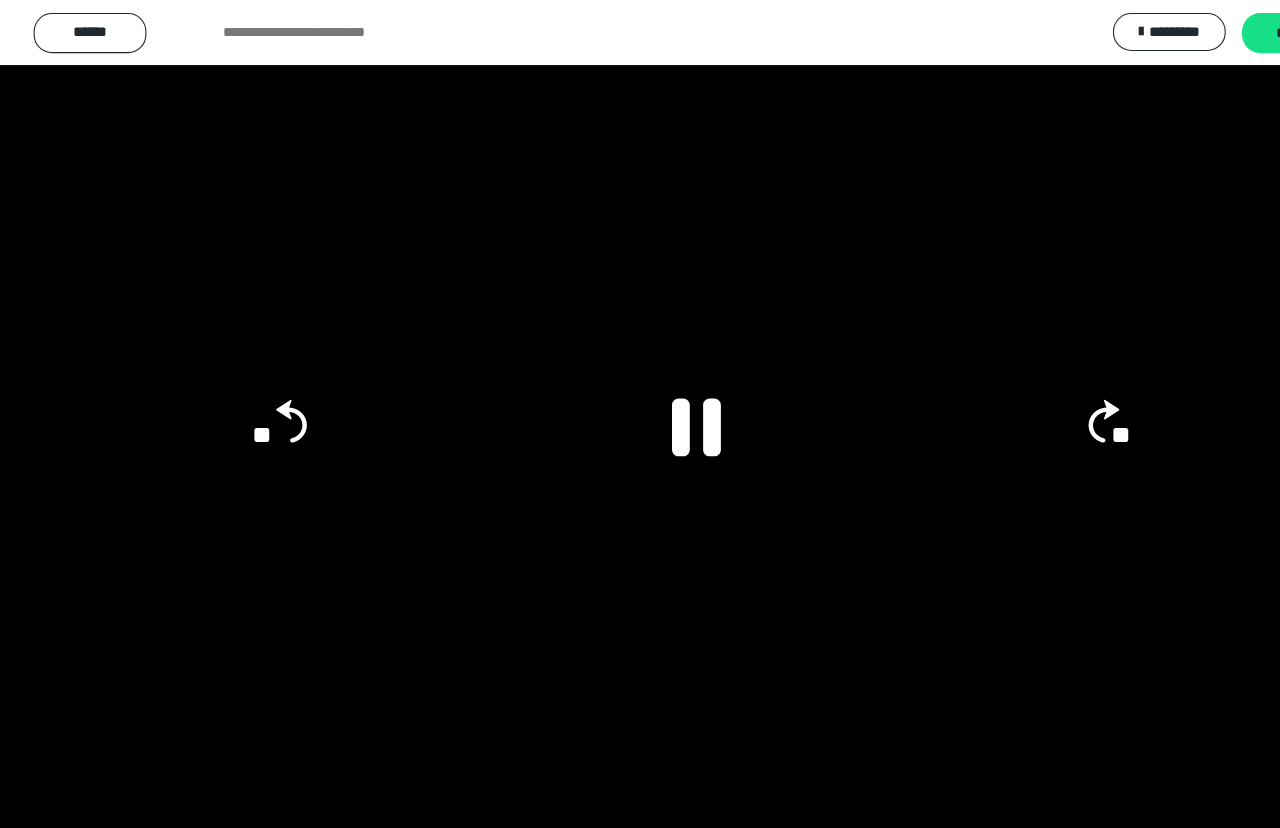 click 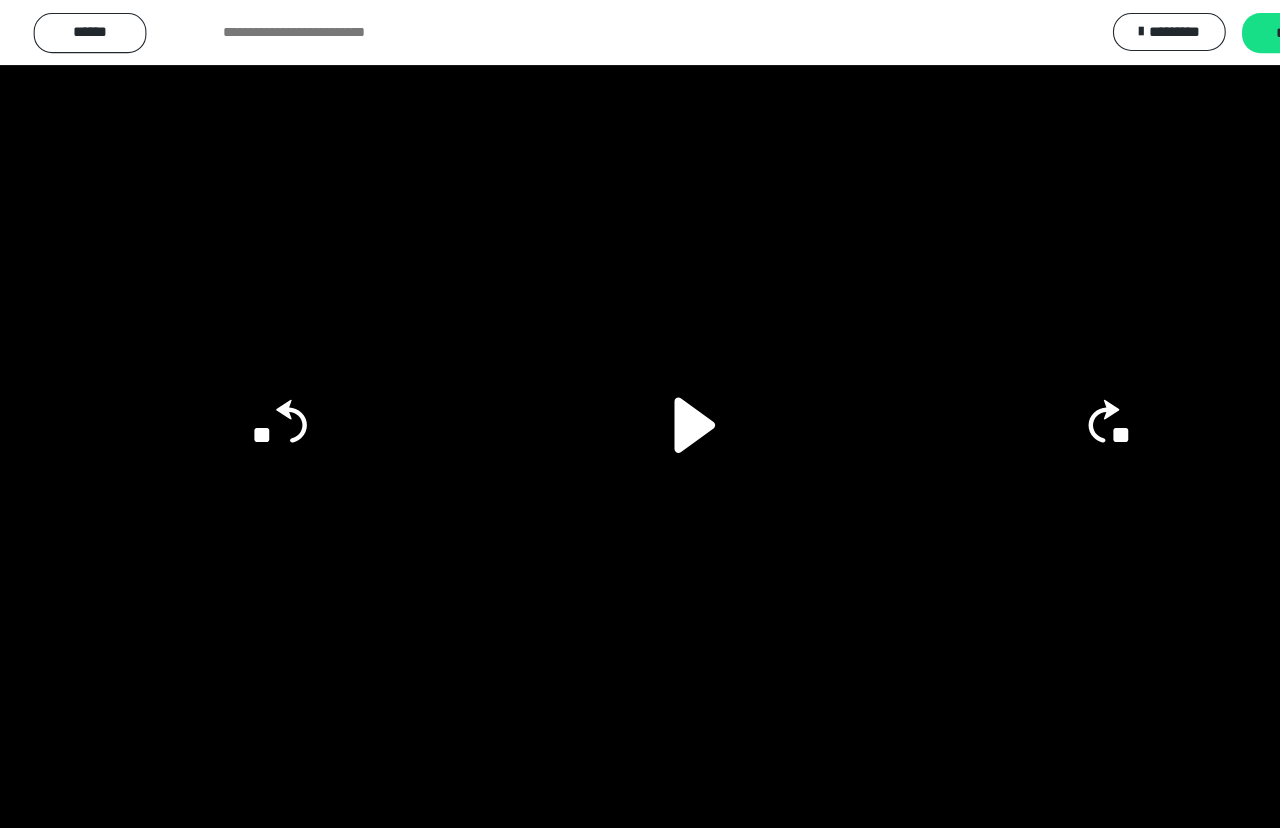 click 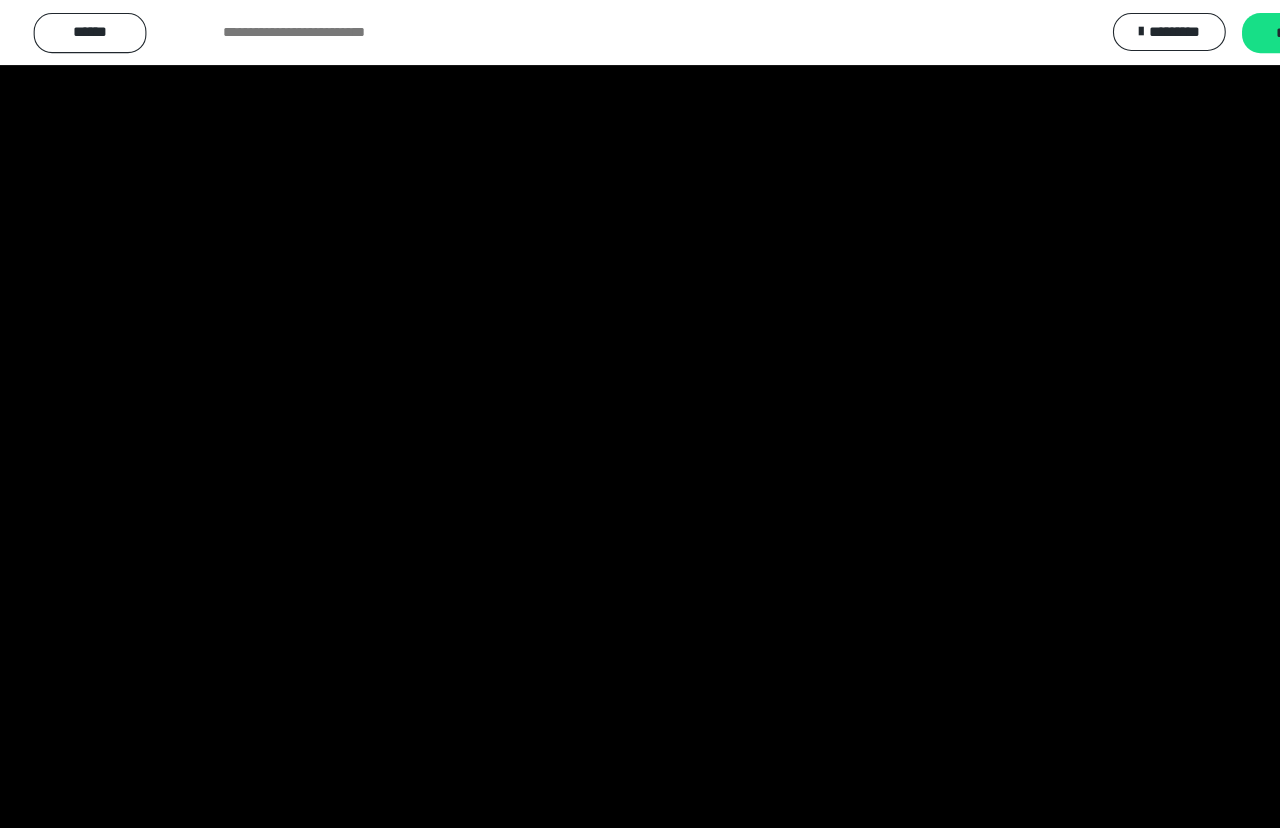 click at bounding box center (640, 414) 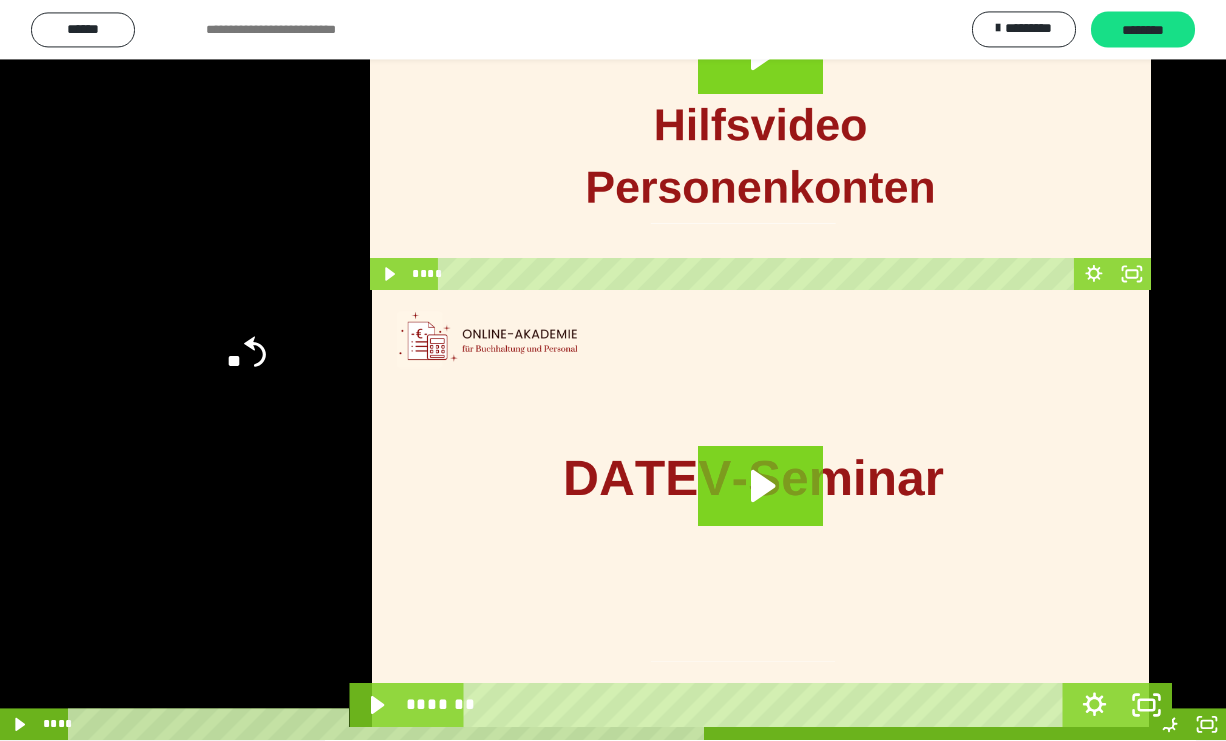 scroll, scrollTop: 930, scrollLeft: 0, axis: vertical 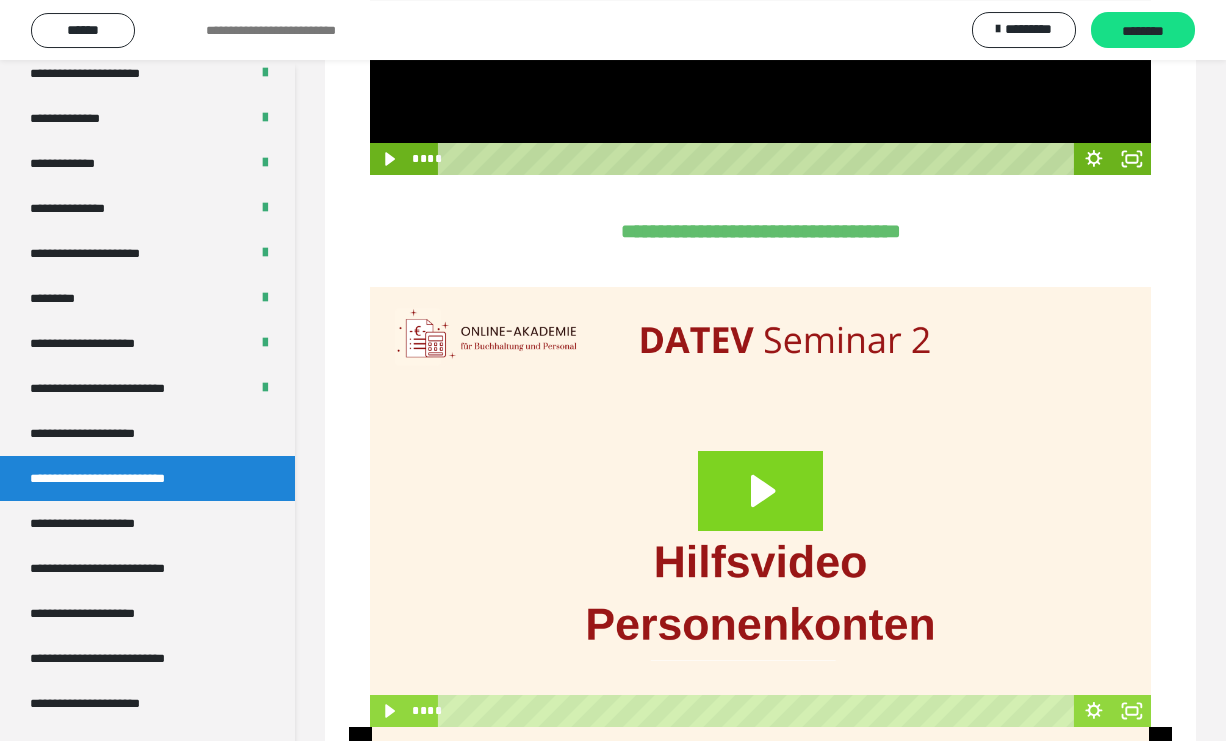 click 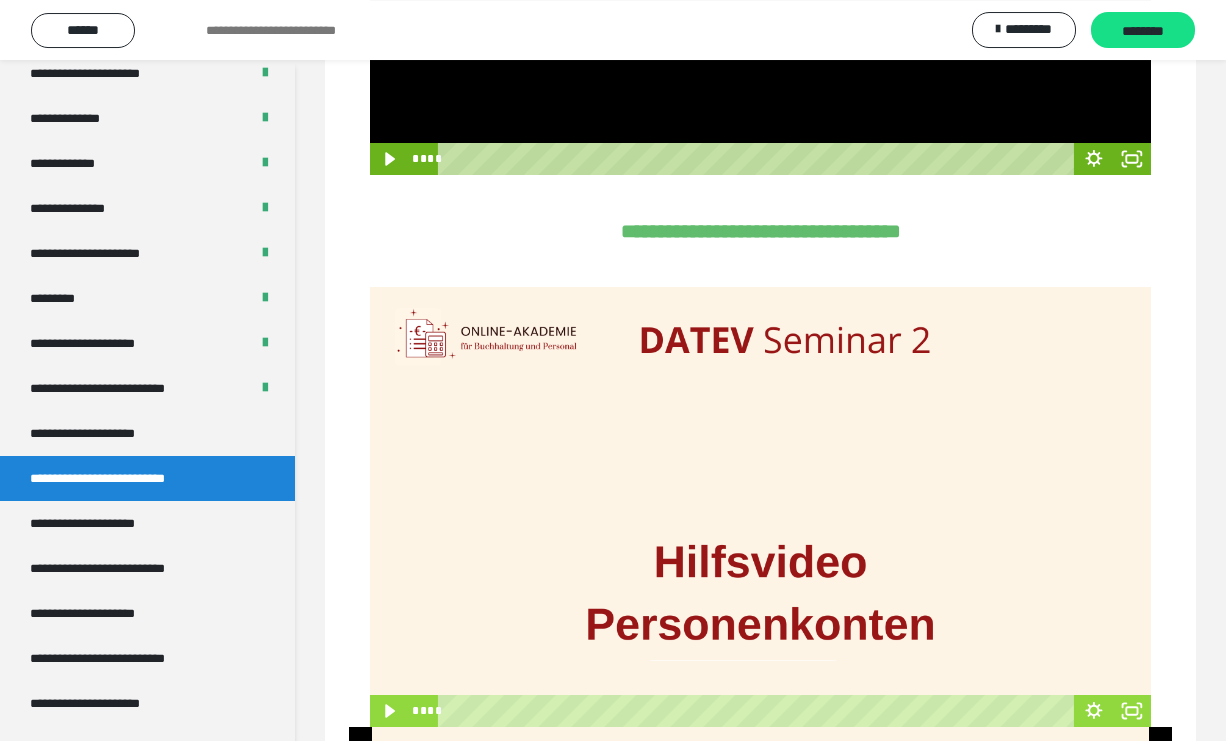 scroll, scrollTop: 494, scrollLeft: 0, axis: vertical 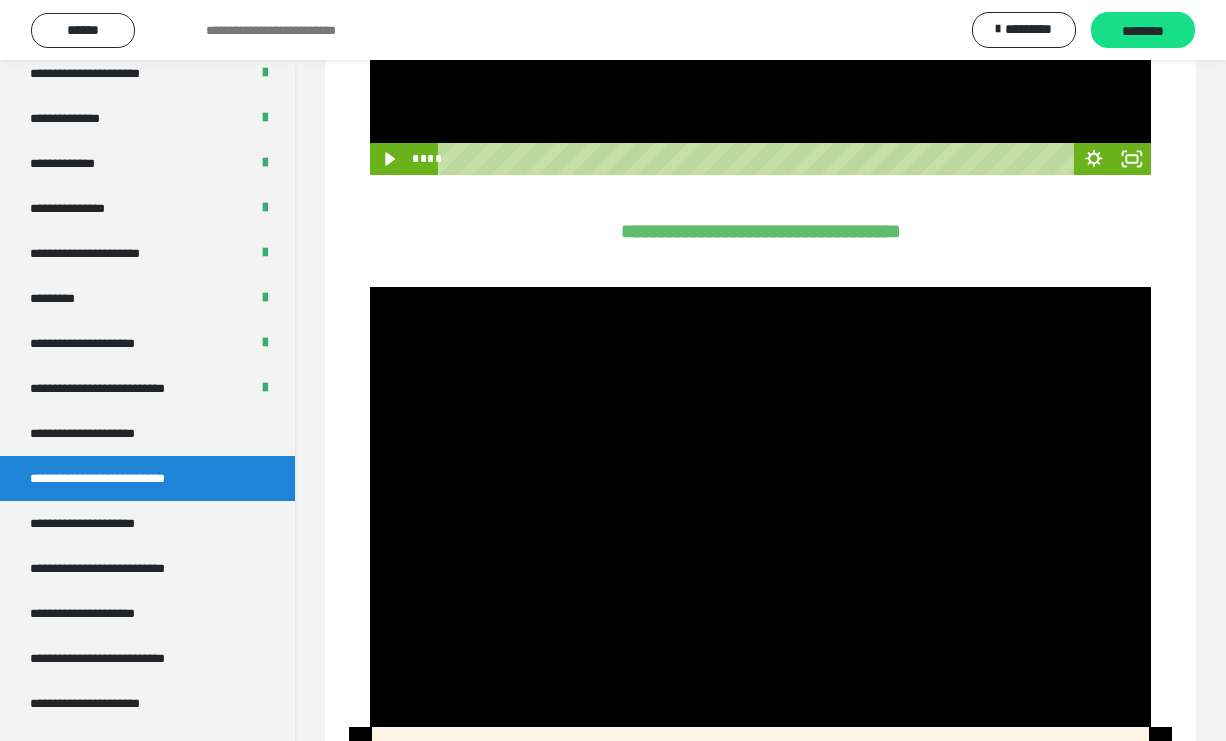click at bounding box center (761, 507) 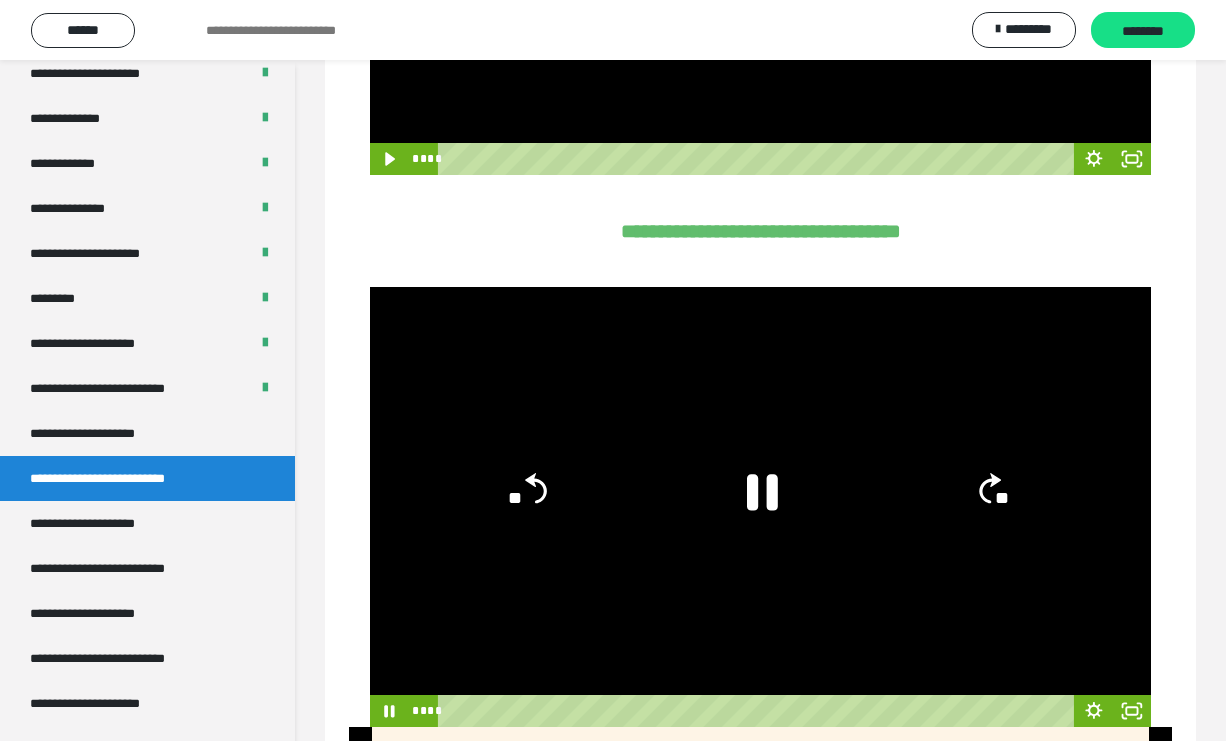 click 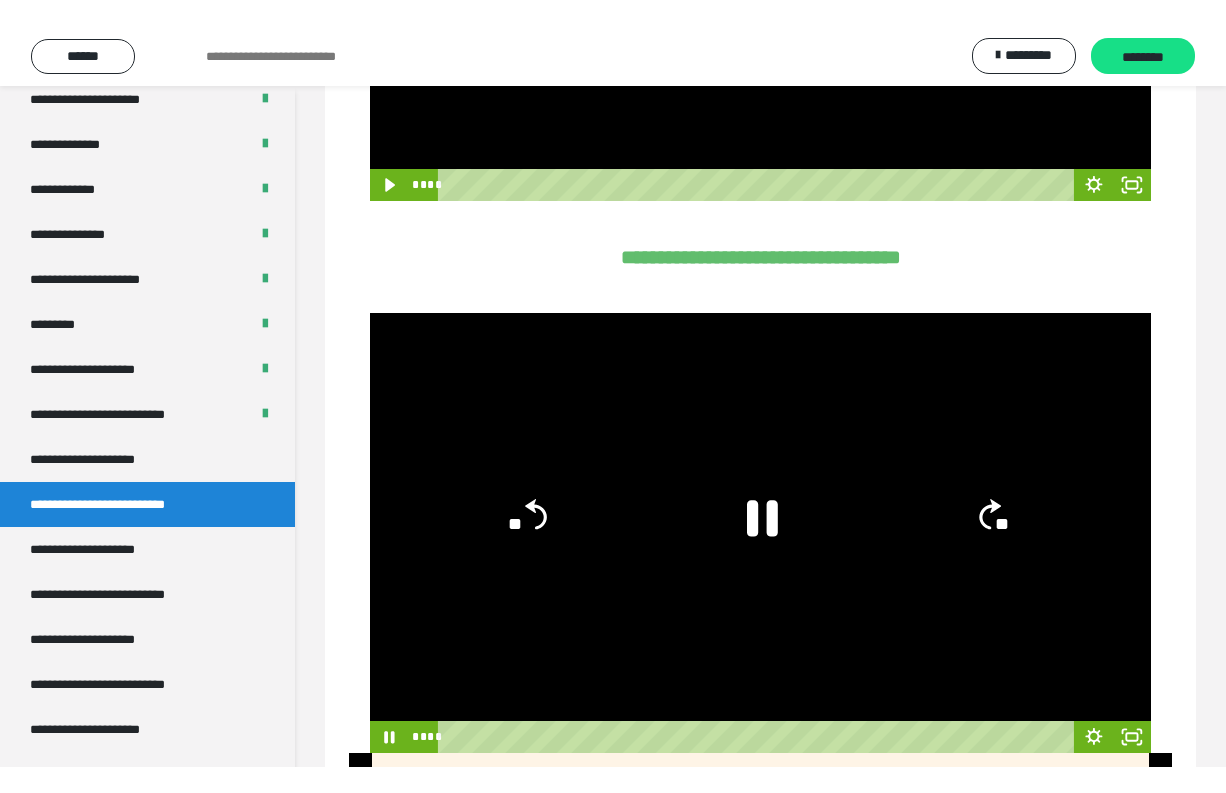 scroll, scrollTop: 24, scrollLeft: 0, axis: vertical 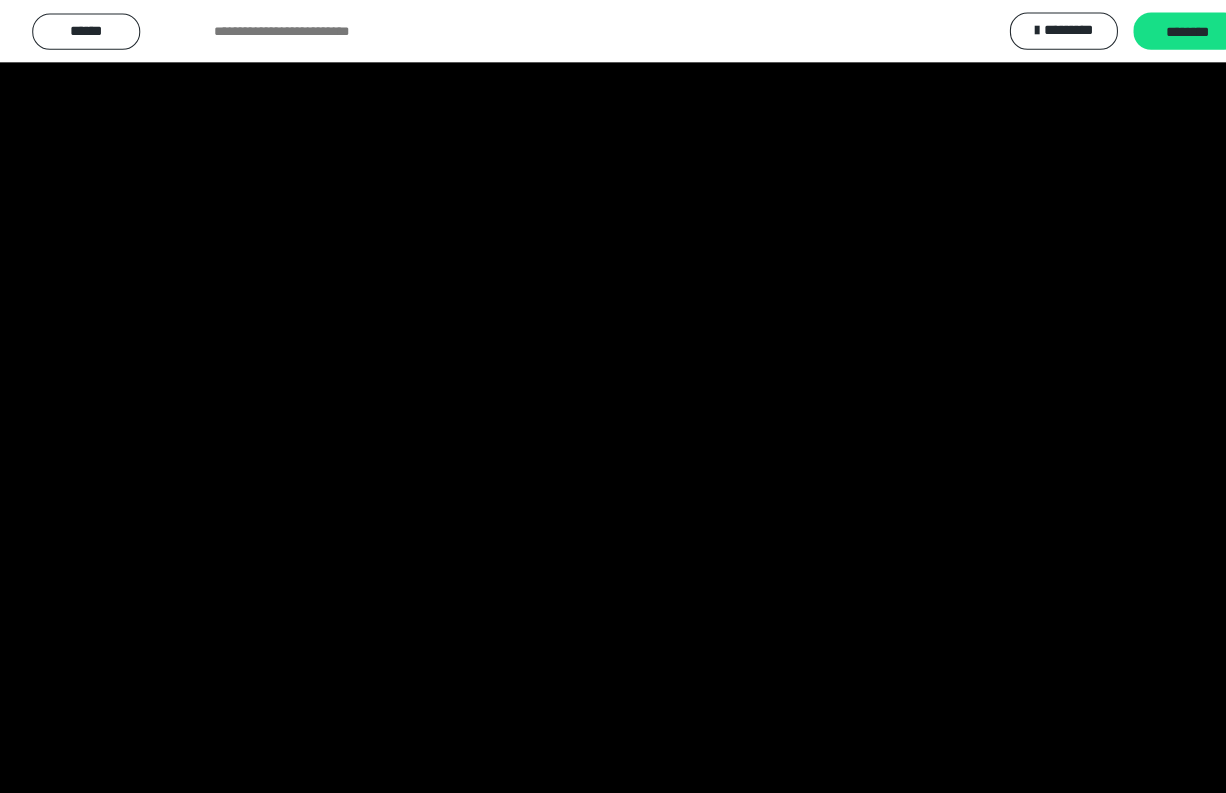 click at bounding box center (613, 396) 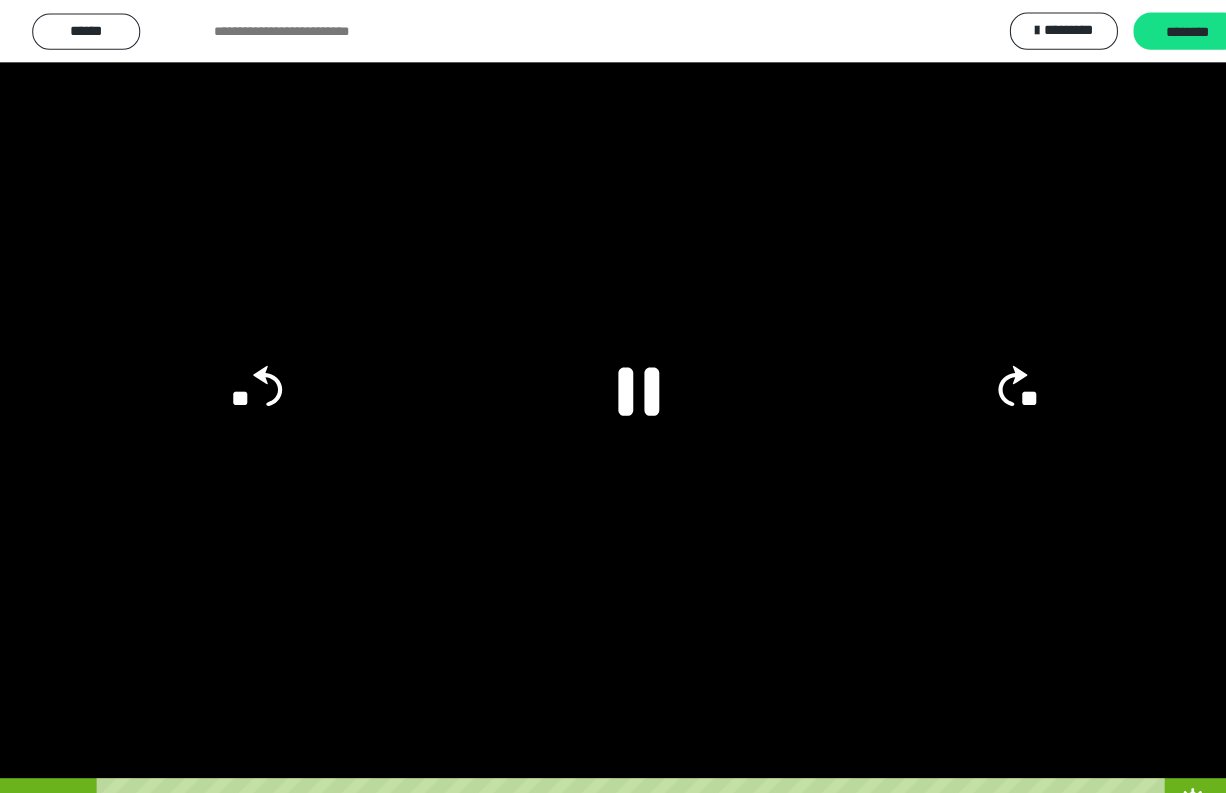 click 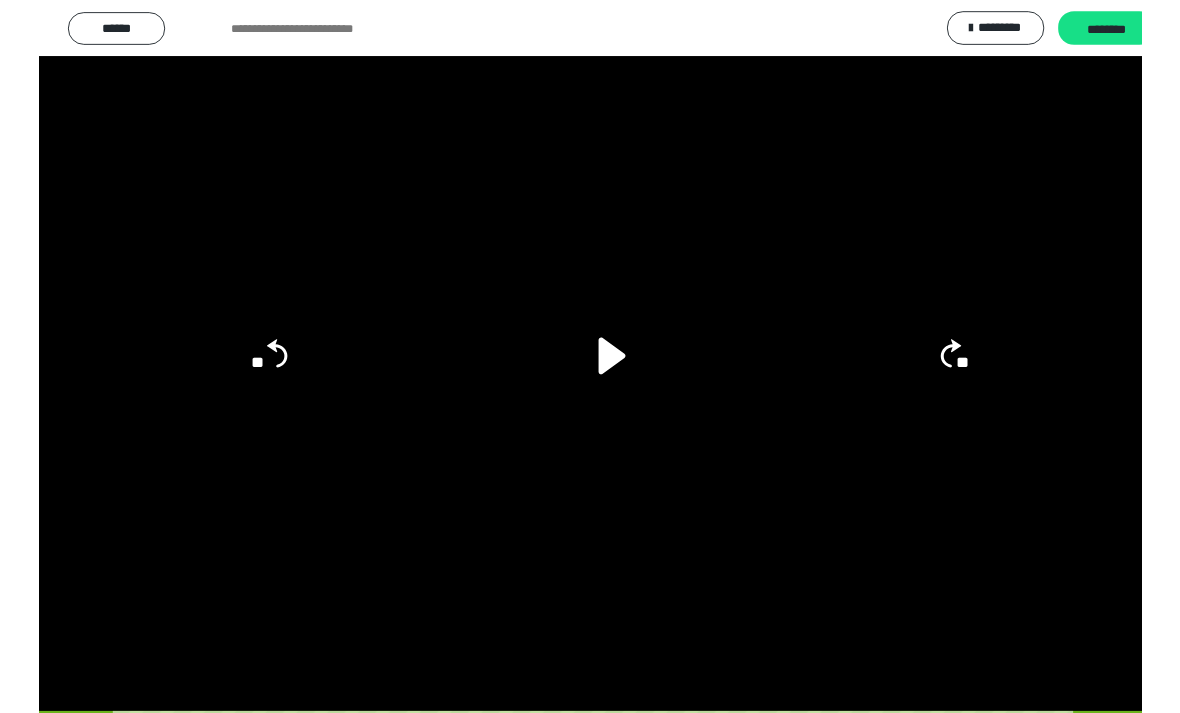 scroll, scrollTop: 494, scrollLeft: 0, axis: vertical 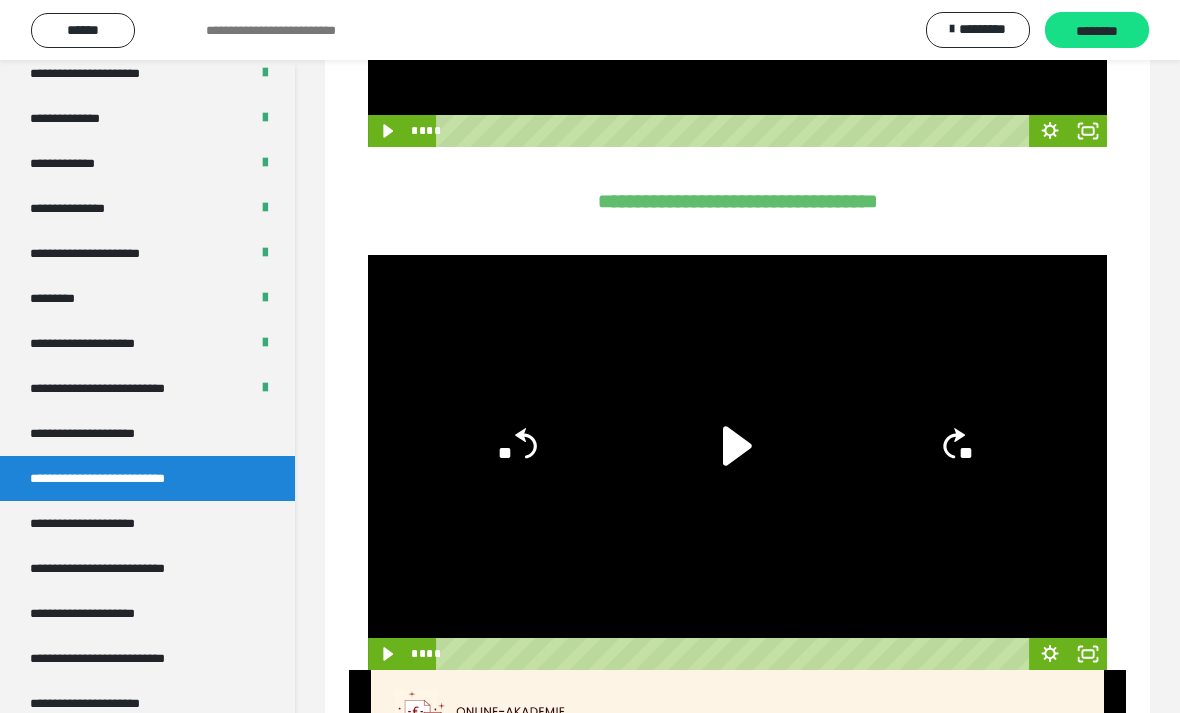 click on "*********" at bounding box center (68, 298) 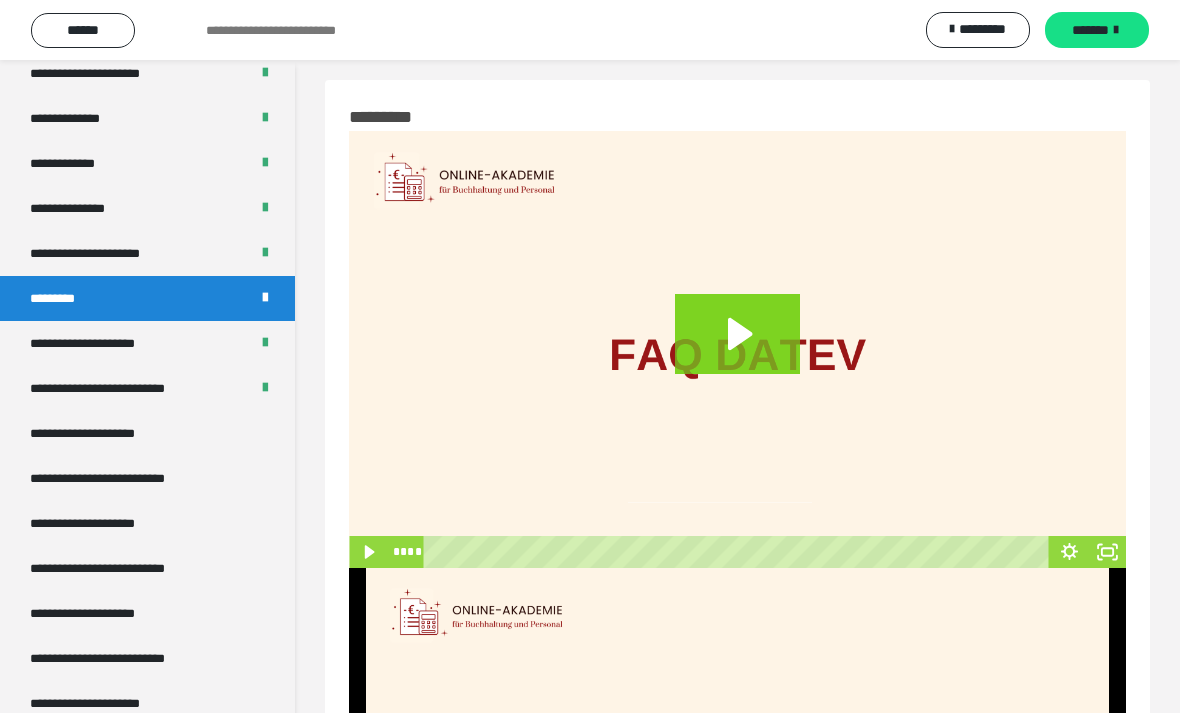 scroll, scrollTop: 0, scrollLeft: 0, axis: both 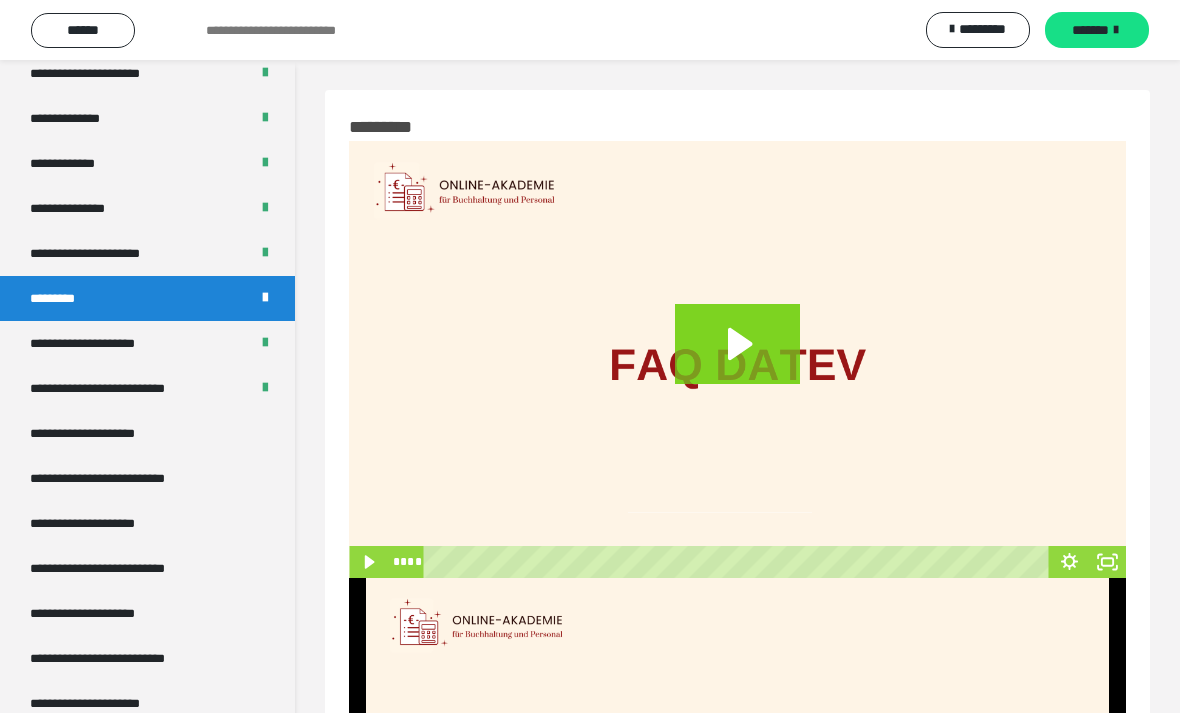 click 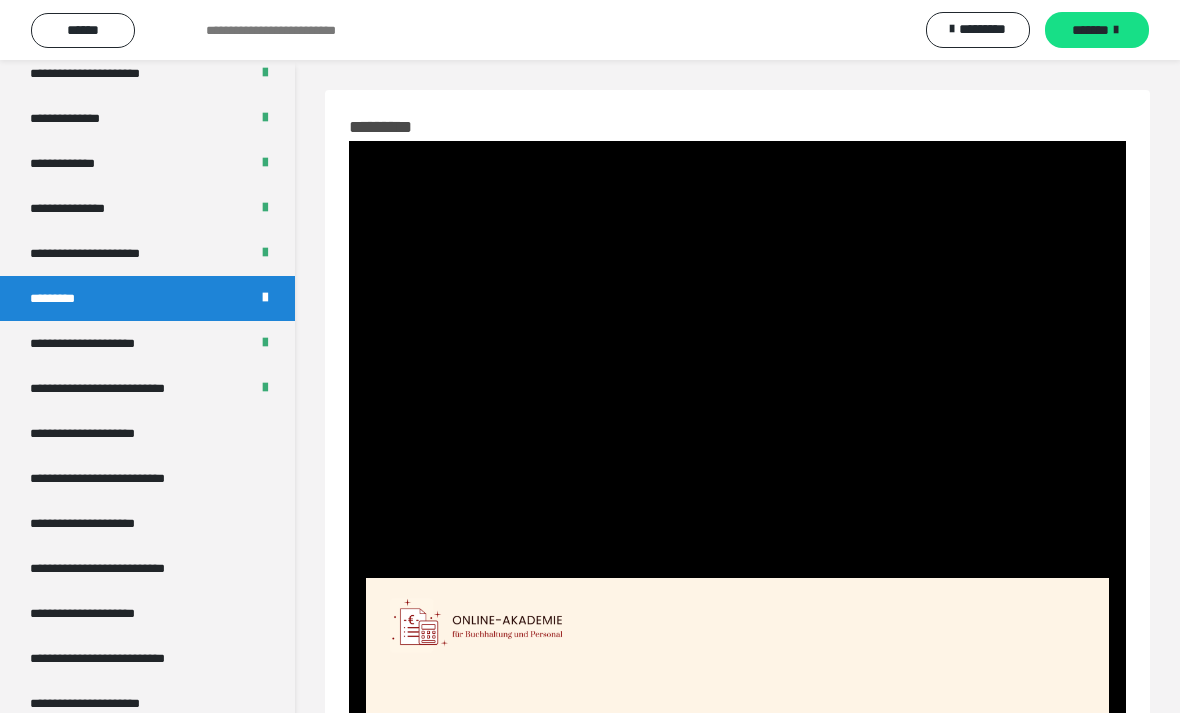 click on "**********" at bounding box center [118, 253] 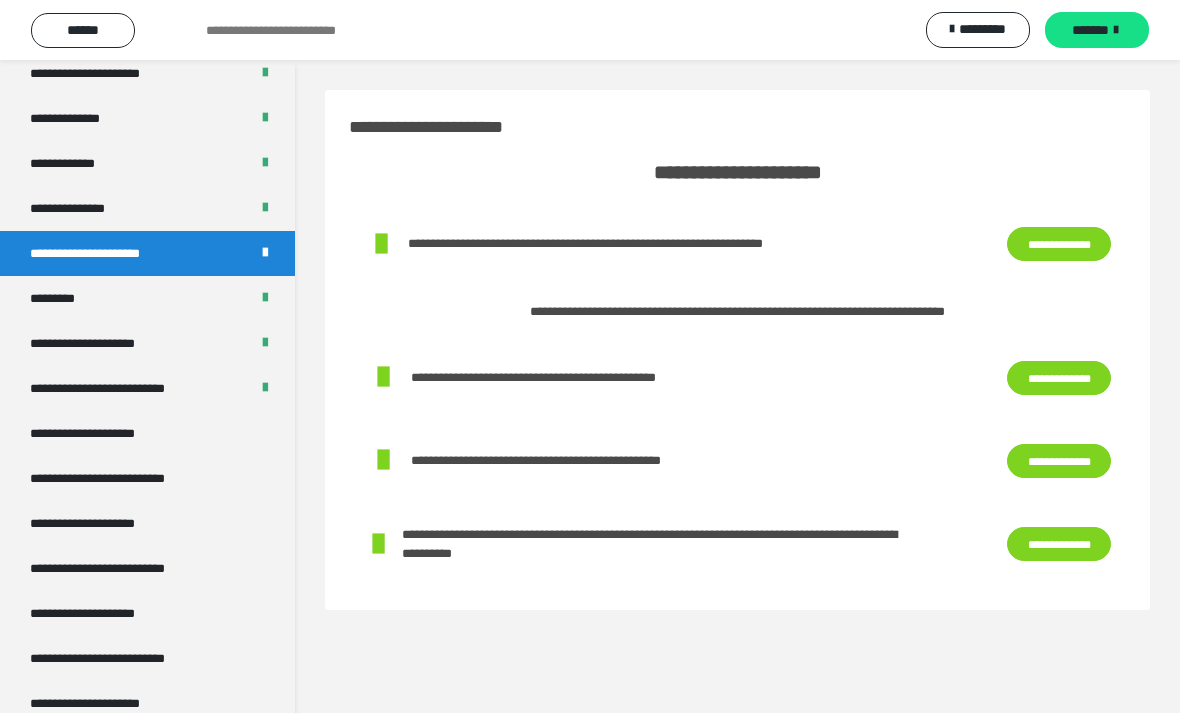 click on "**********" at bounding box center [89, 208] 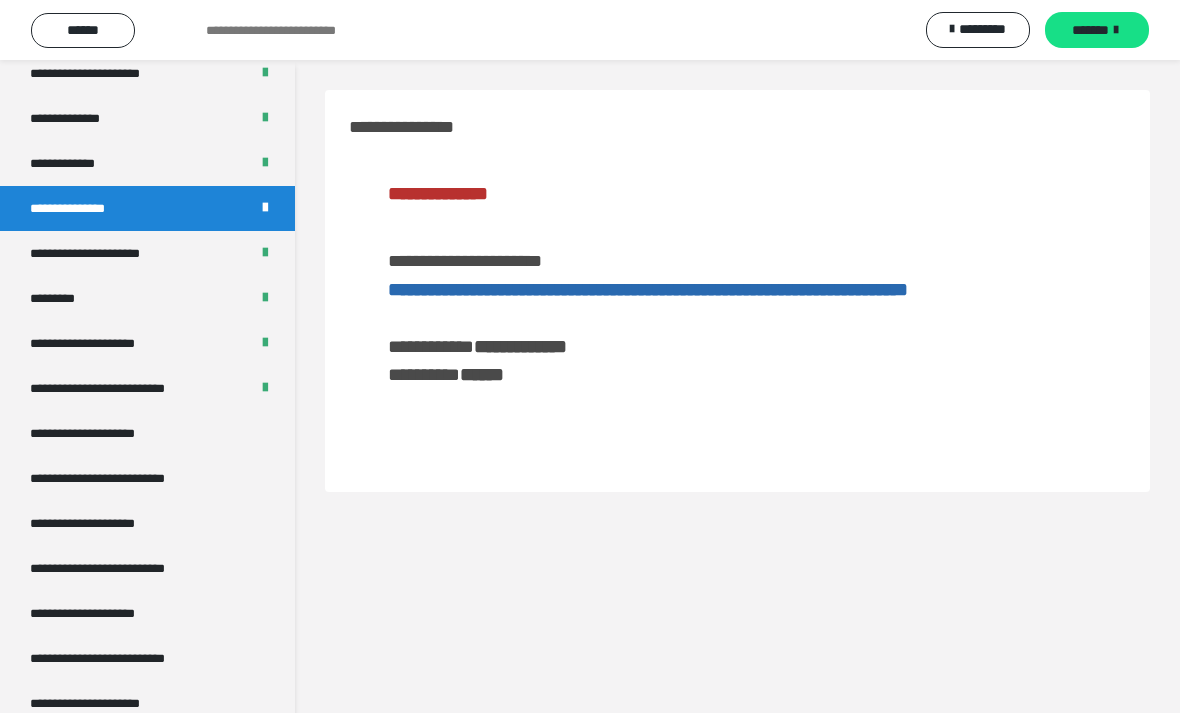 click on "**********" at bounding box center (78, 163) 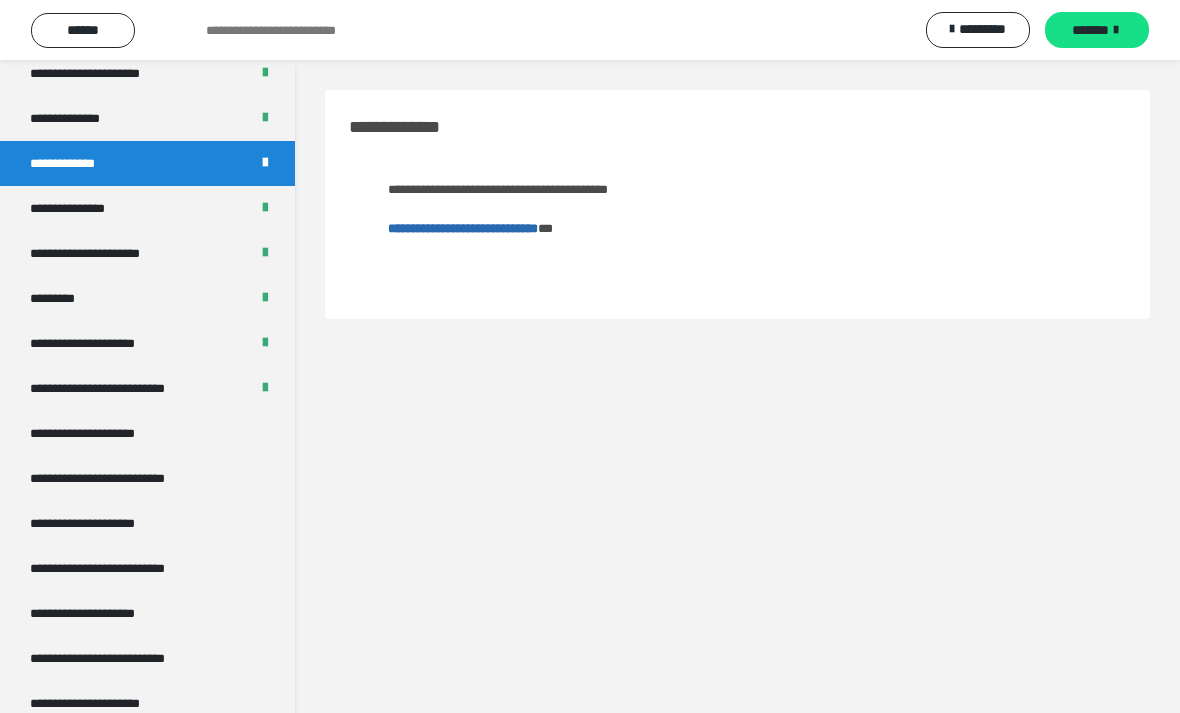 click on "**********" at bounding box center [89, 208] 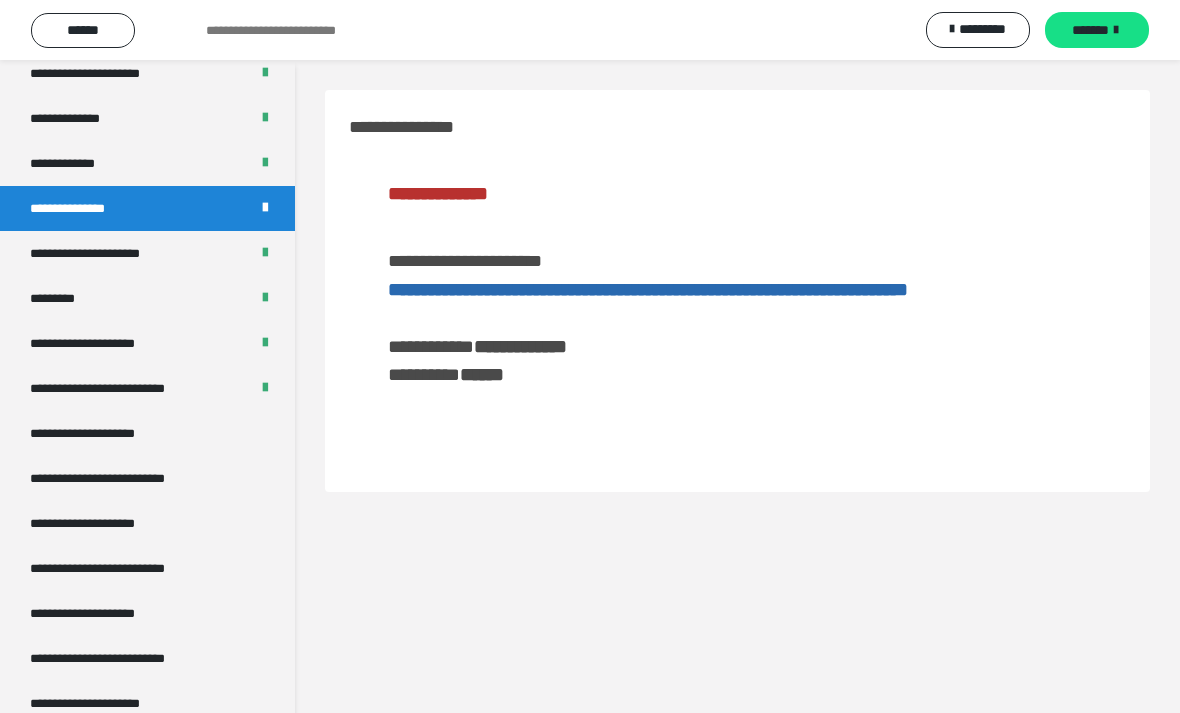 click on "**********" at bounding box center (118, 253) 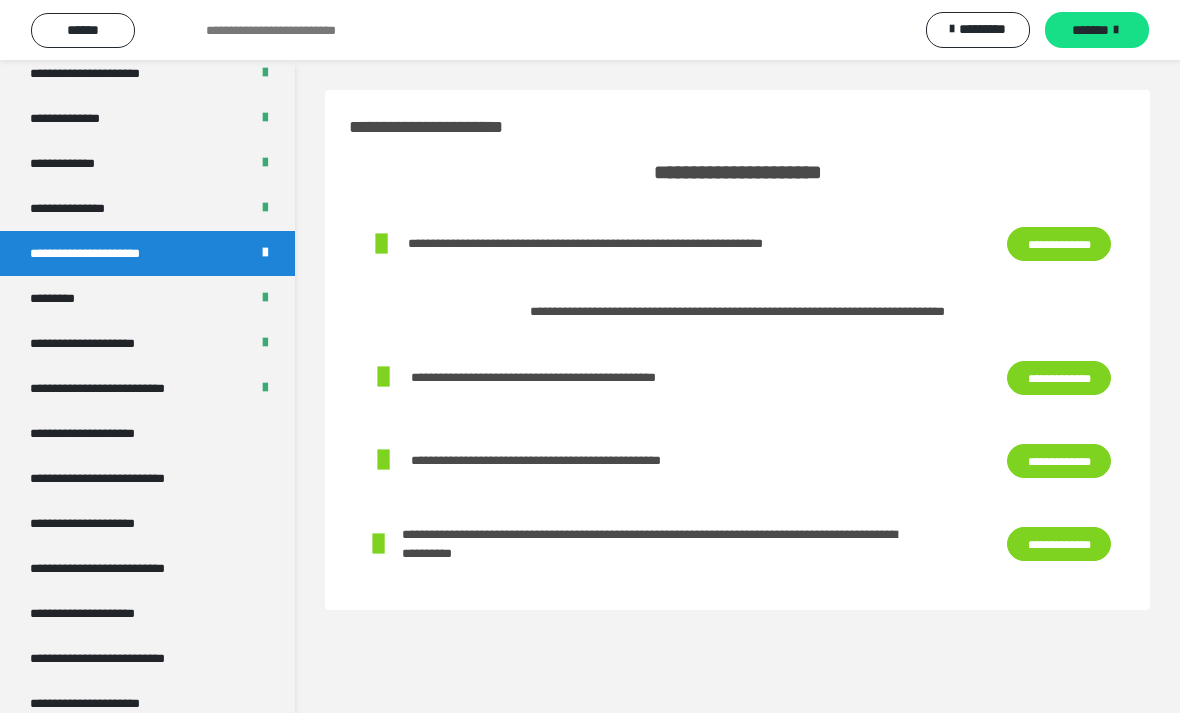 click on "*********" at bounding box center [68, 298] 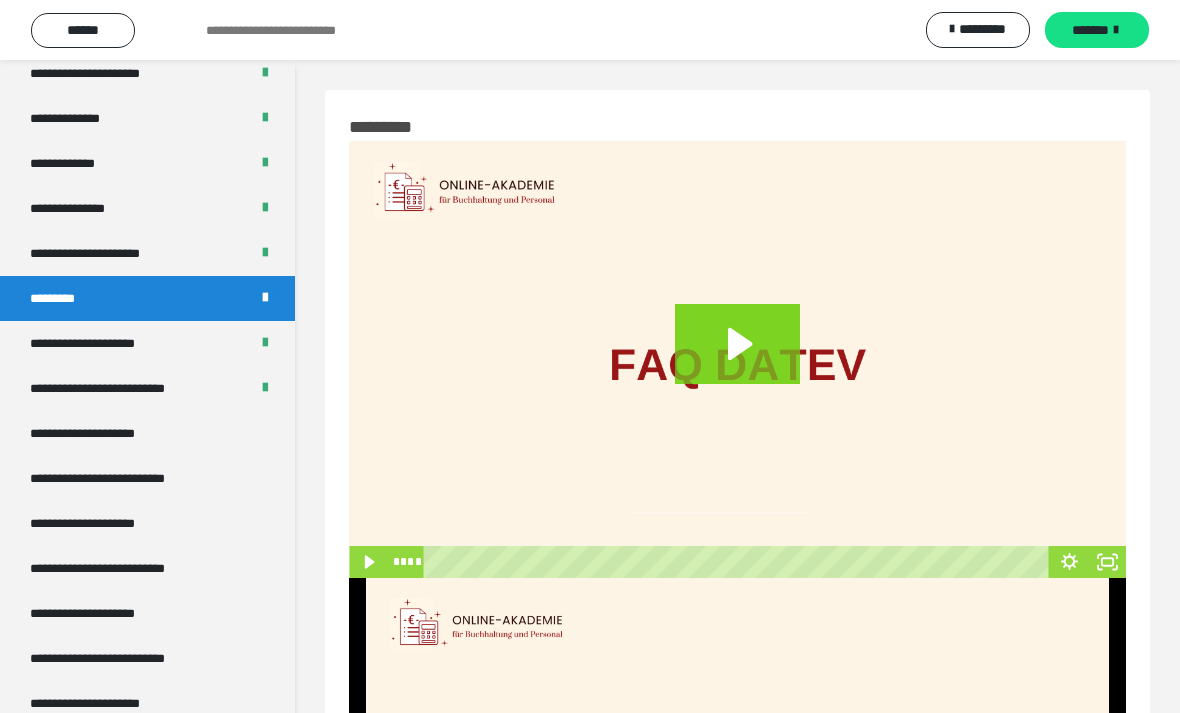 click 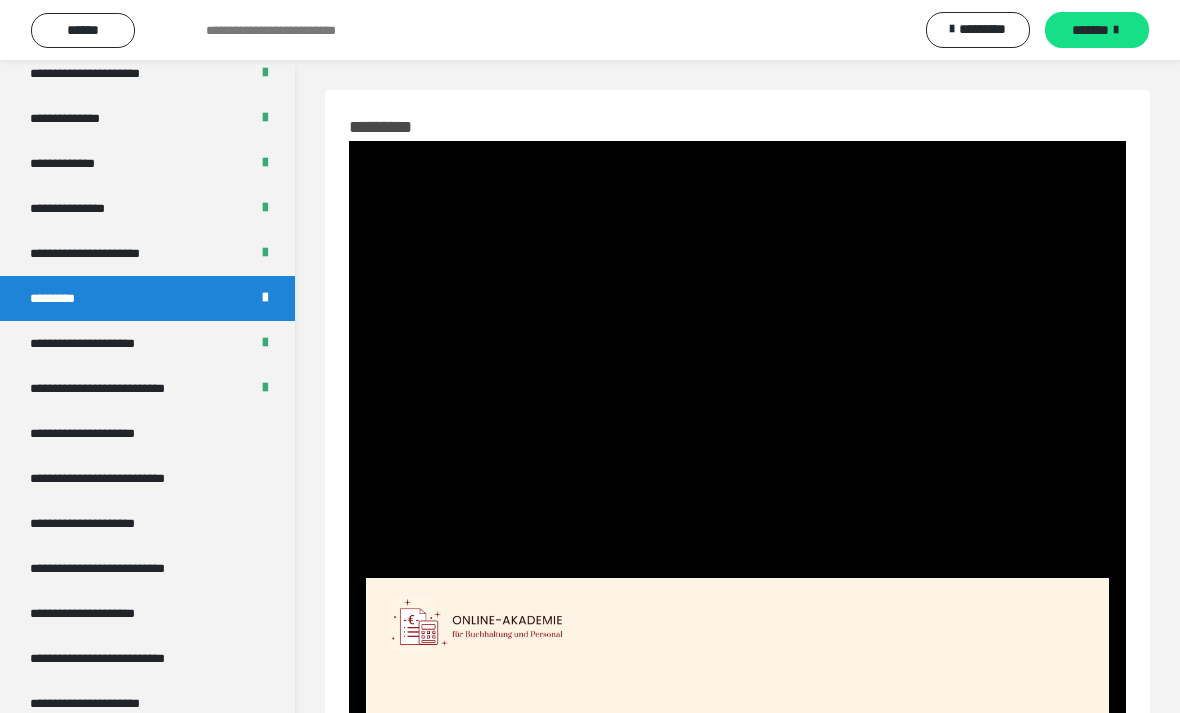 click at bounding box center [737, 359] 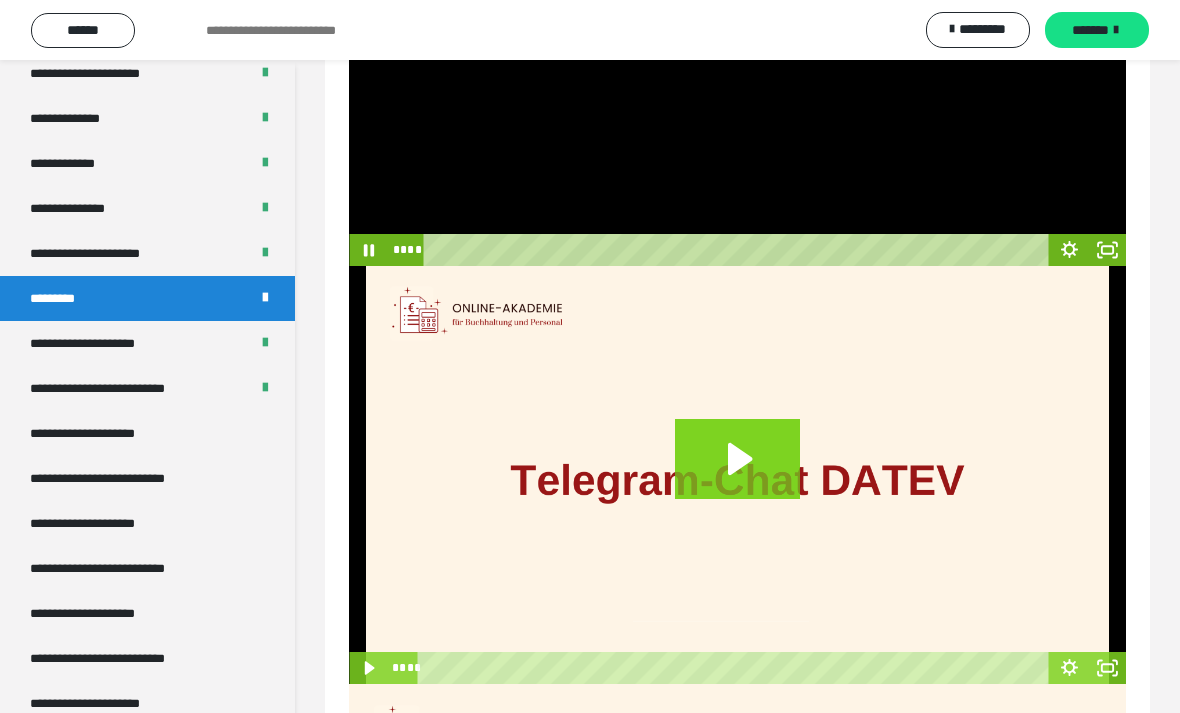 click 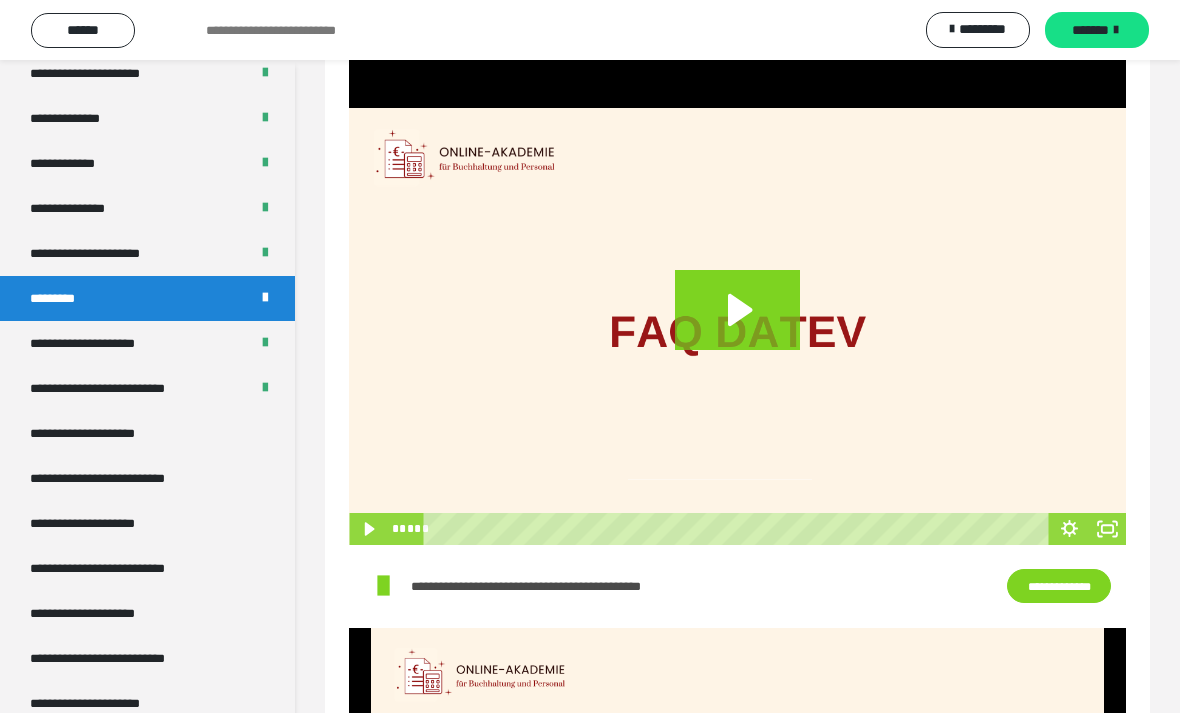 scroll, scrollTop: 869, scrollLeft: 0, axis: vertical 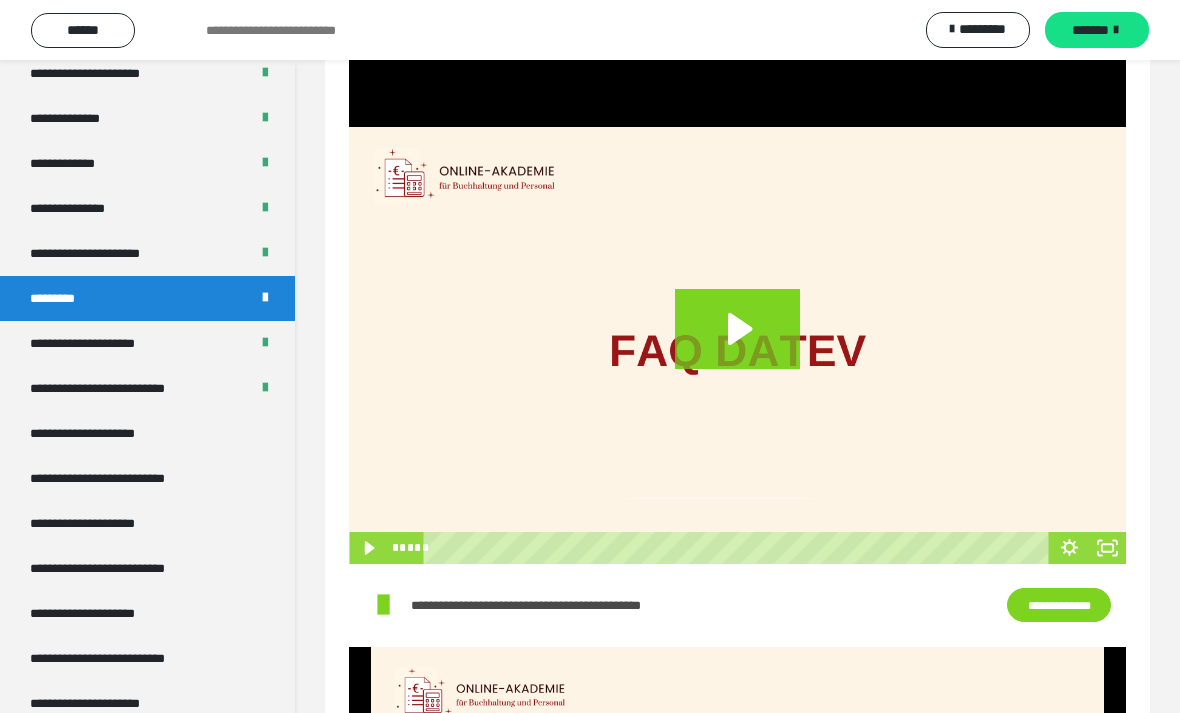 click 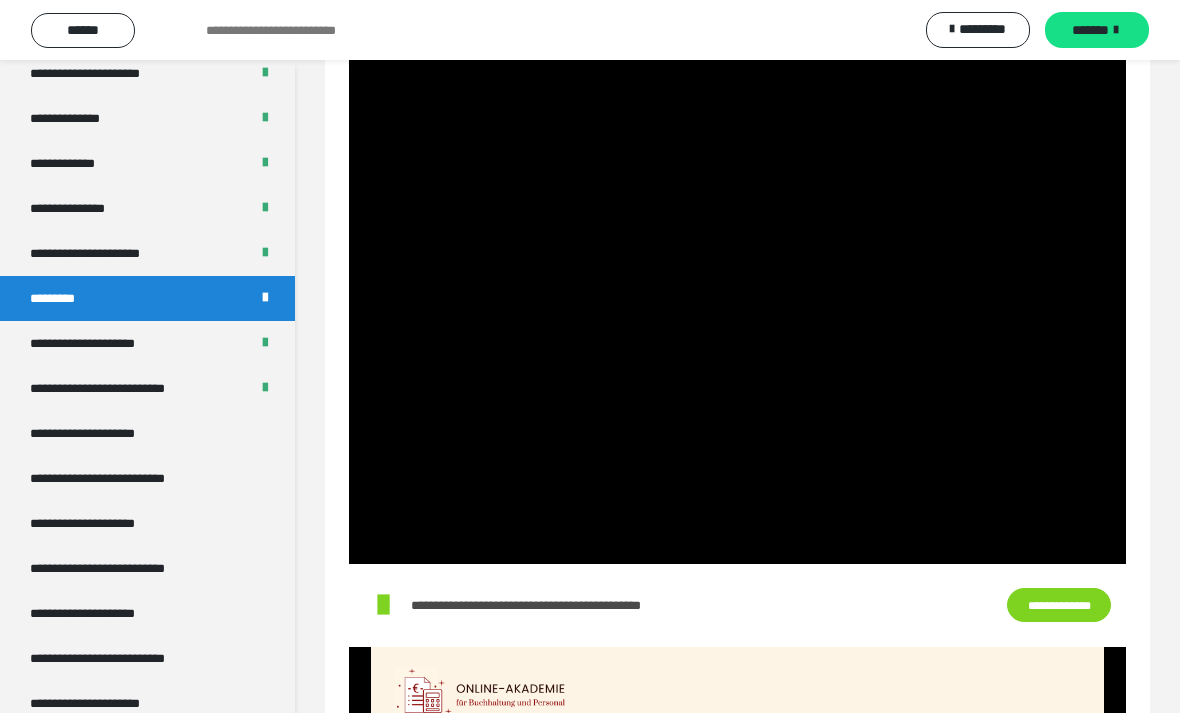 click at bounding box center [737, 345] 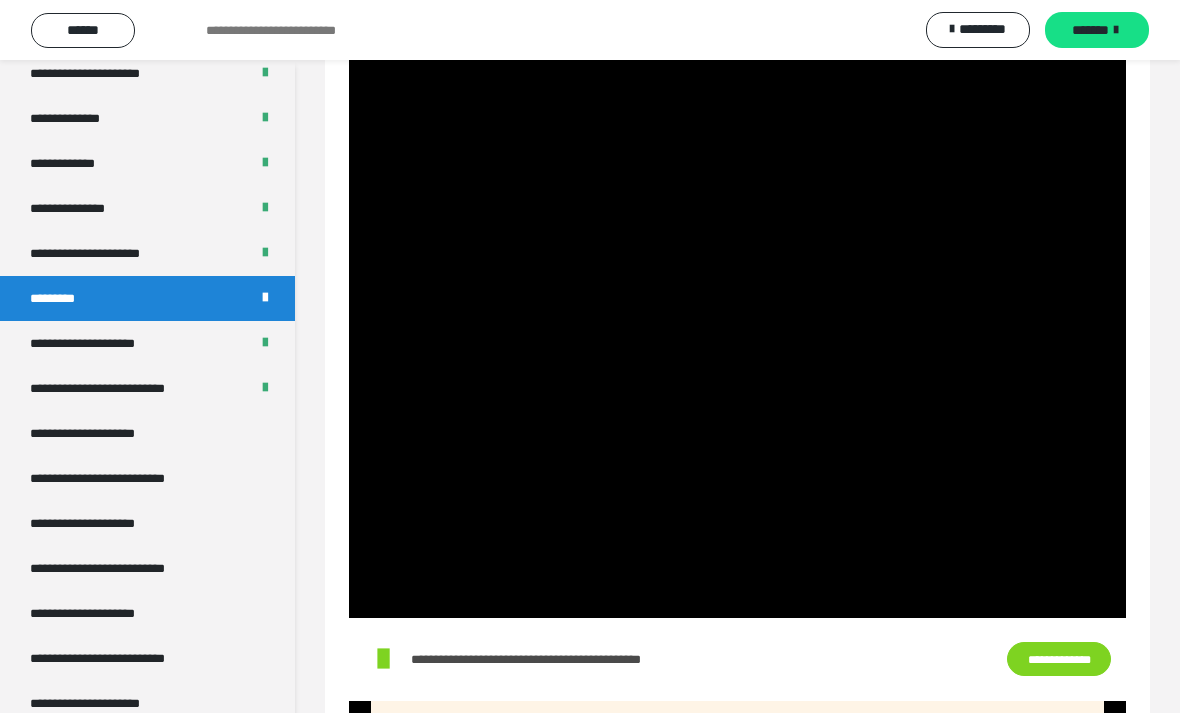 scroll, scrollTop: 814, scrollLeft: 0, axis: vertical 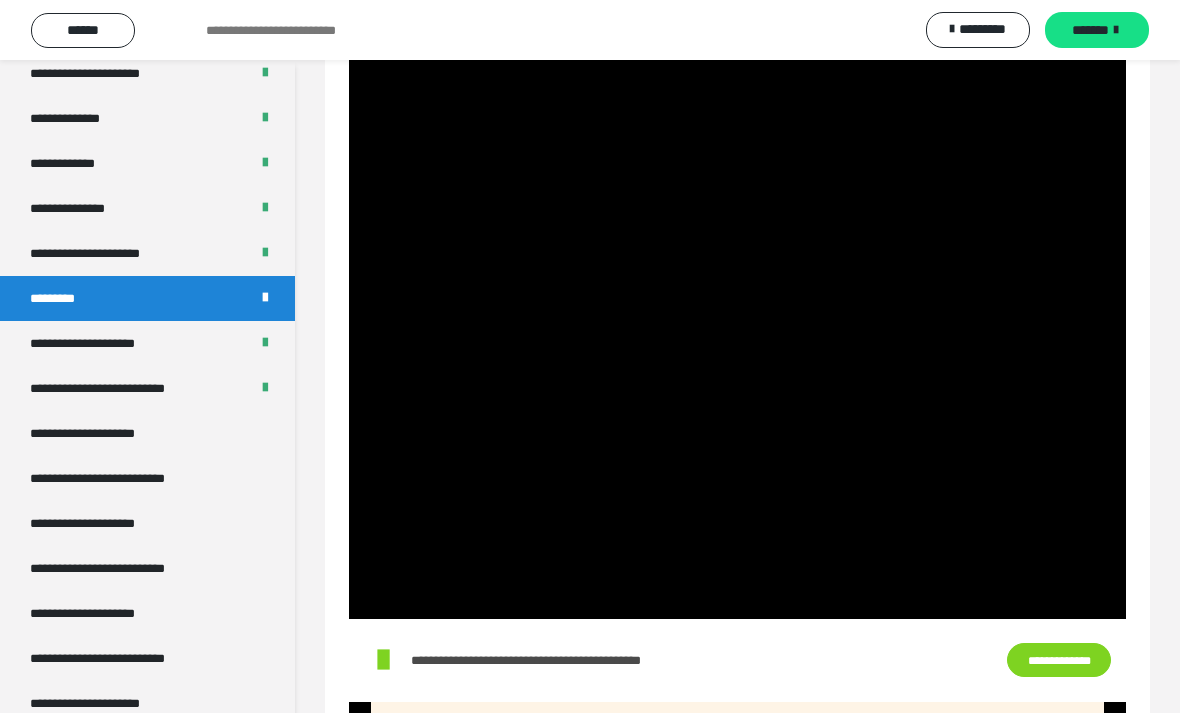 click at bounding box center (737, 400) 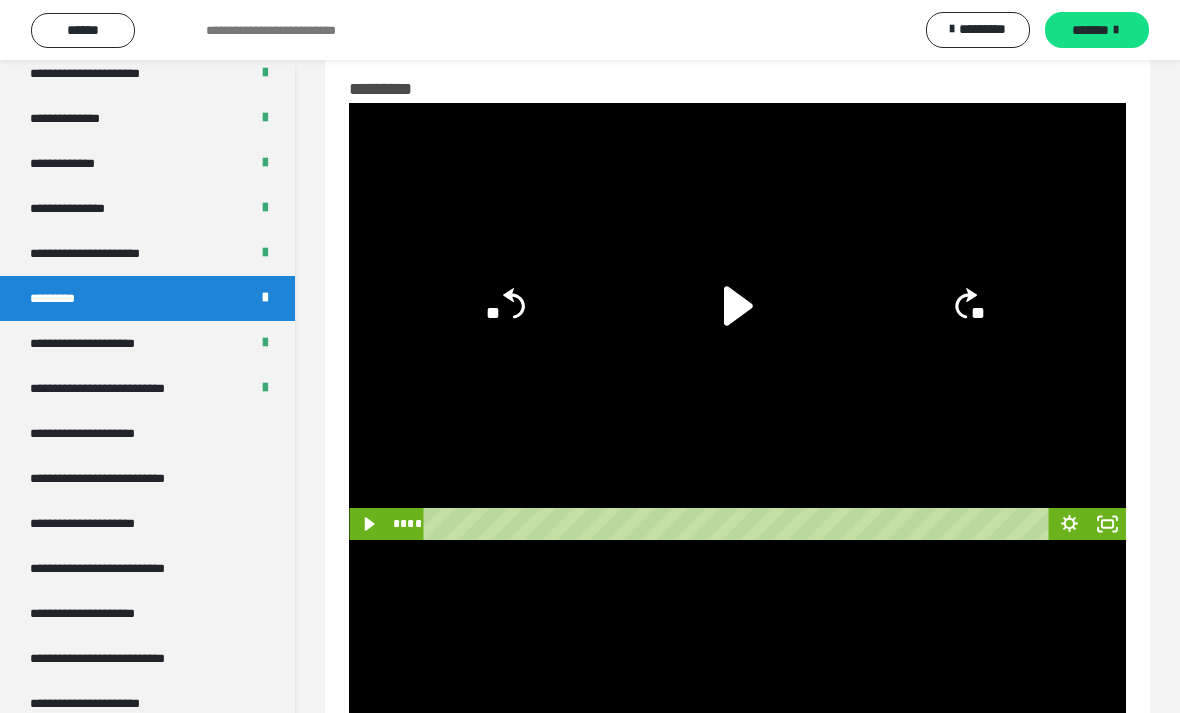 scroll, scrollTop: 0, scrollLeft: 0, axis: both 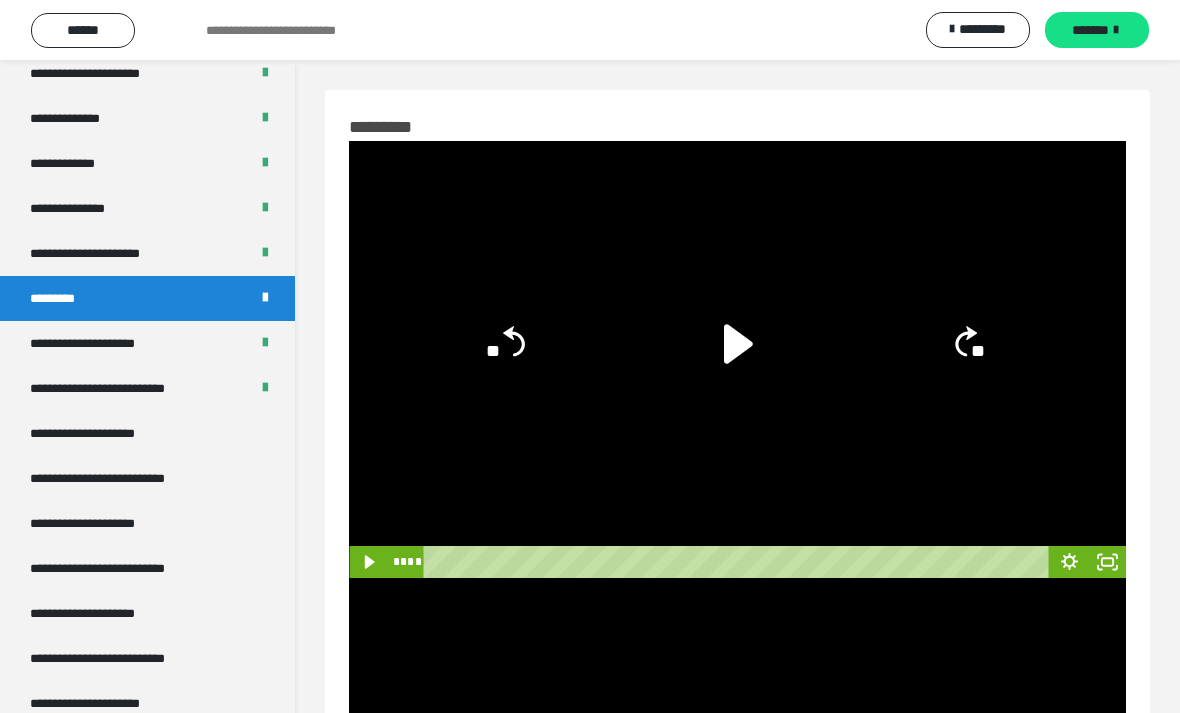 click 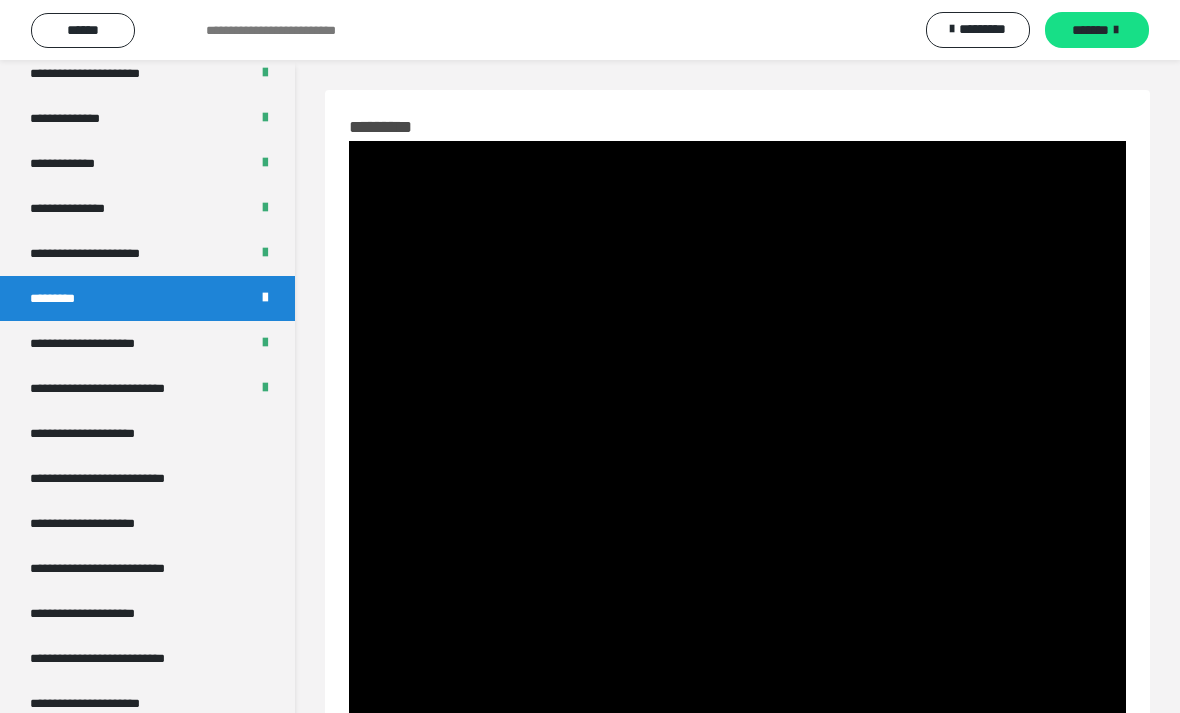 click at bounding box center (737, 359) 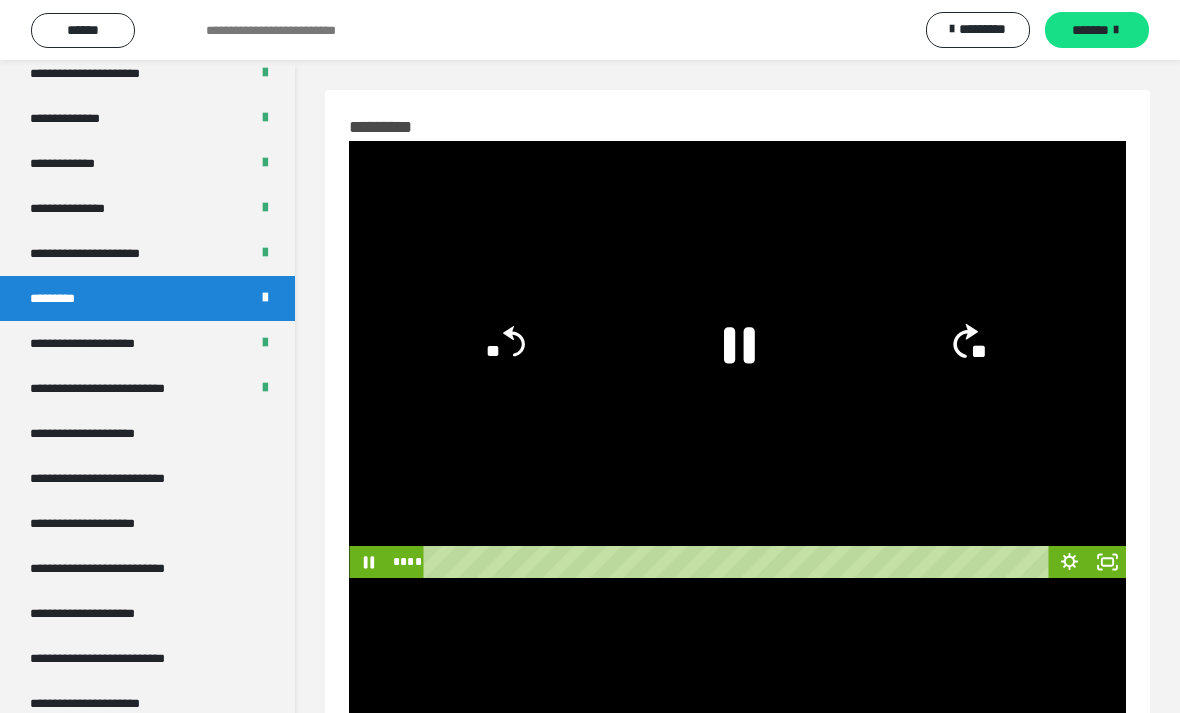 click on "**" 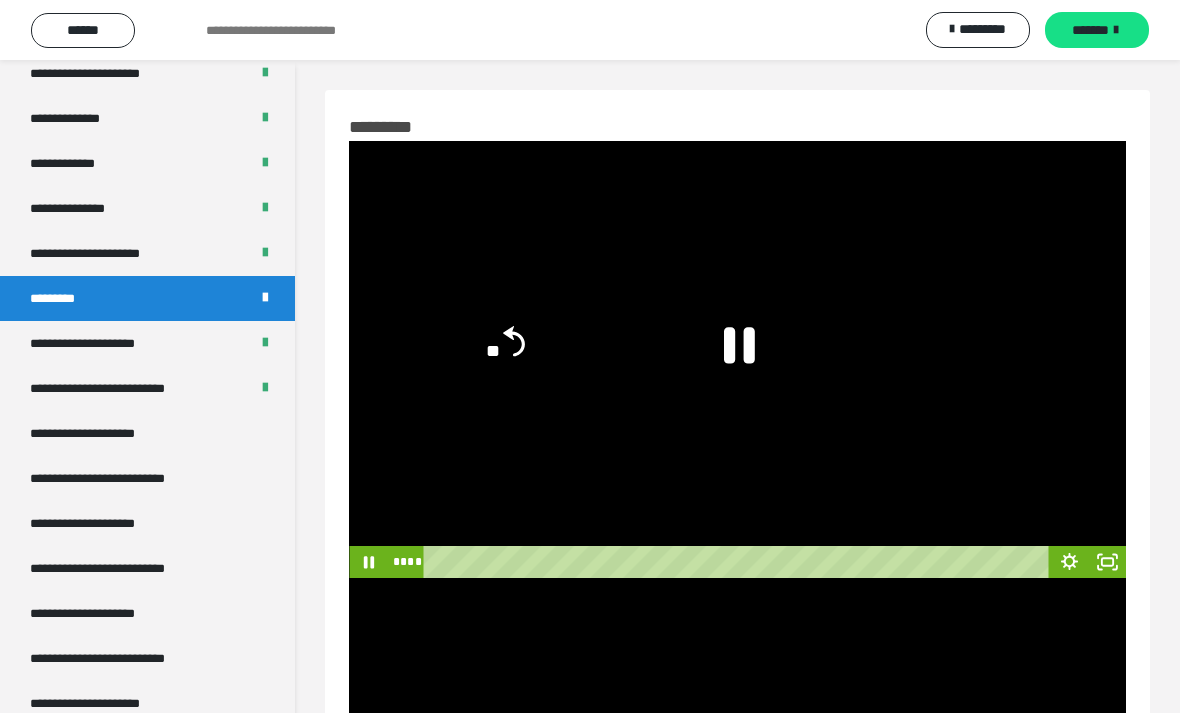 click on "**" 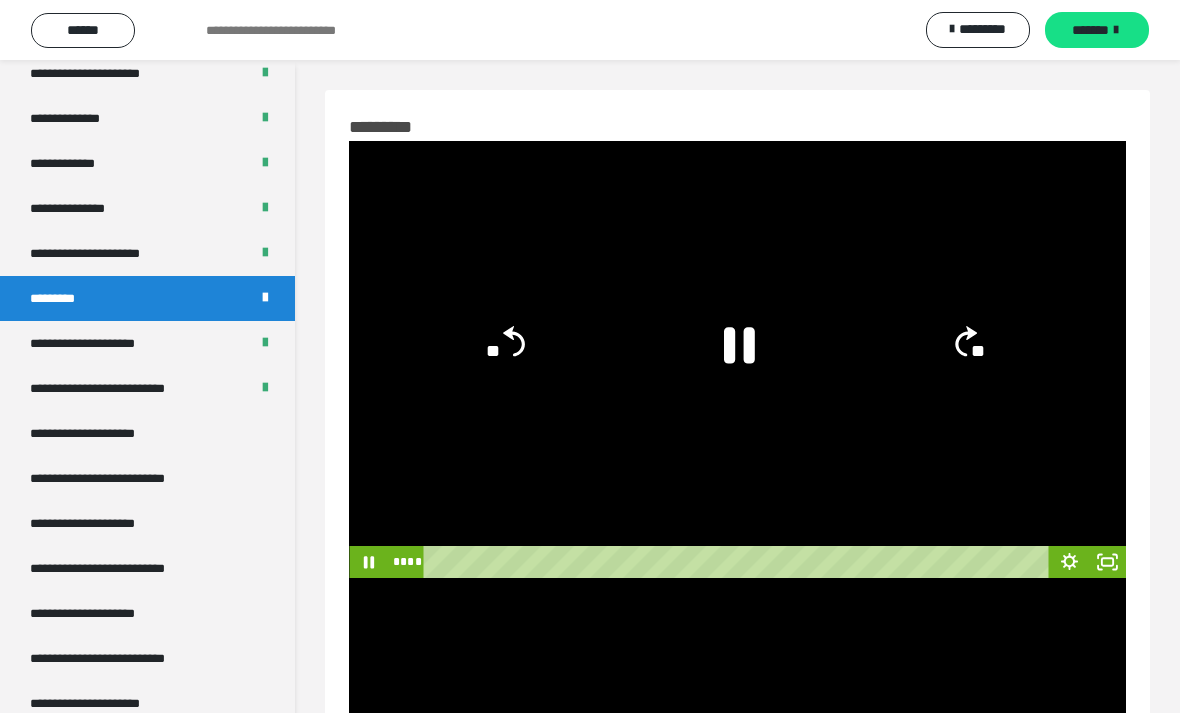 click on "**" 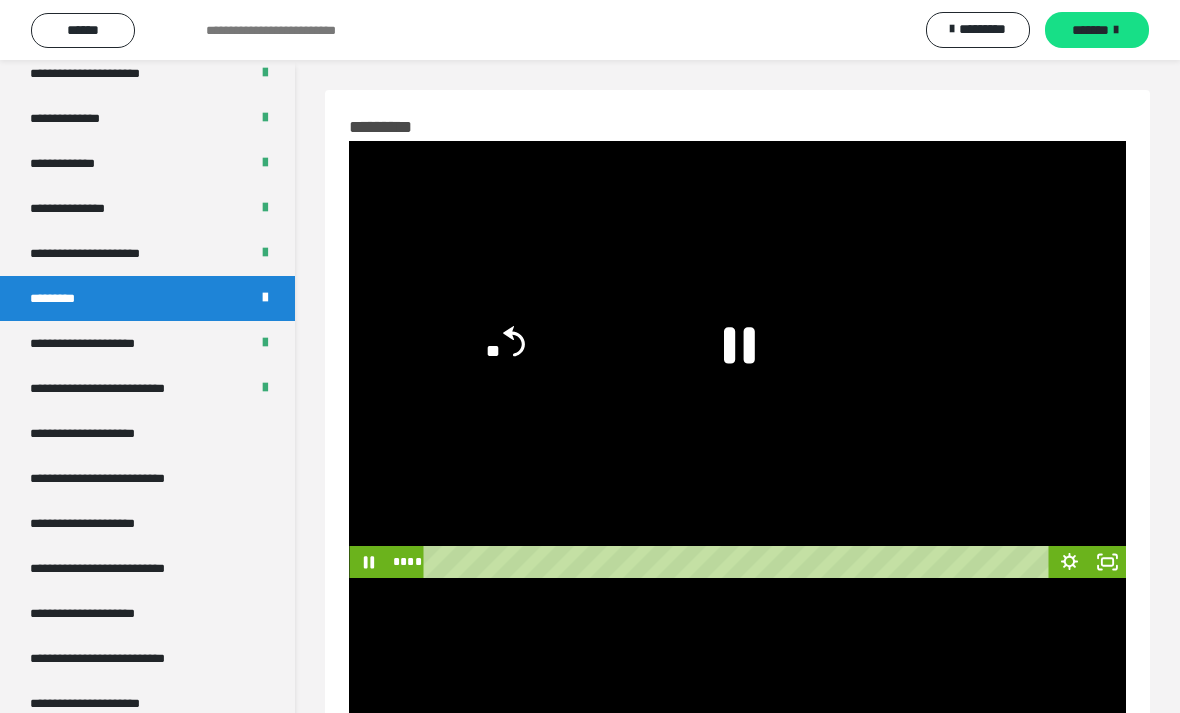click on "**" 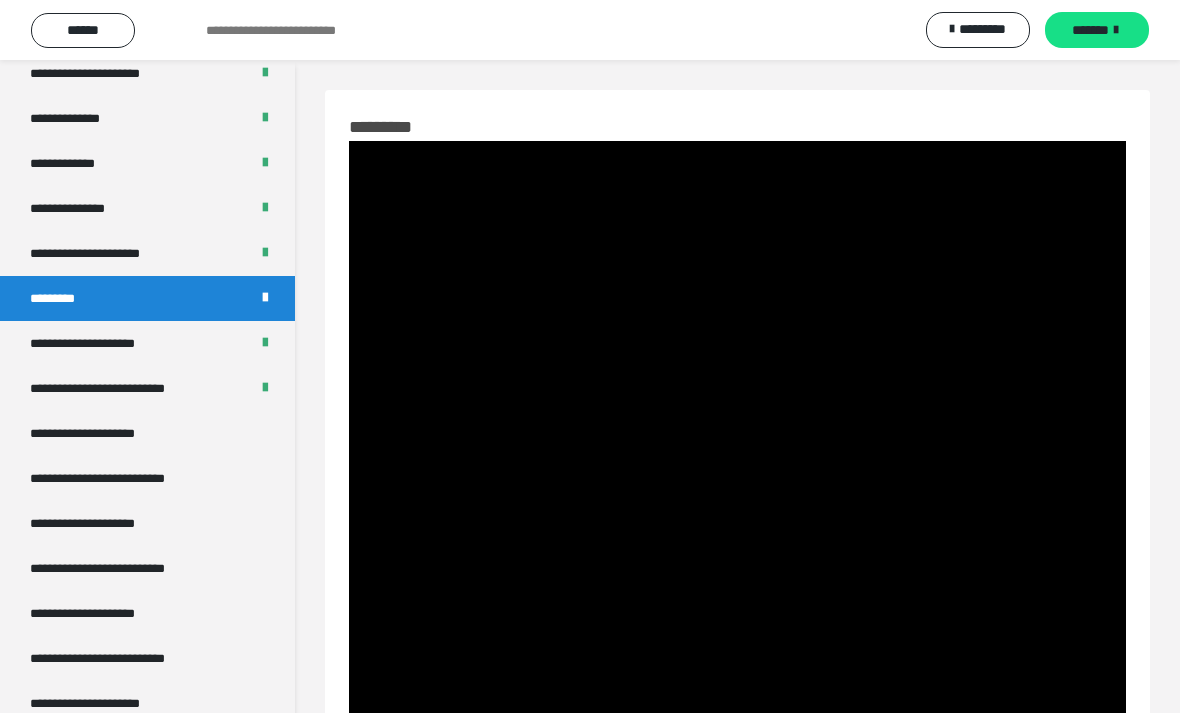 click at bounding box center [737, 359] 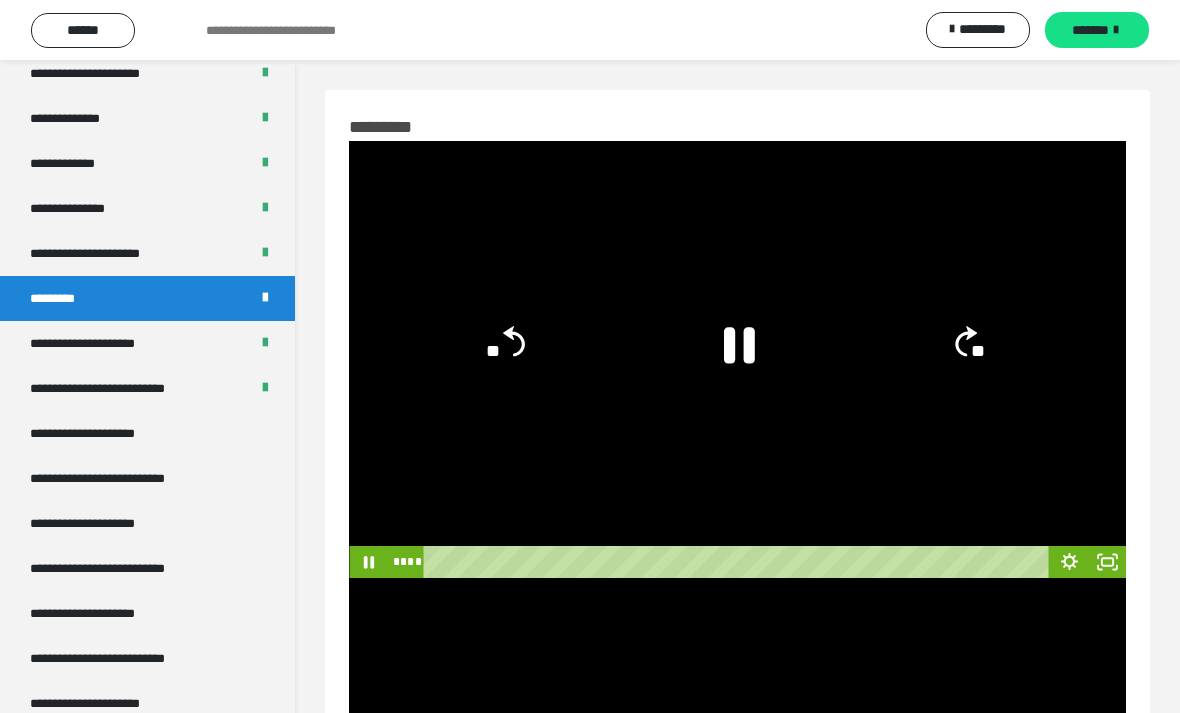 click on "**" 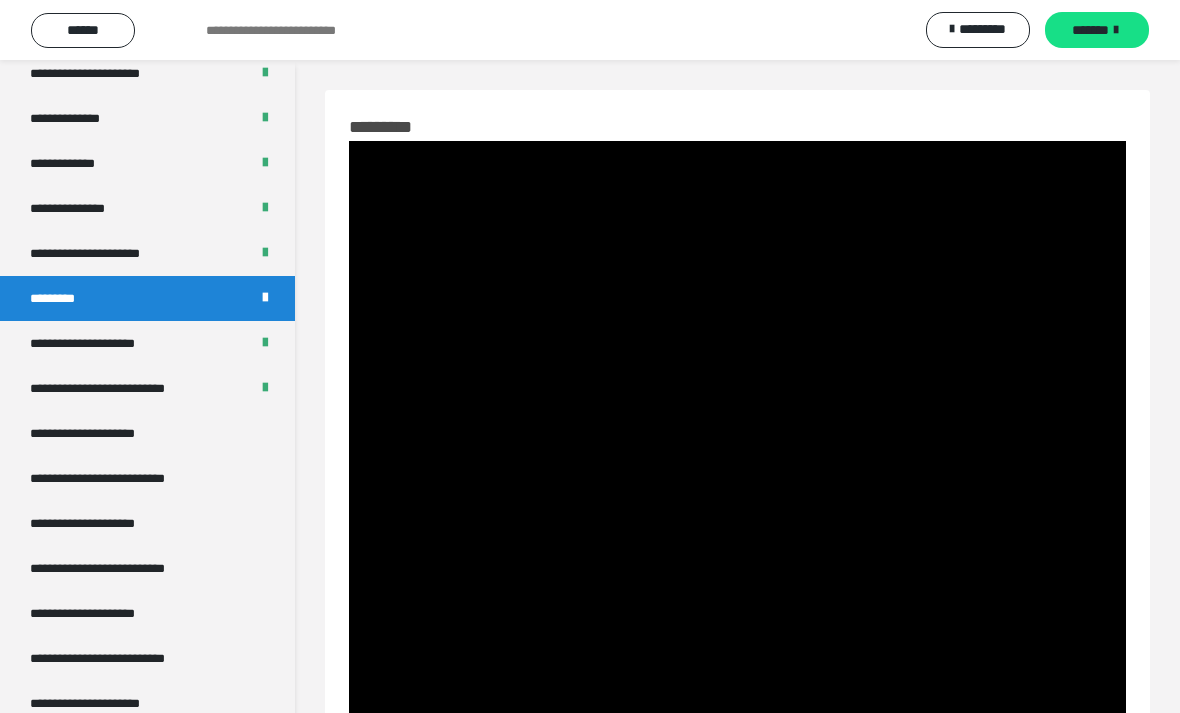 click at bounding box center [737, 359] 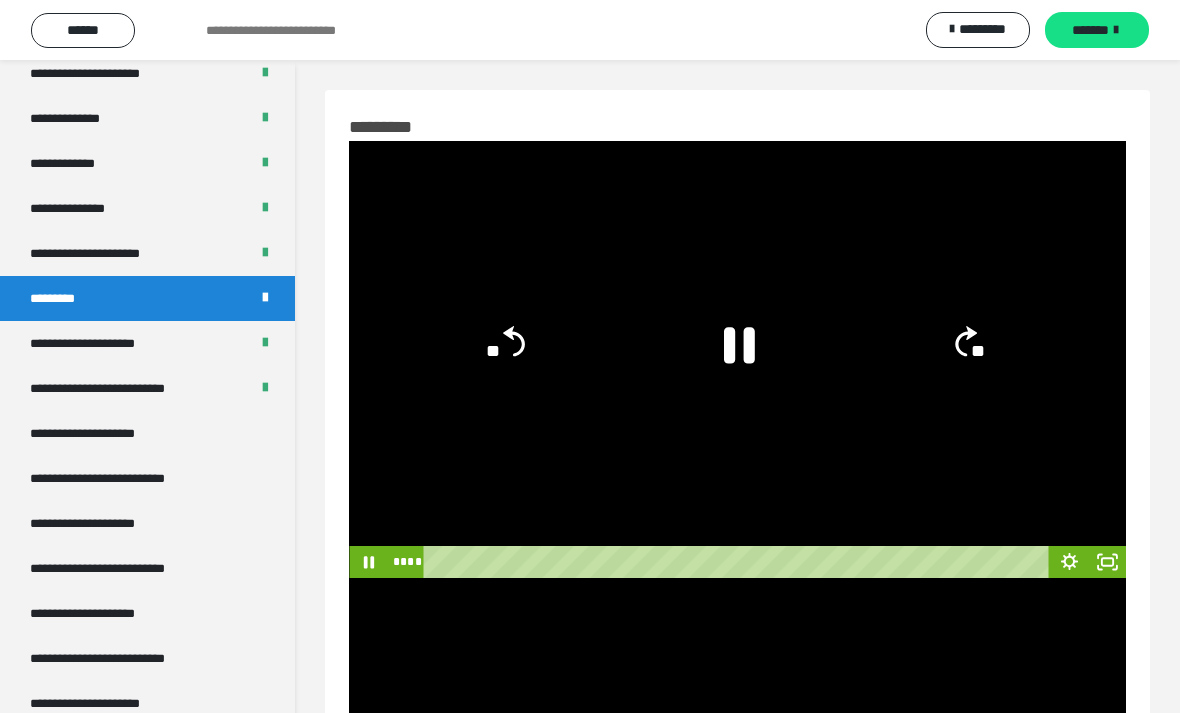 click on "**" 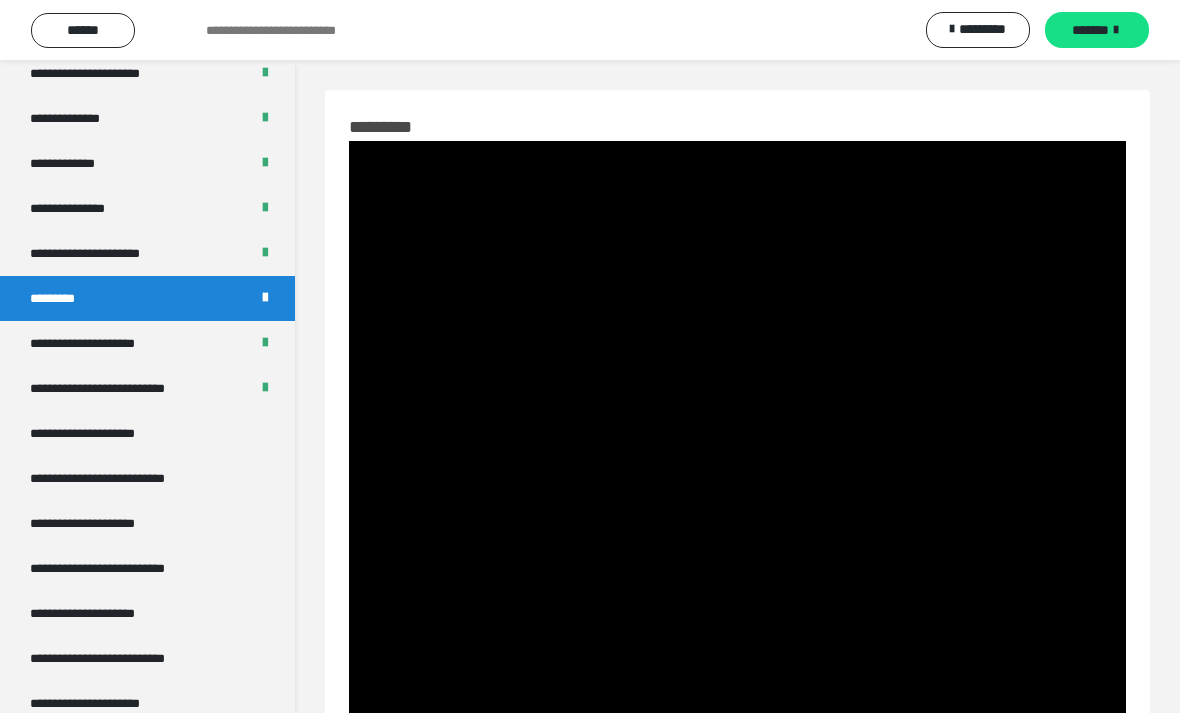 click at bounding box center [737, 359] 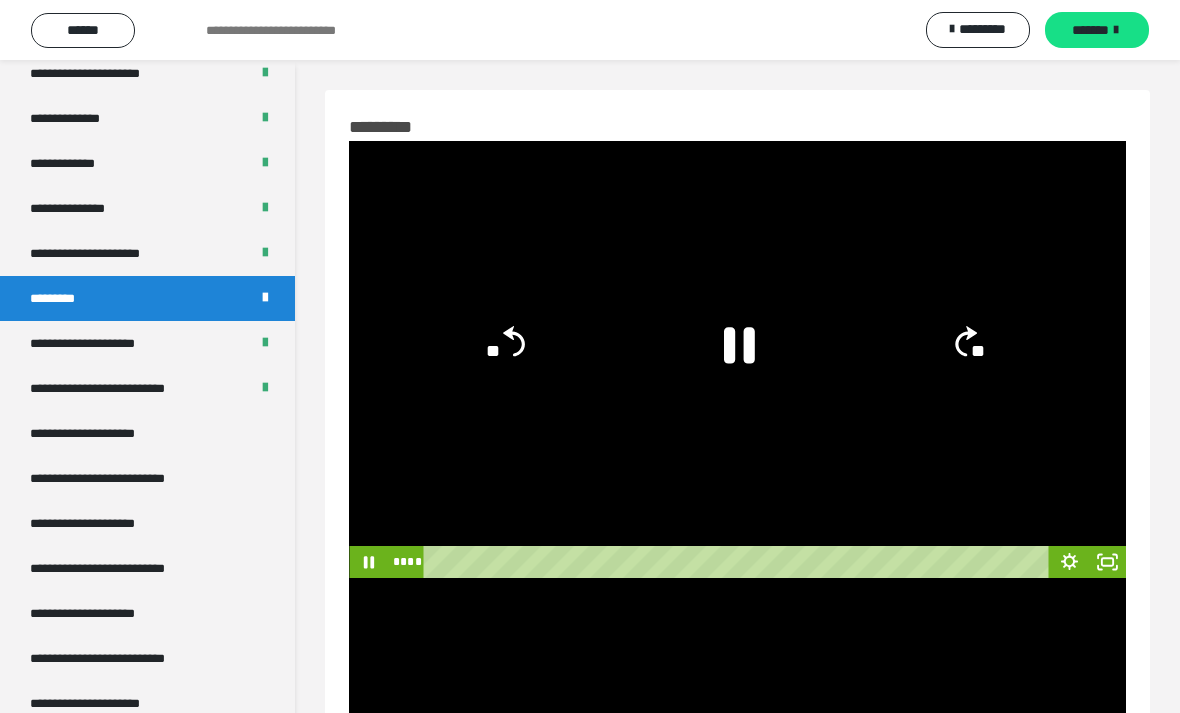 click 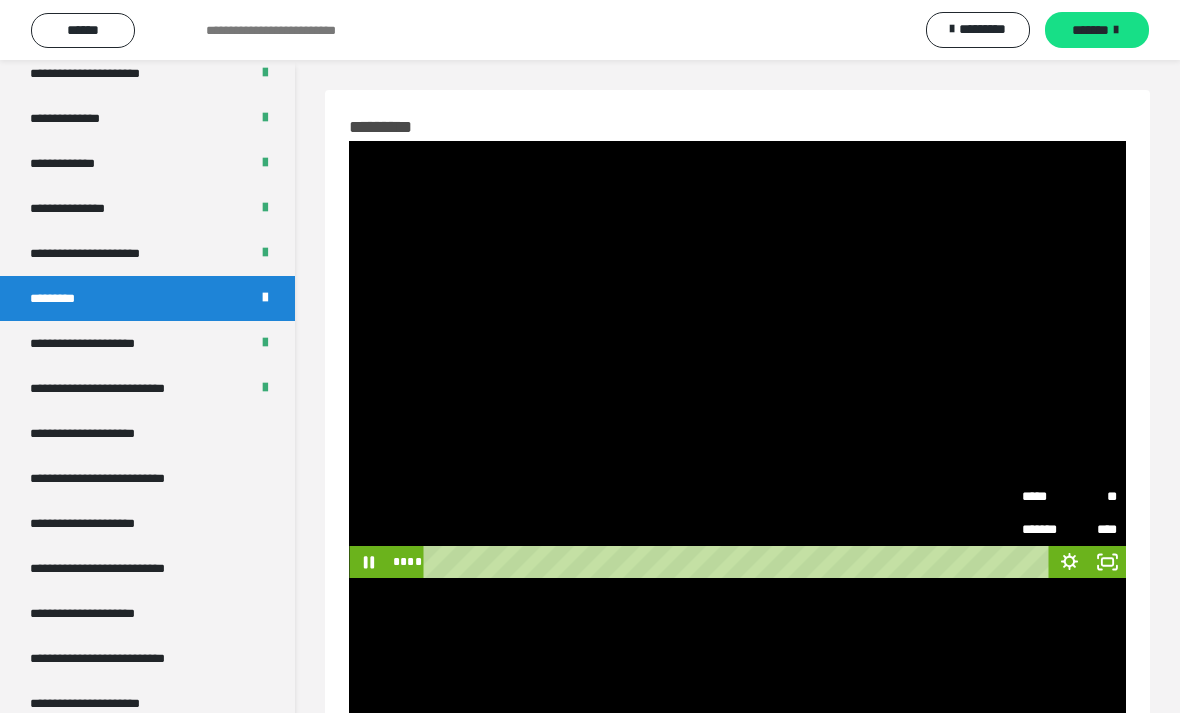 click on "**" at bounding box center (1093, 497) 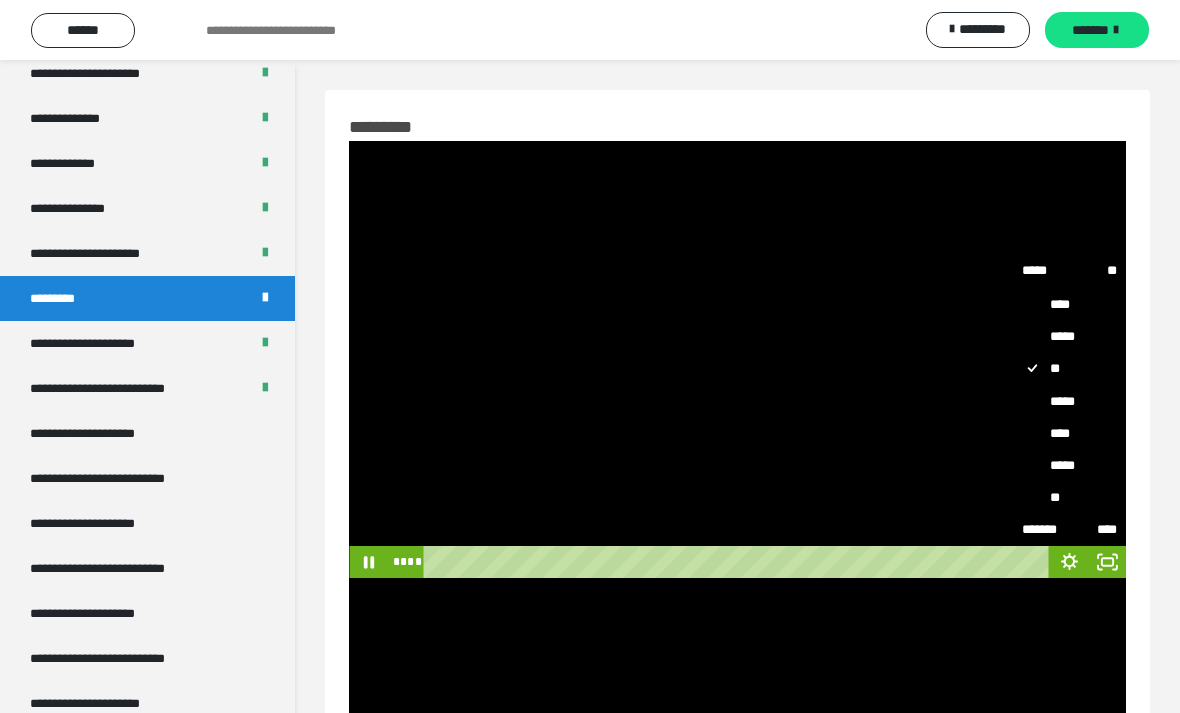 click on "*****" at bounding box center (1069, 401) 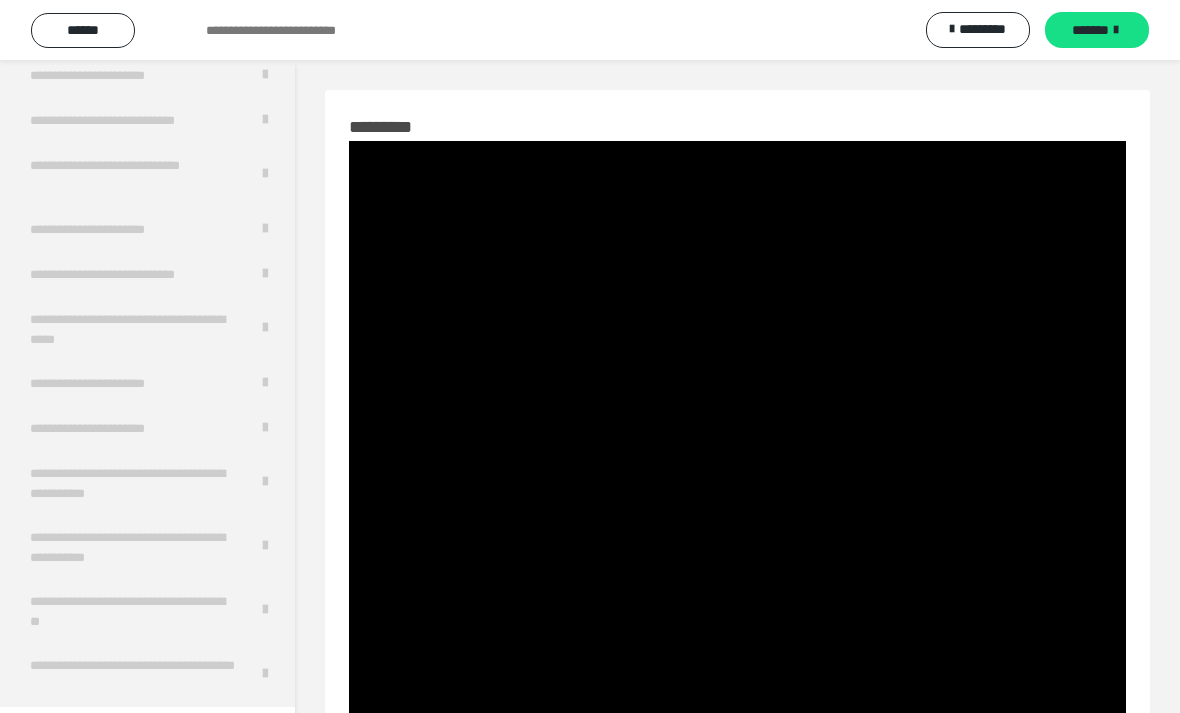 scroll, scrollTop: 3730, scrollLeft: 0, axis: vertical 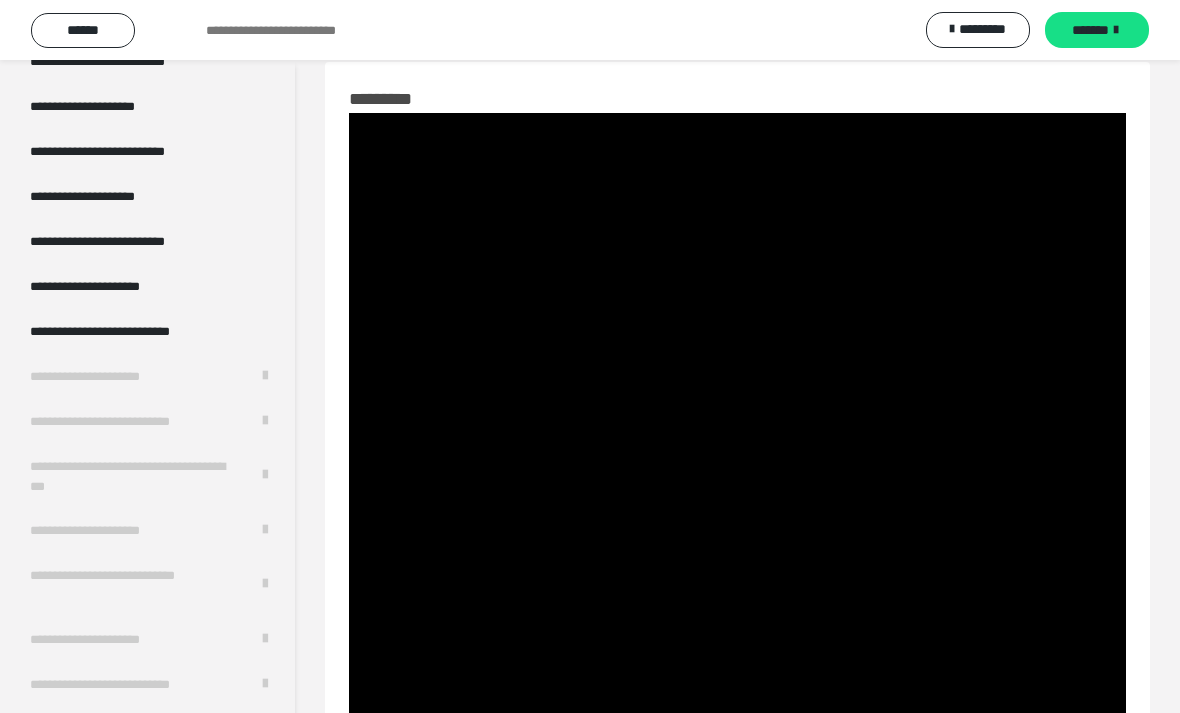 click at bounding box center [737, 331] 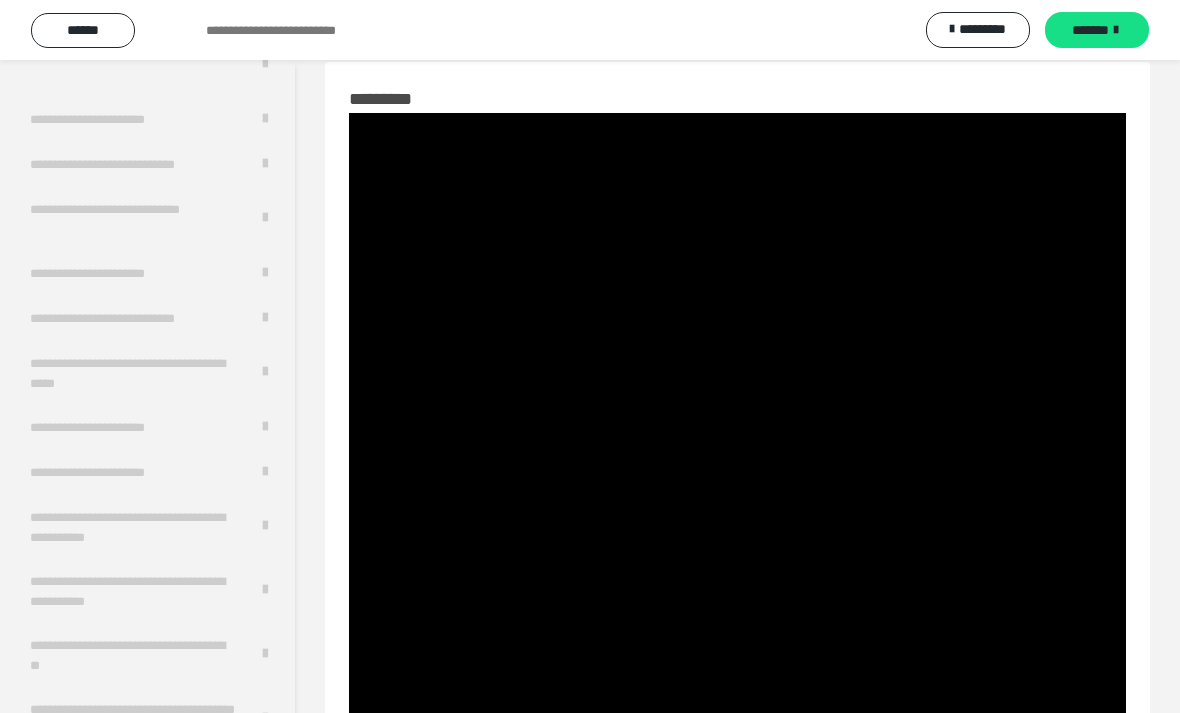 scroll, scrollTop: 3684, scrollLeft: 0, axis: vertical 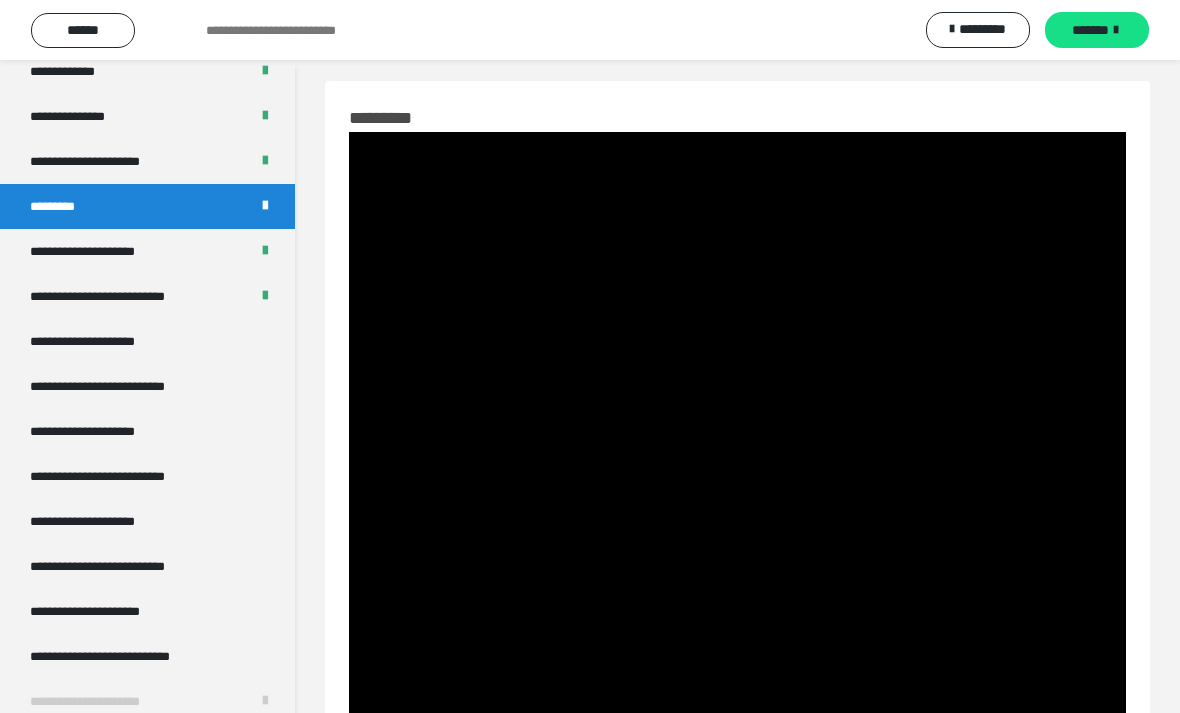 click at bounding box center [737, 350] 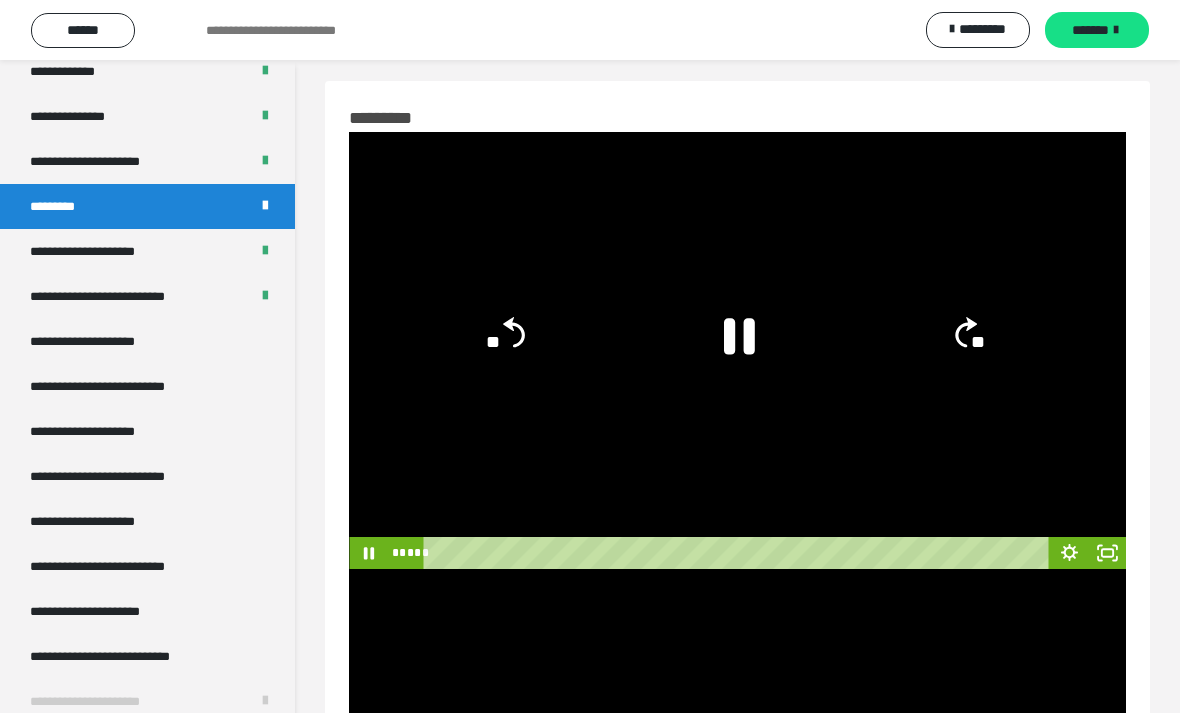 click on "**" 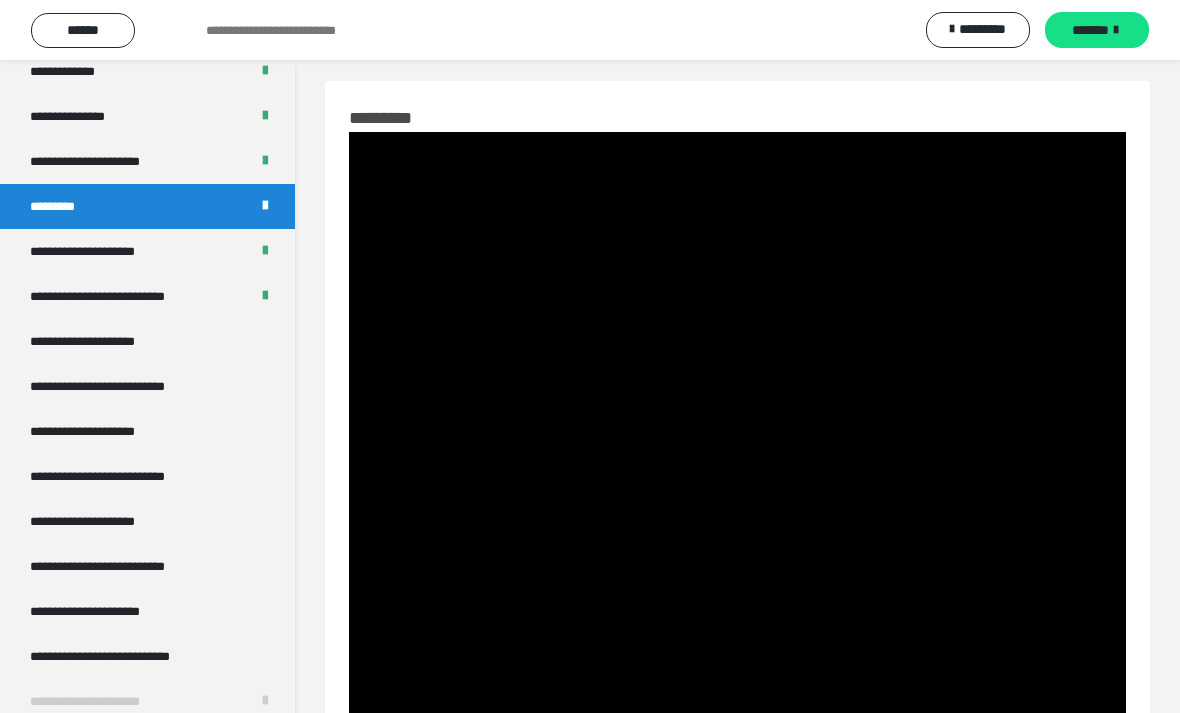 click at bounding box center (737, 350) 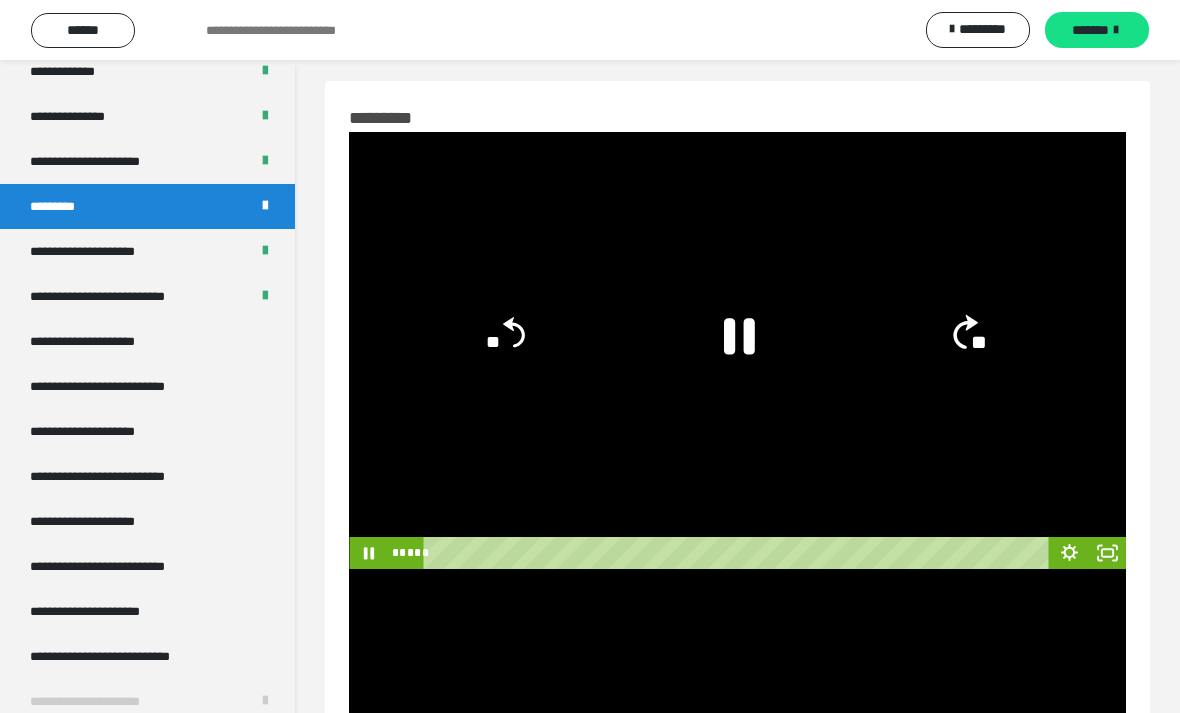 click on "**" 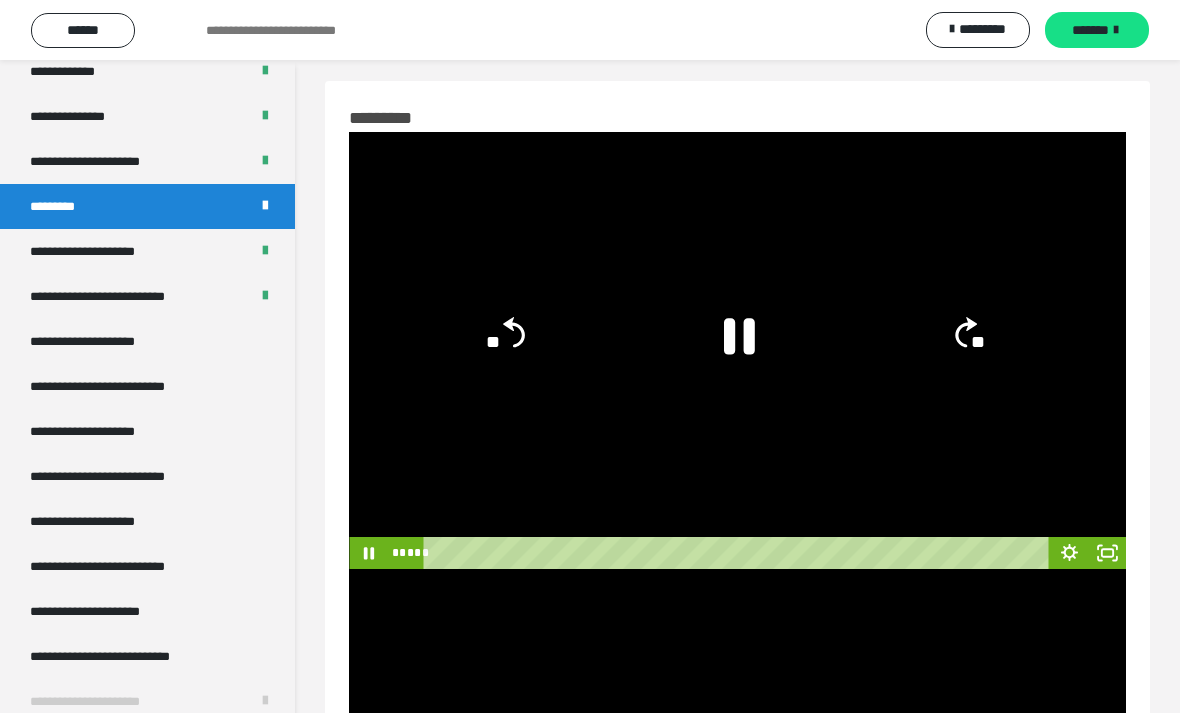 click on "**" 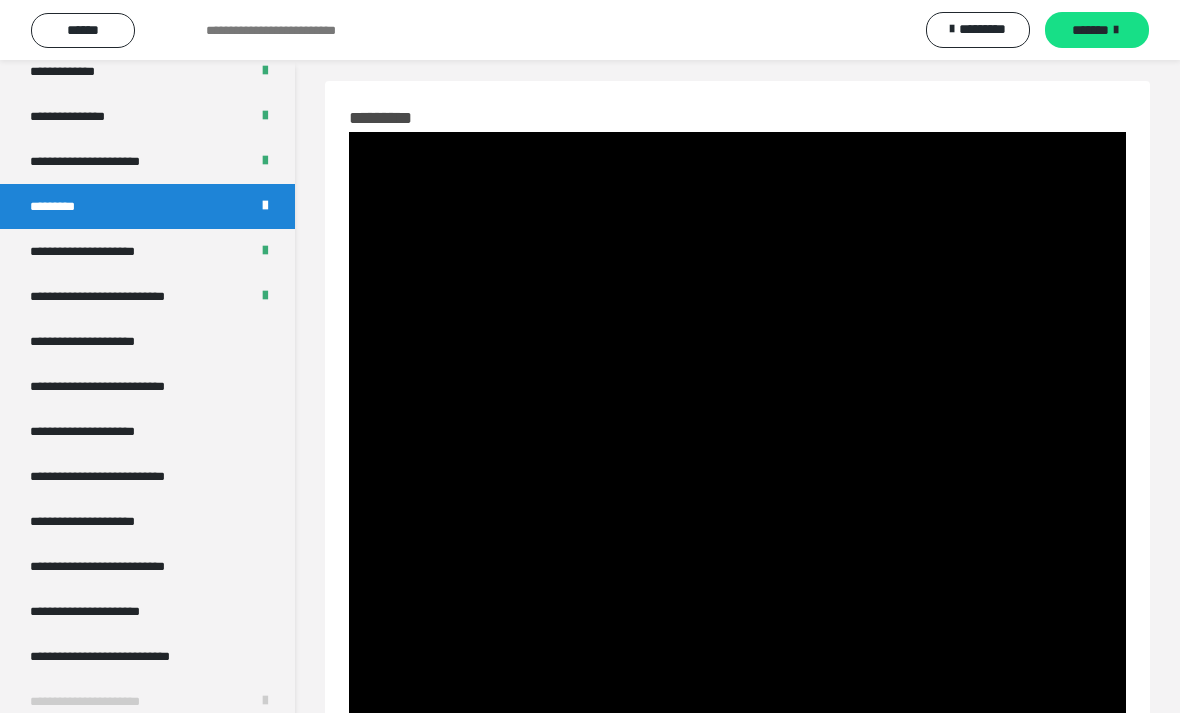click at bounding box center (737, 350) 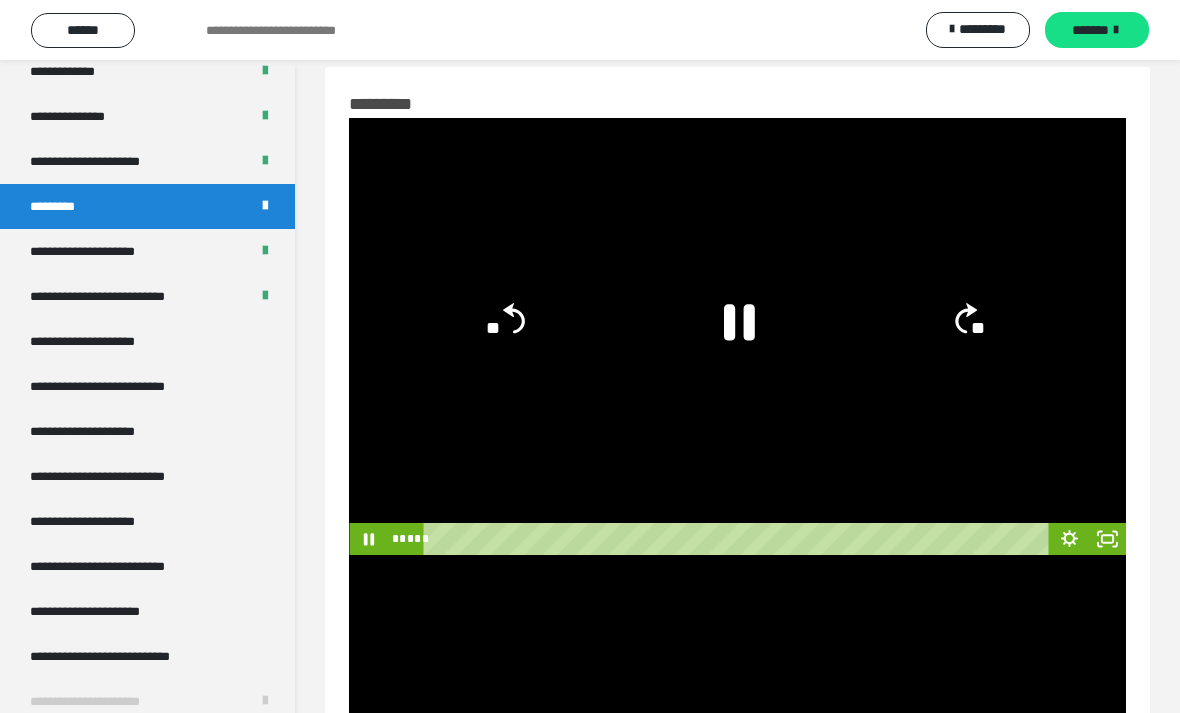 scroll, scrollTop: 35, scrollLeft: 0, axis: vertical 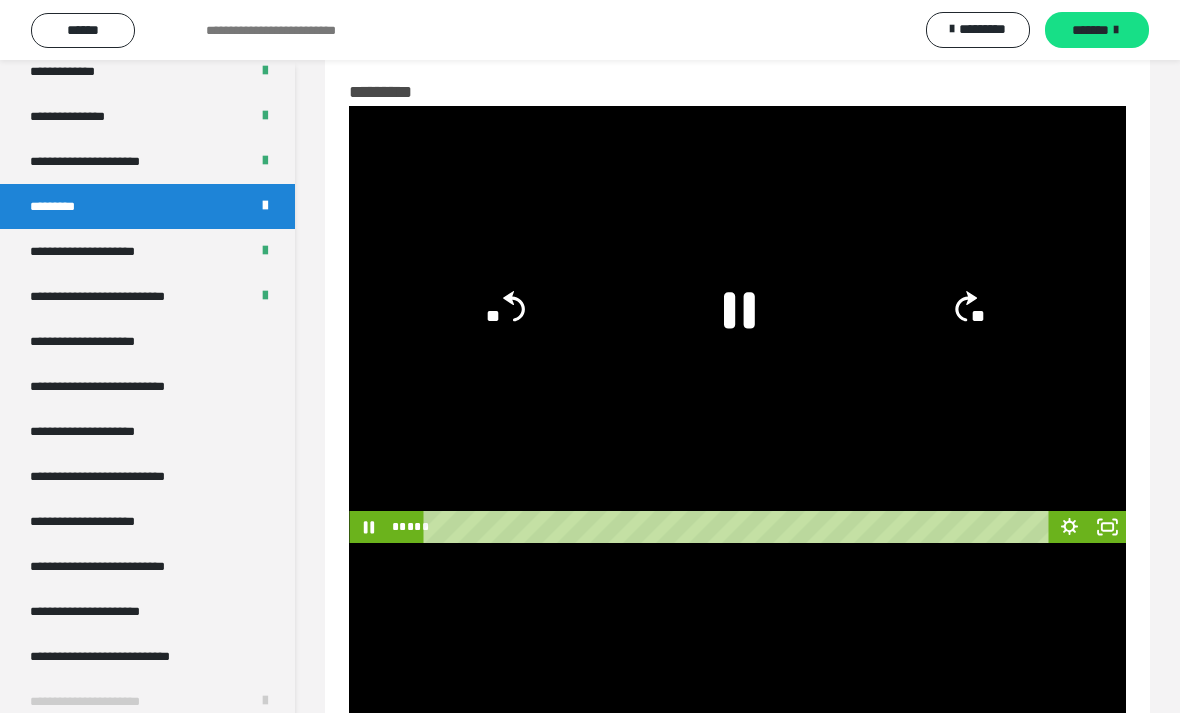 click 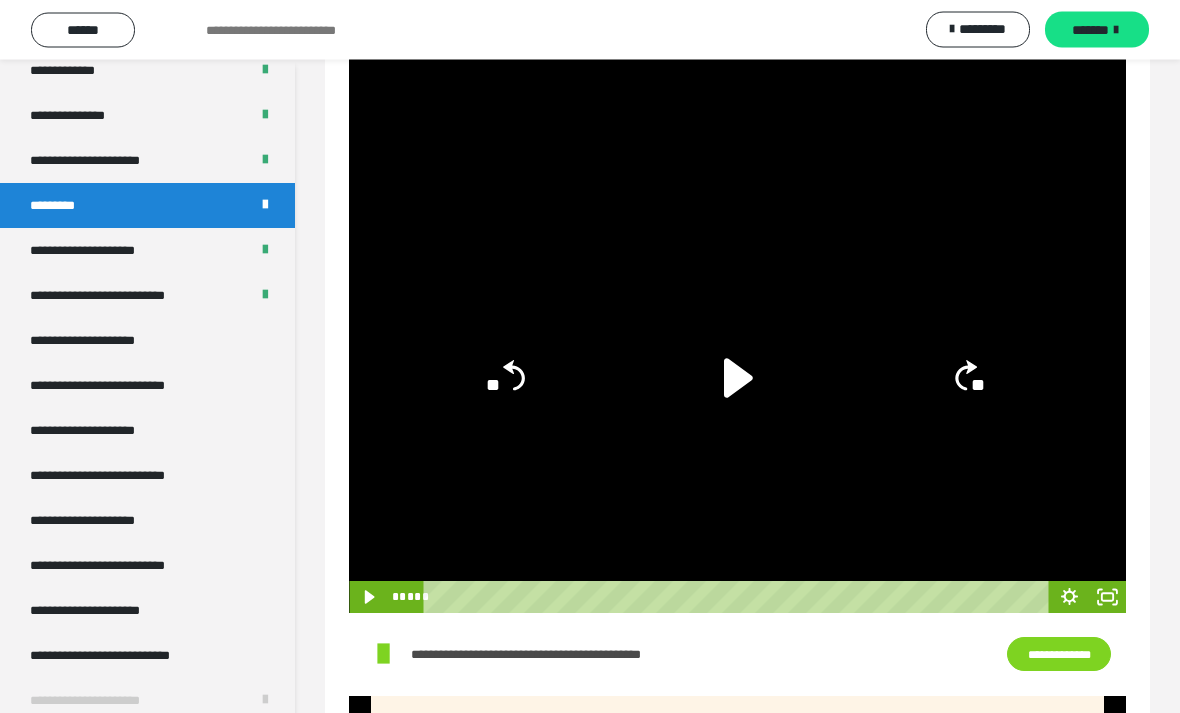 scroll, scrollTop: 820, scrollLeft: 0, axis: vertical 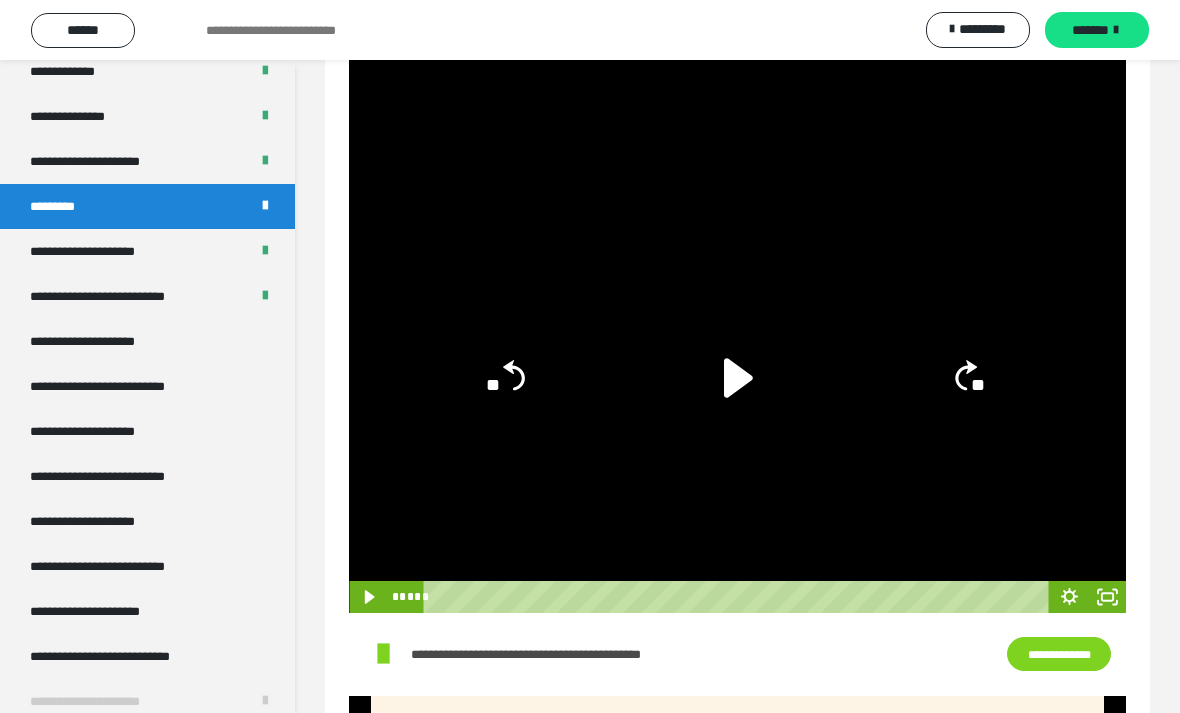 click 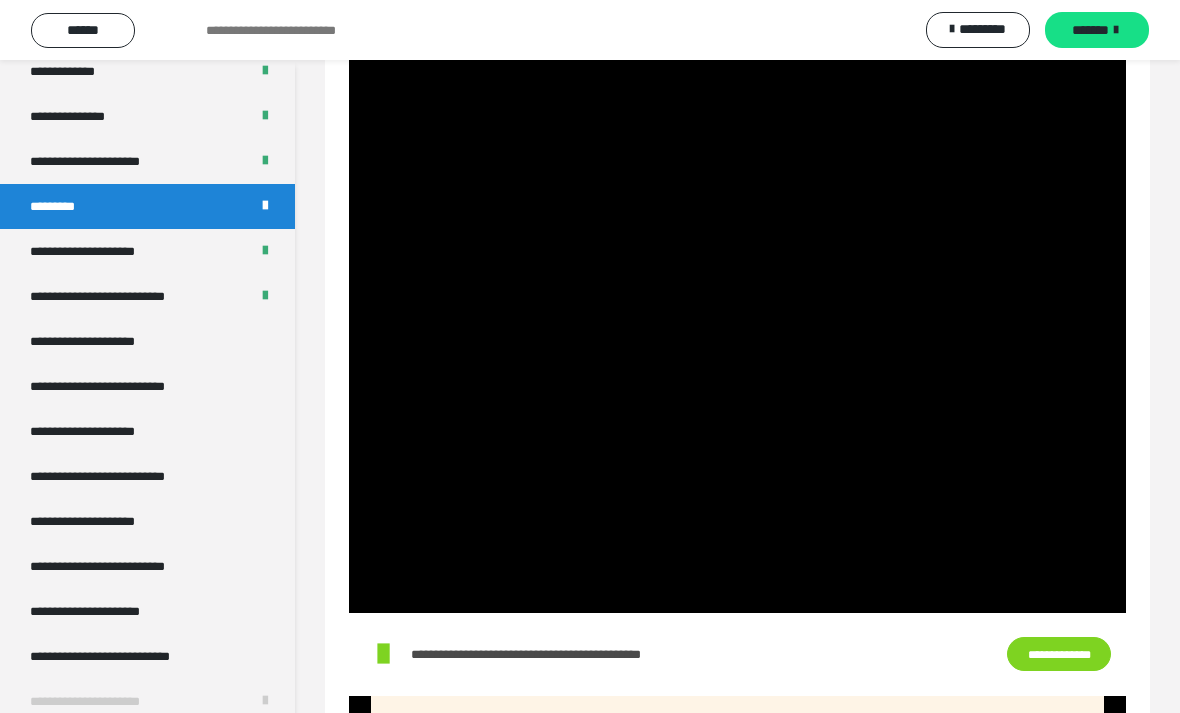 click at bounding box center (737, 394) 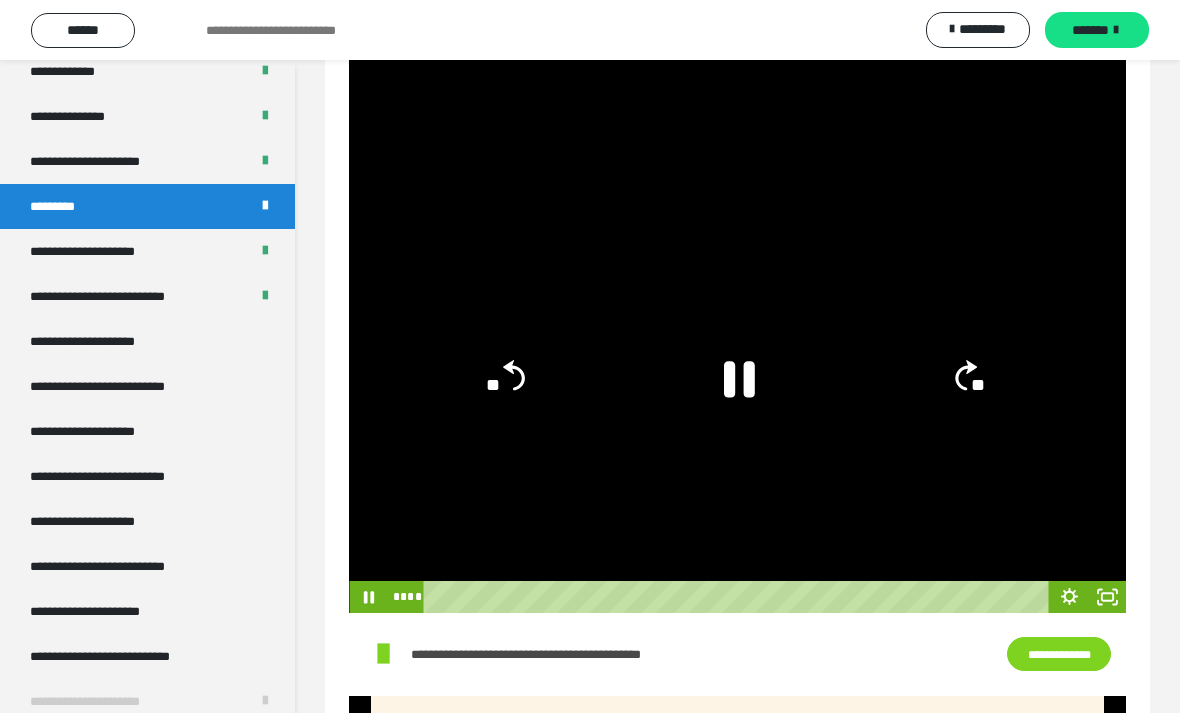 click 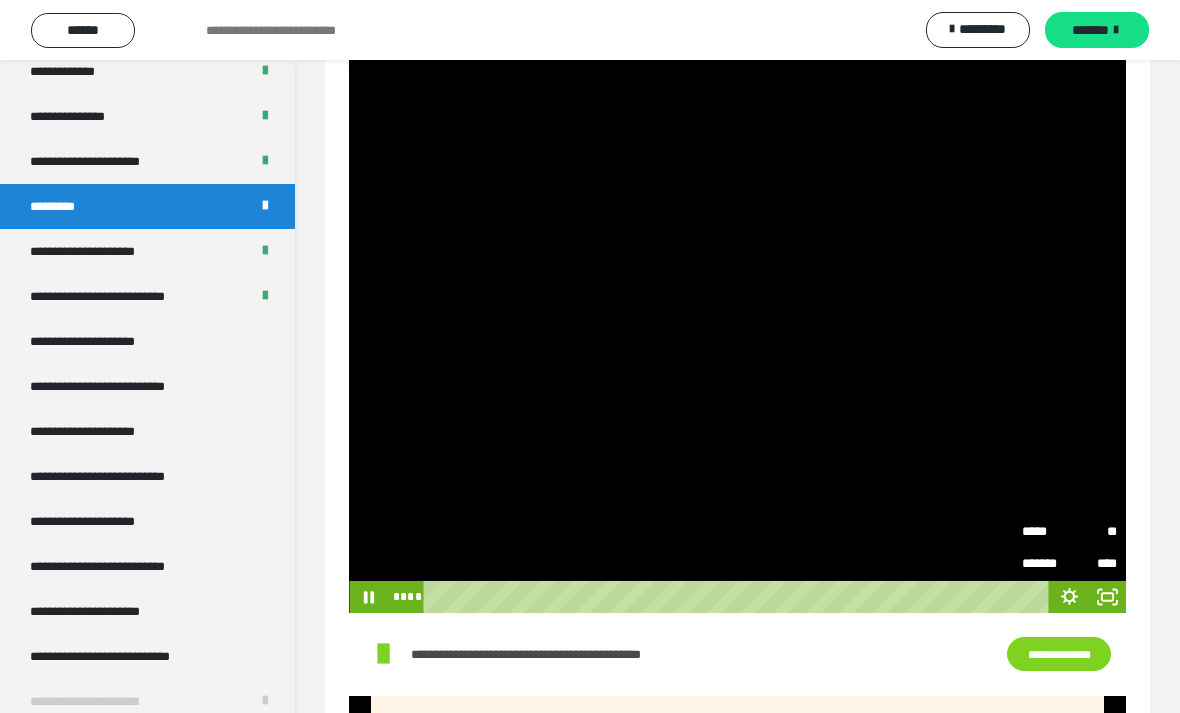 click on "**" at bounding box center (1093, 529) 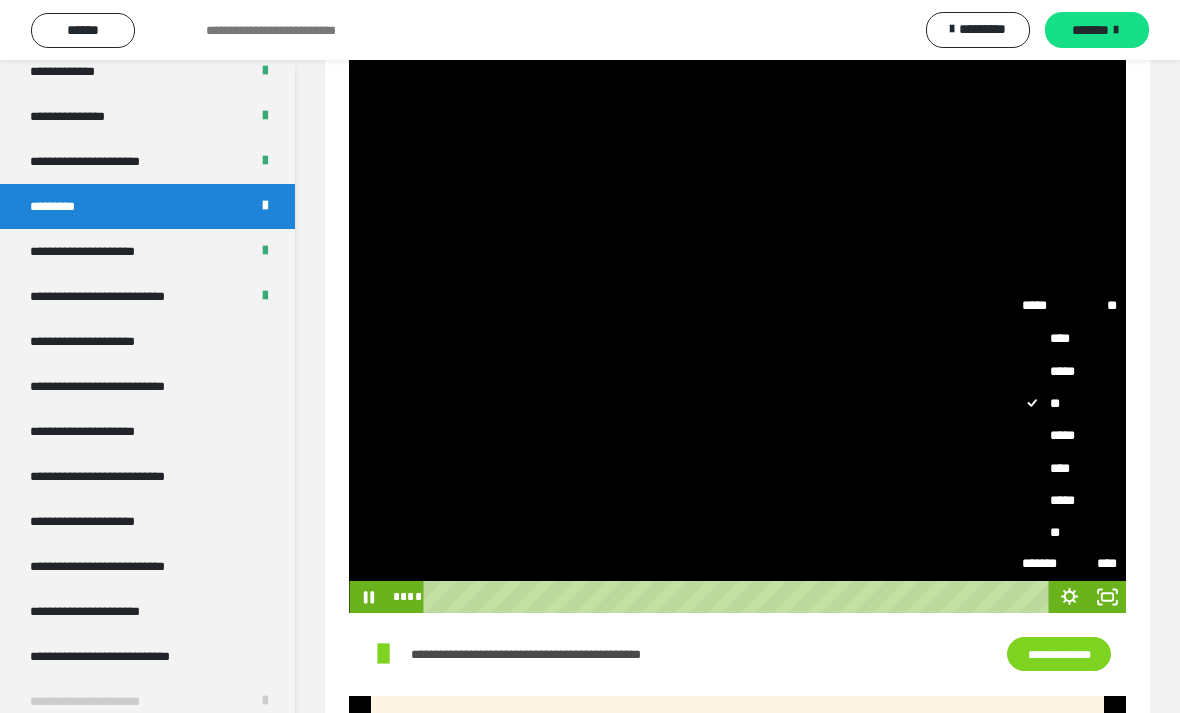 click on "*****" at bounding box center [1069, 435] 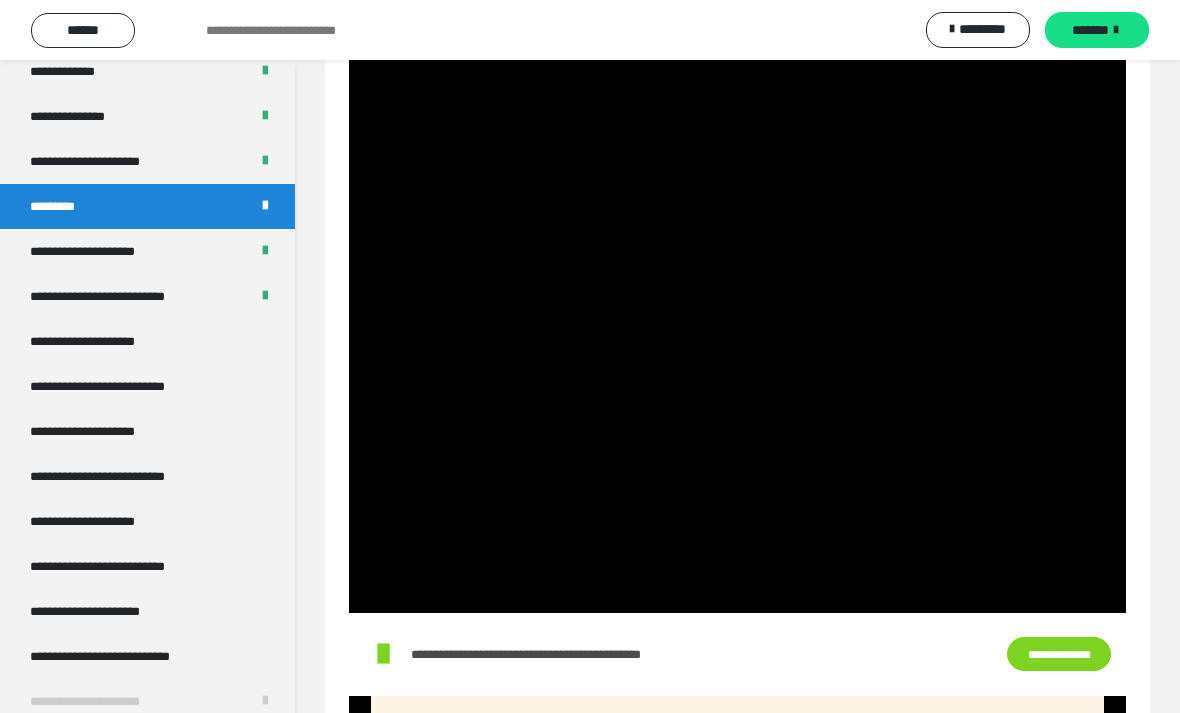 click at bounding box center [737, 394] 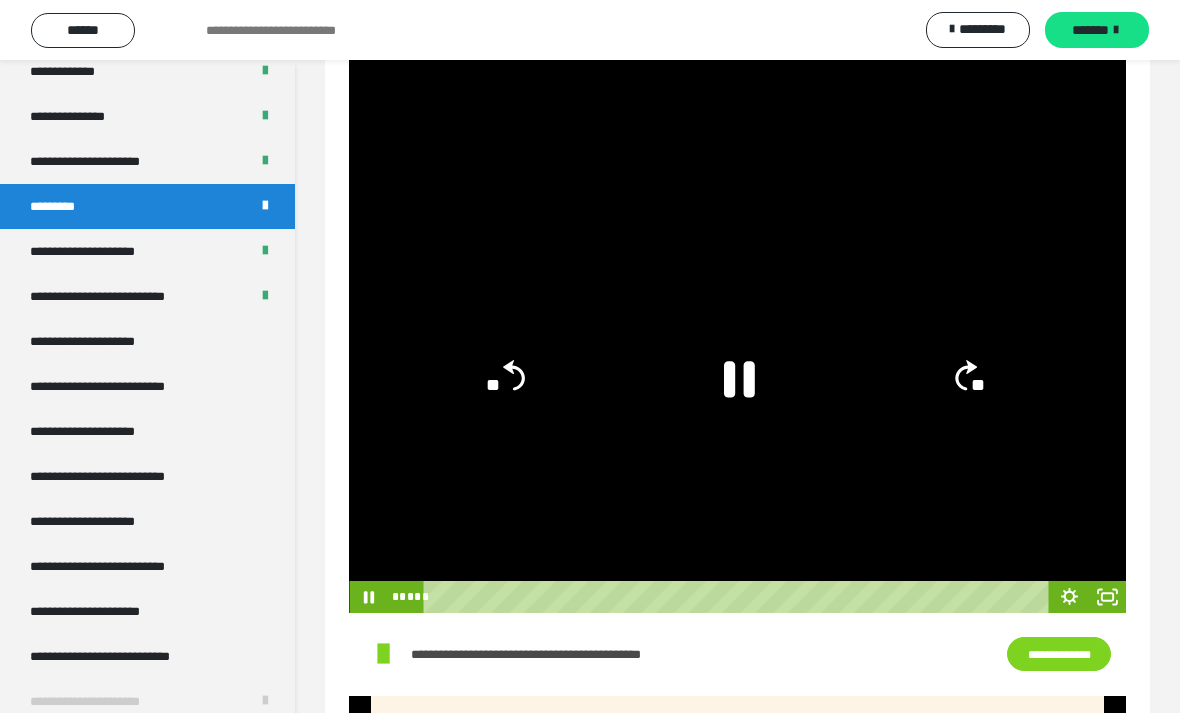 click on "**" 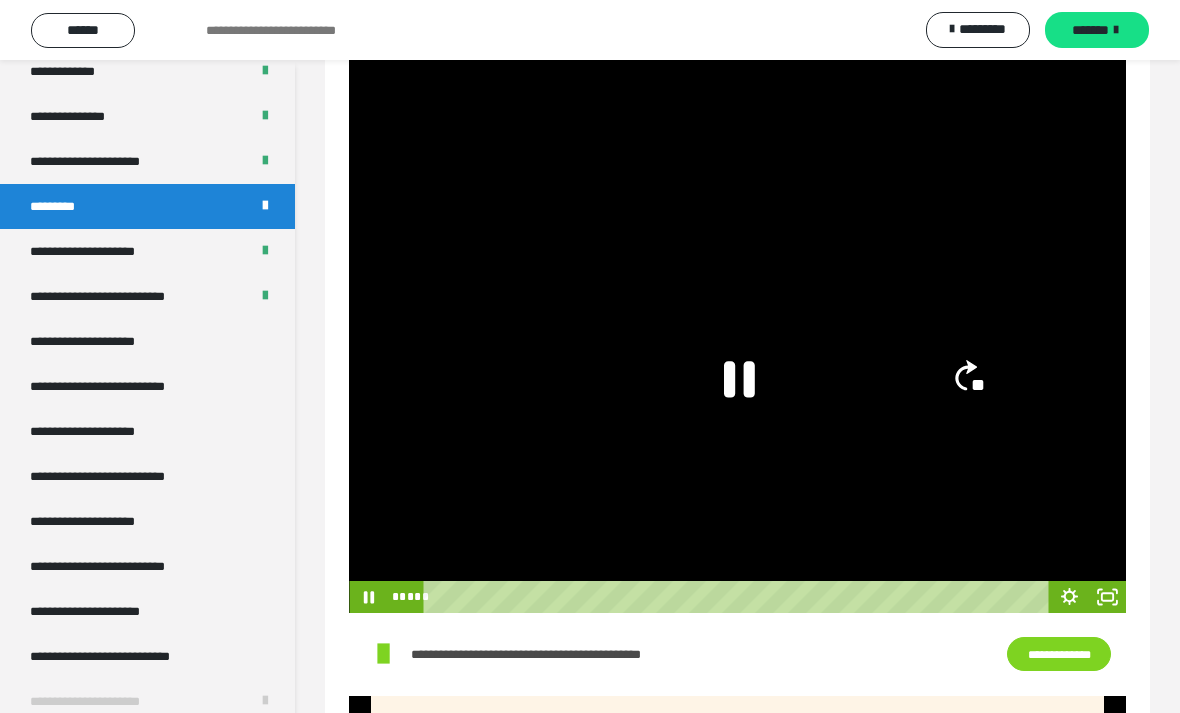 click on "**" 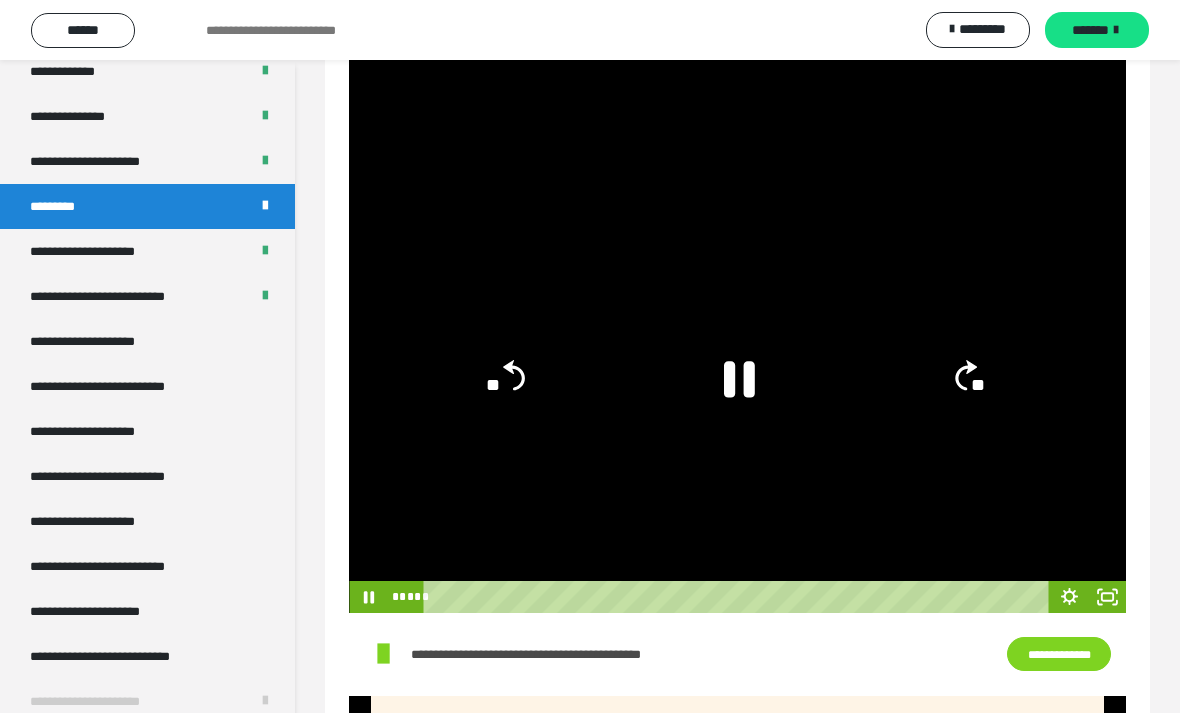 click on "**" 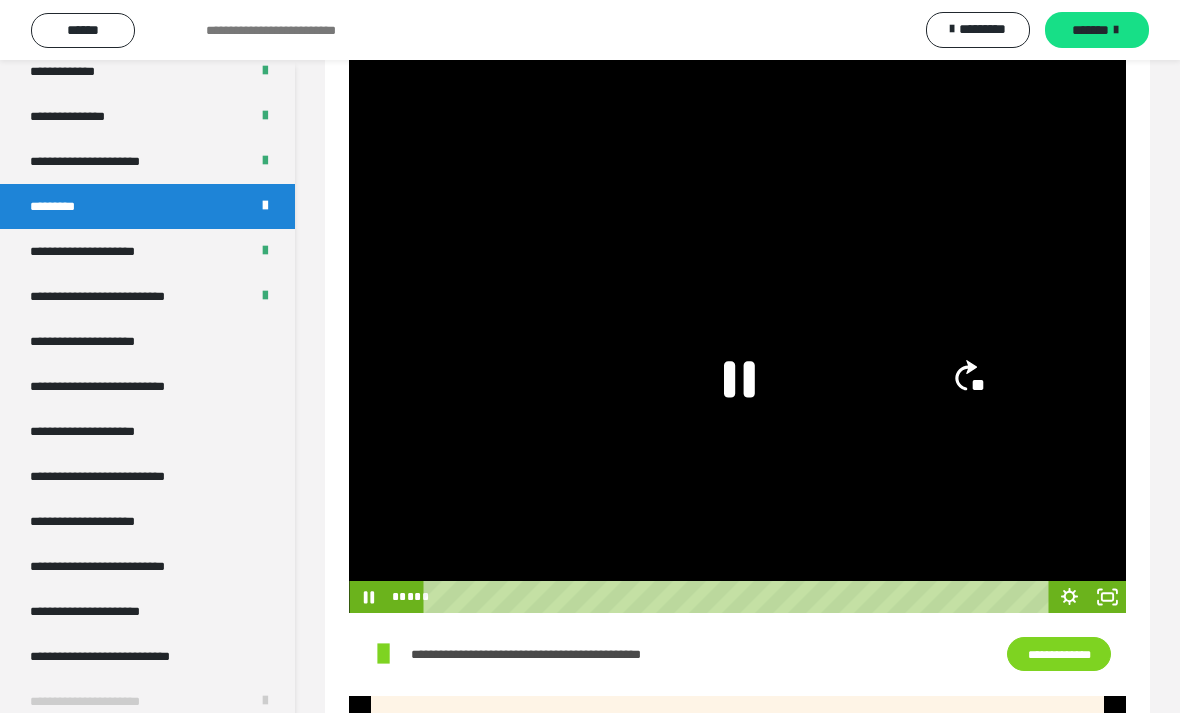 click on "**" 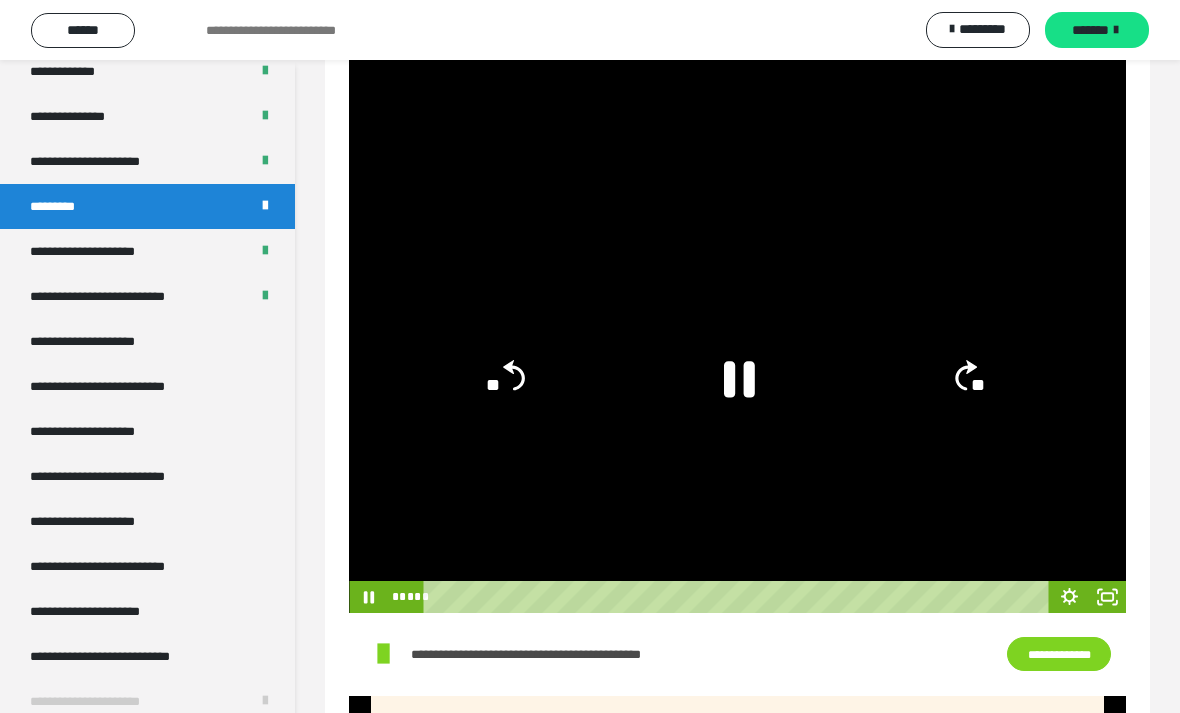 click on "**" 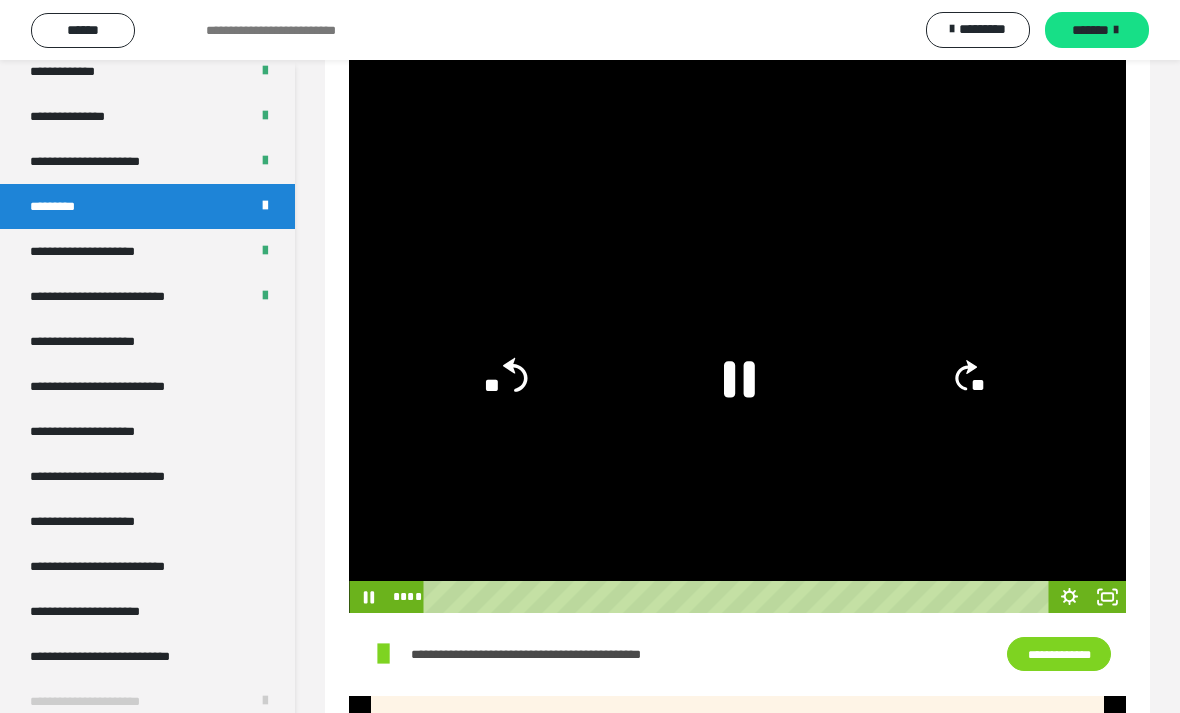 click on "**" 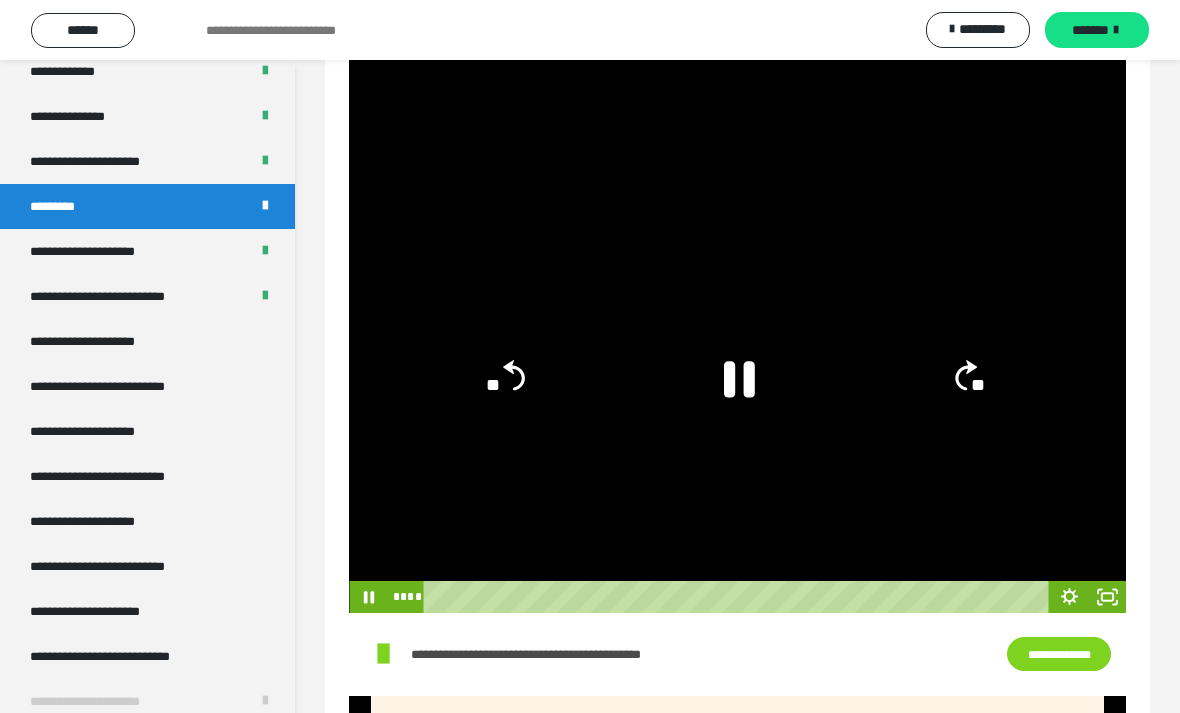 click on "**" 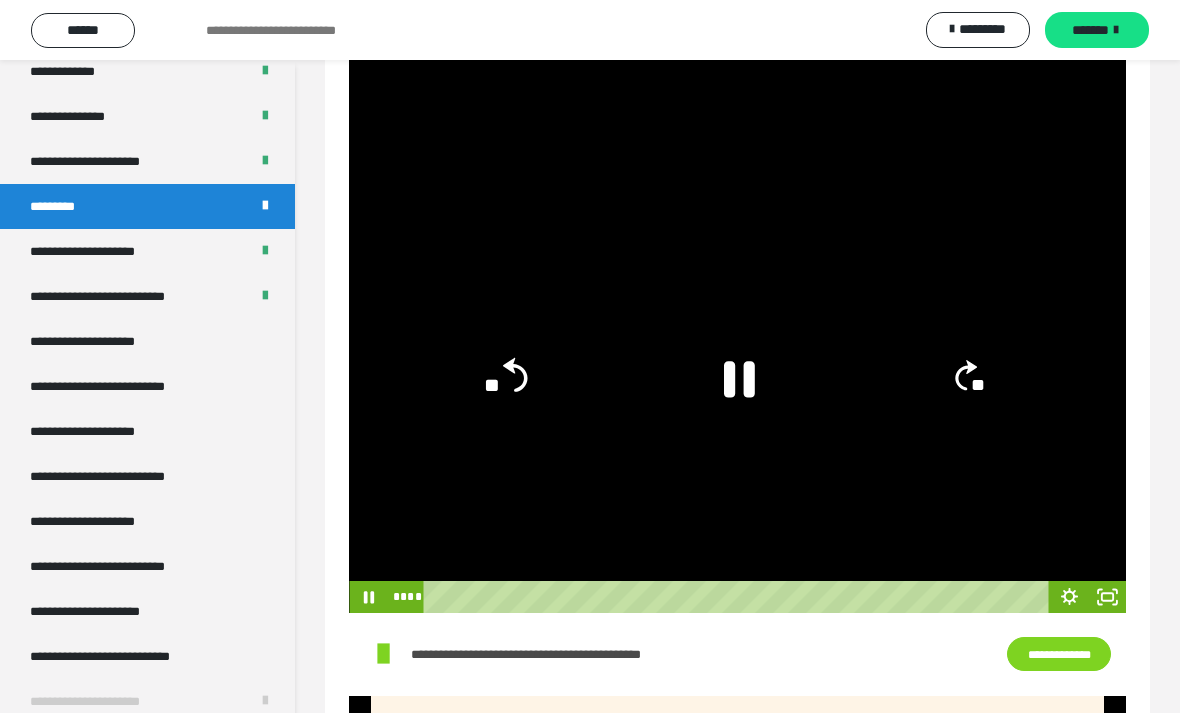 click on "**" 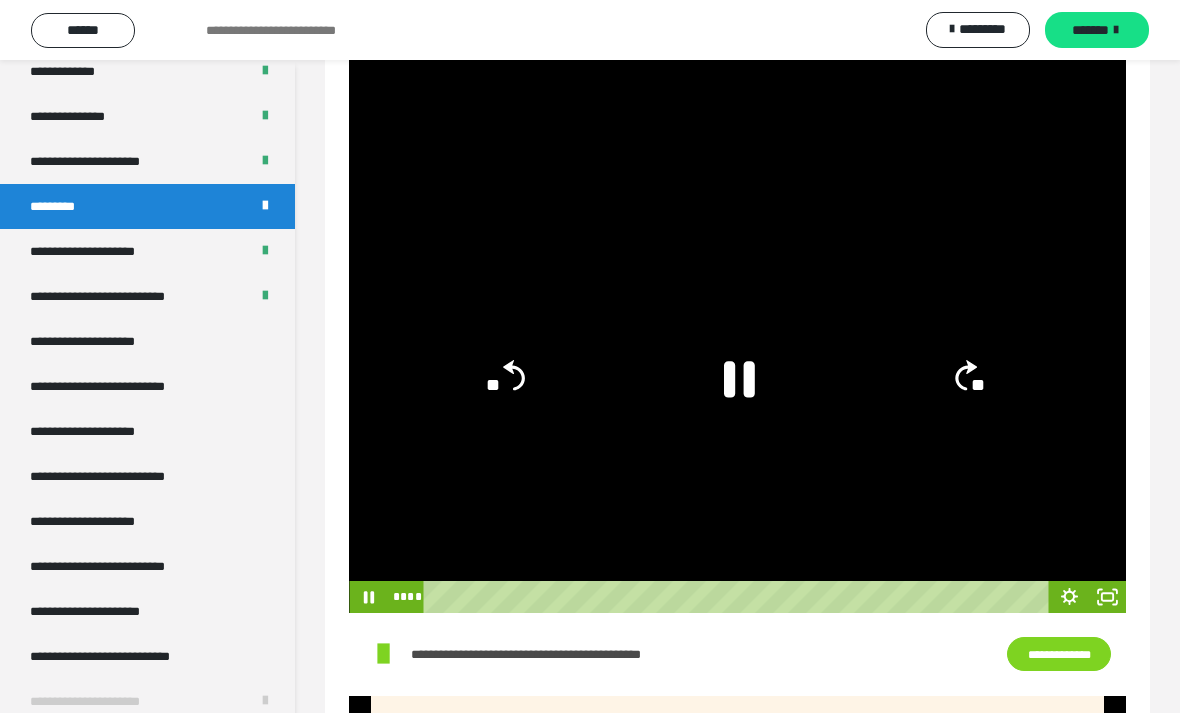 click on "**" 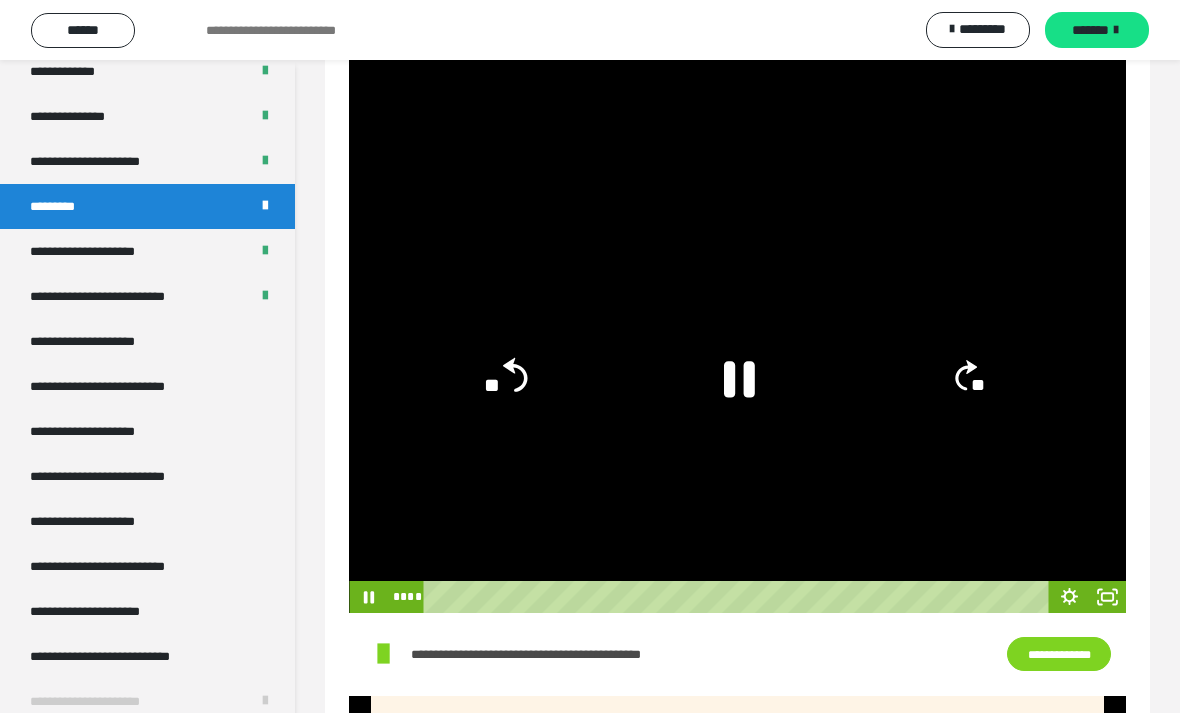click on "**" 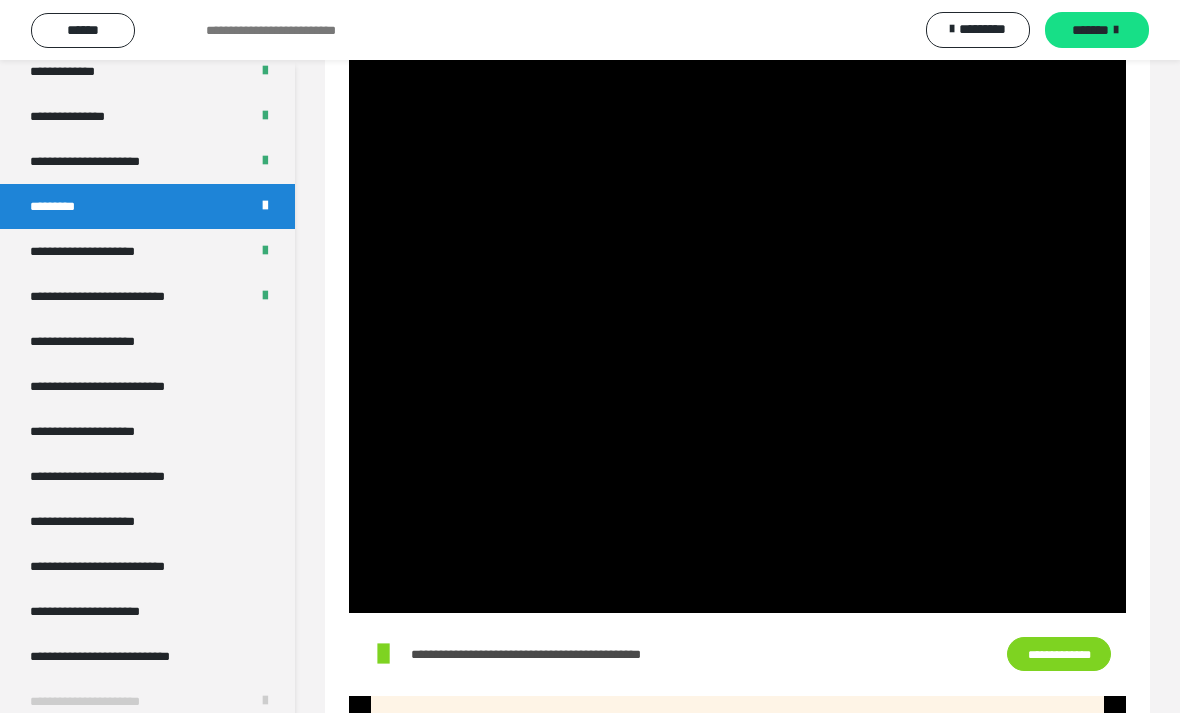 click at bounding box center [737, 394] 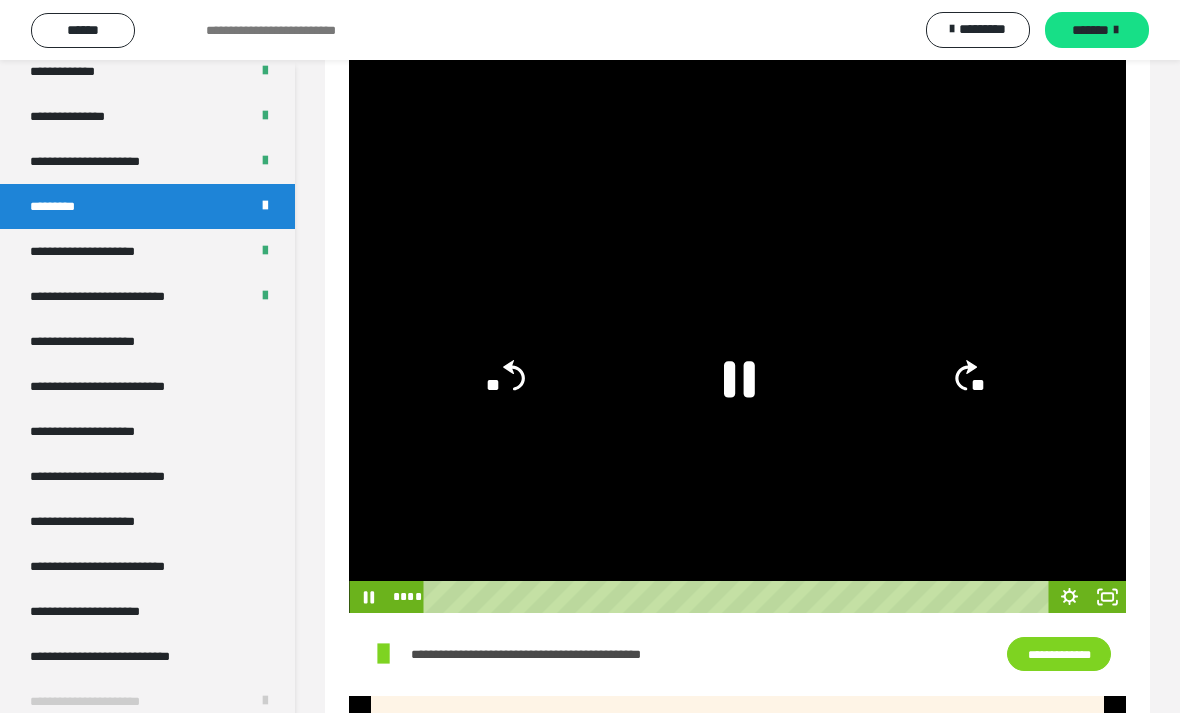 click 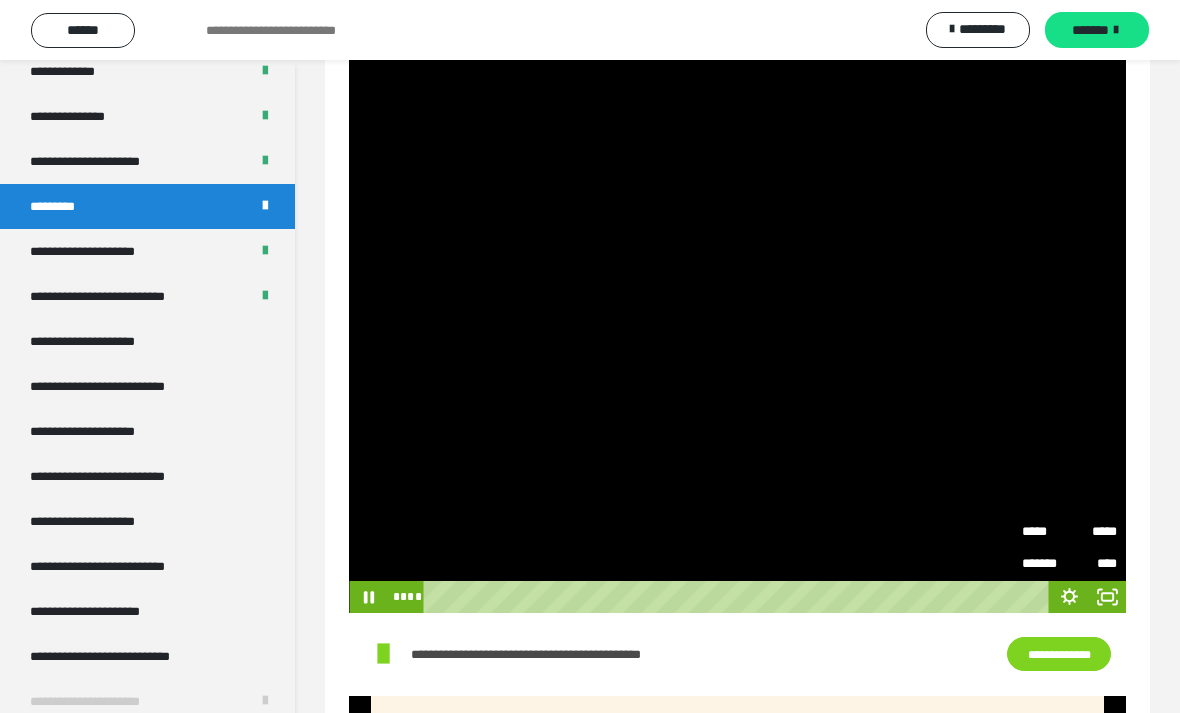 click on "*****" at bounding box center [1093, 532] 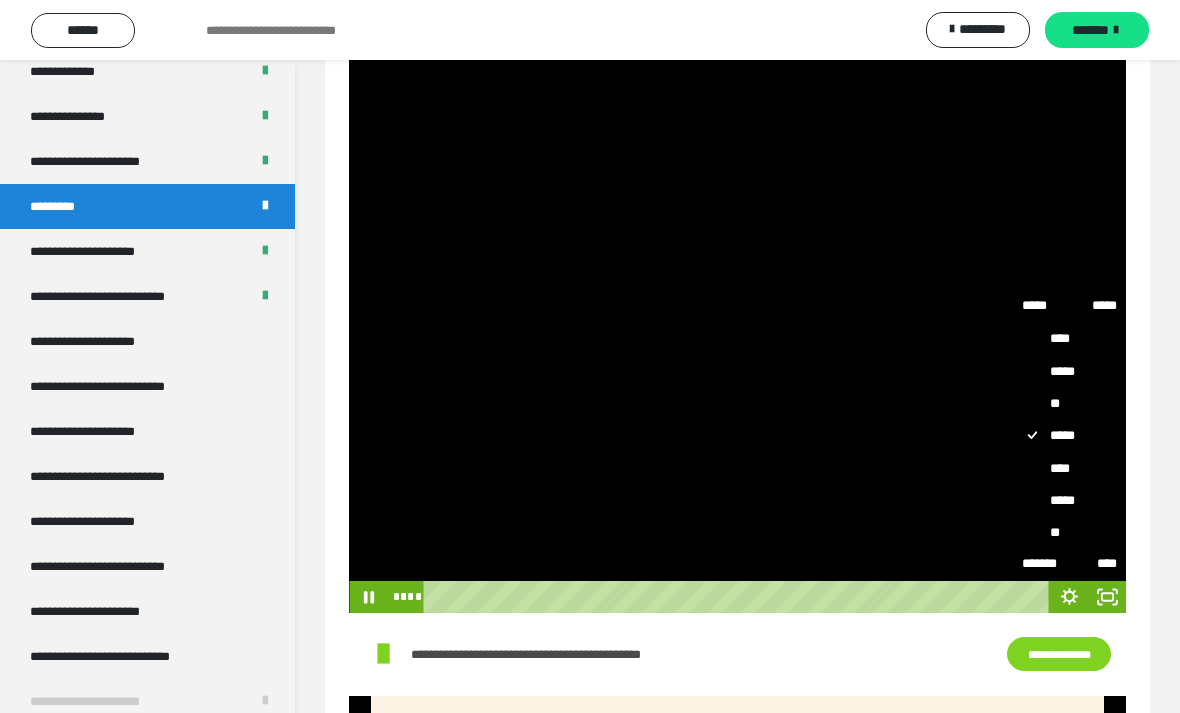 click on "****" at bounding box center (1069, 468) 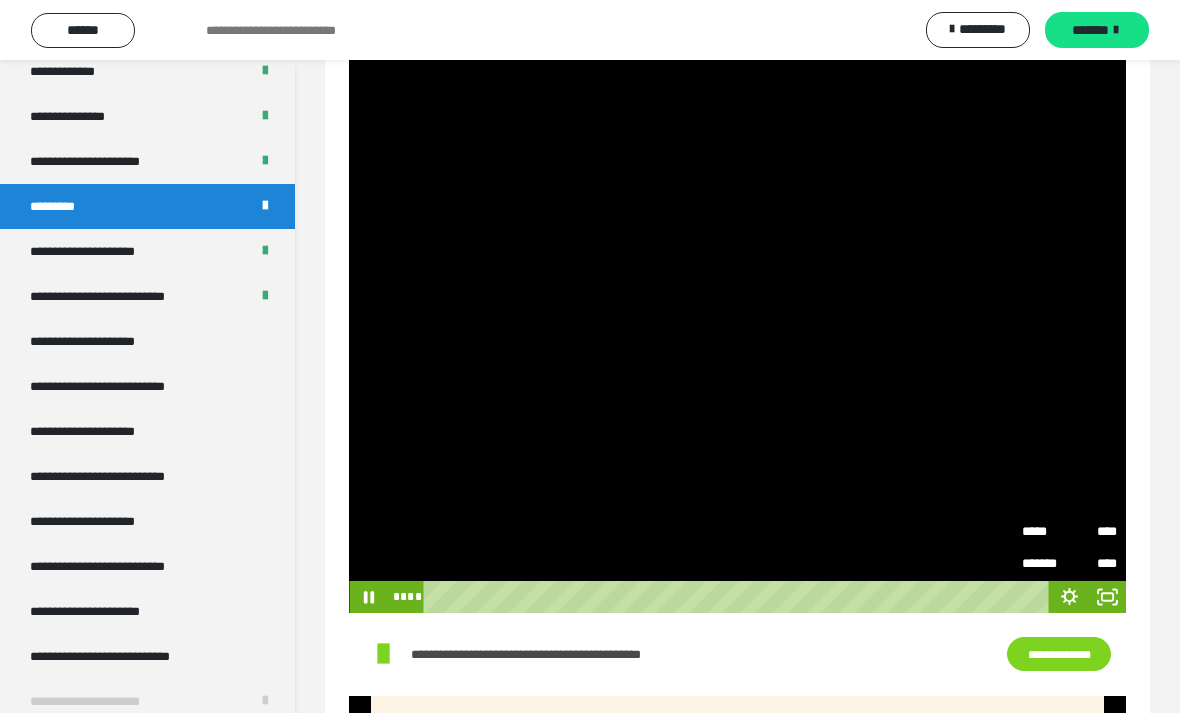click at bounding box center [737, 394] 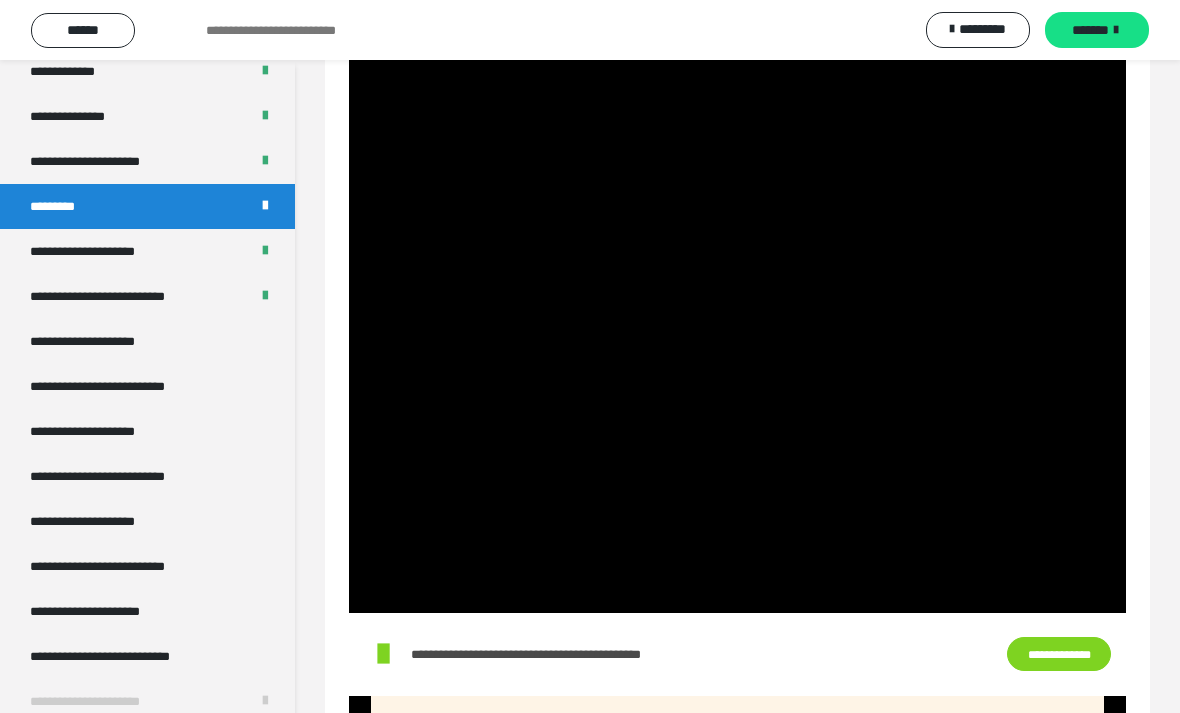 click at bounding box center (737, 394) 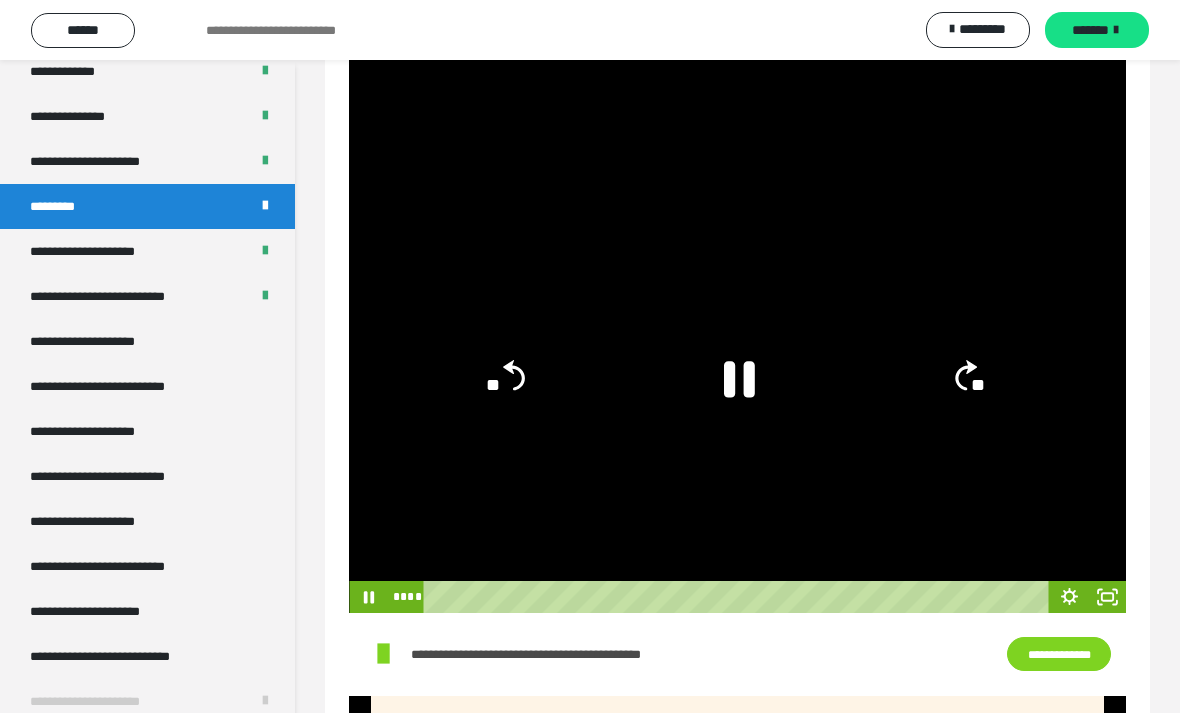 click 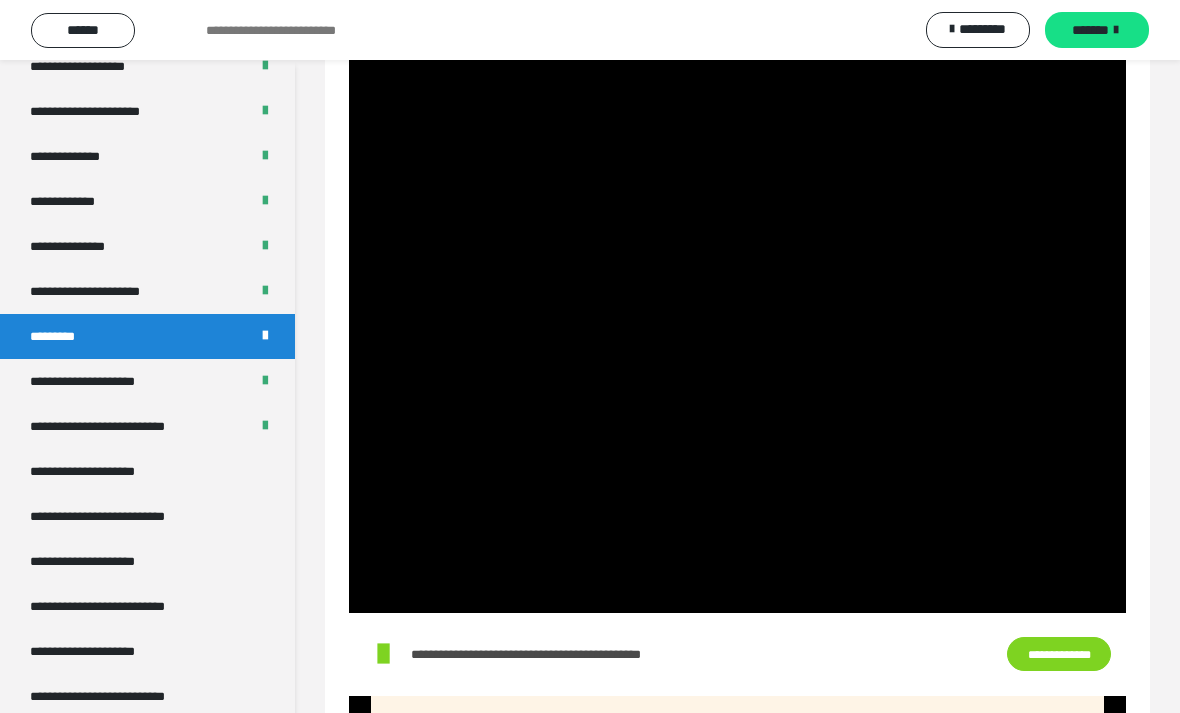 scroll, scrollTop: 2377, scrollLeft: 0, axis: vertical 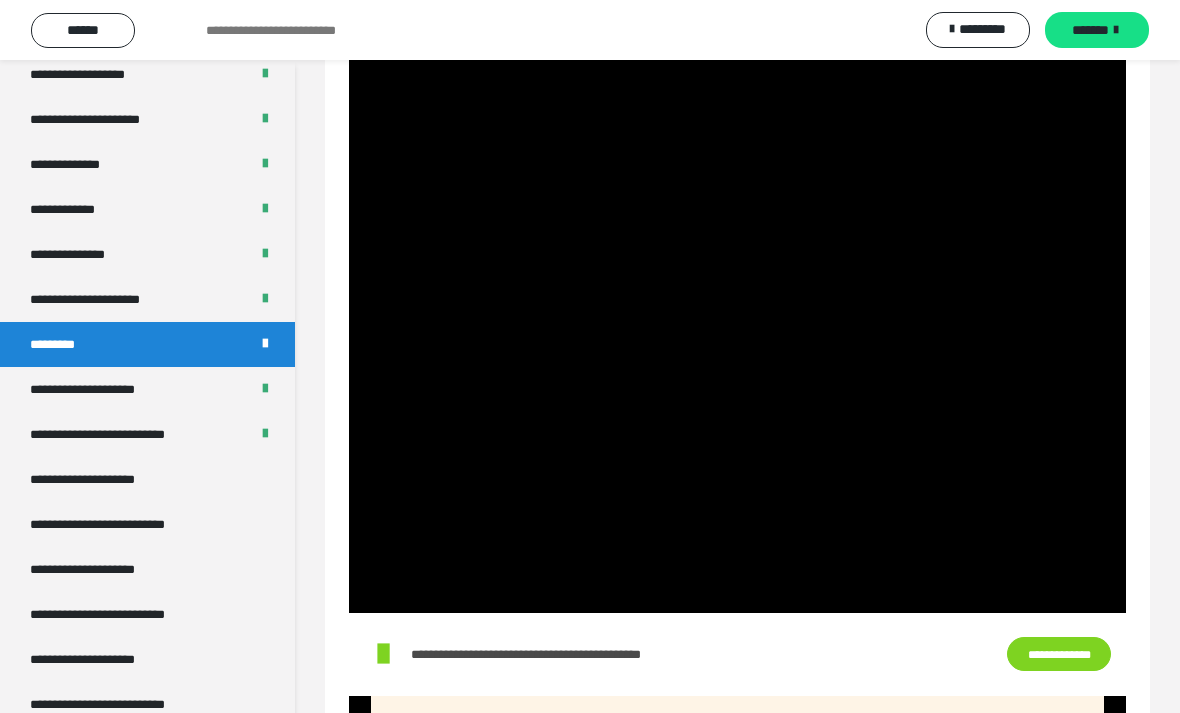 click on "**********" at bounding box center [118, 299] 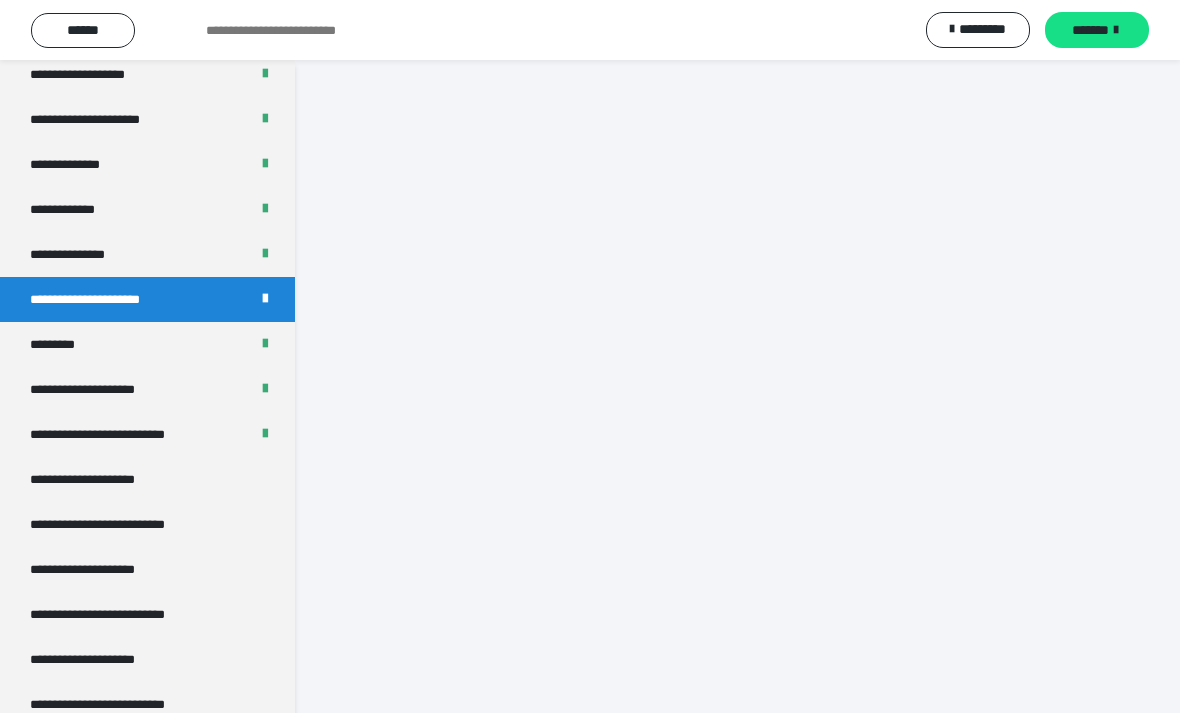 scroll, scrollTop: 124, scrollLeft: 0, axis: vertical 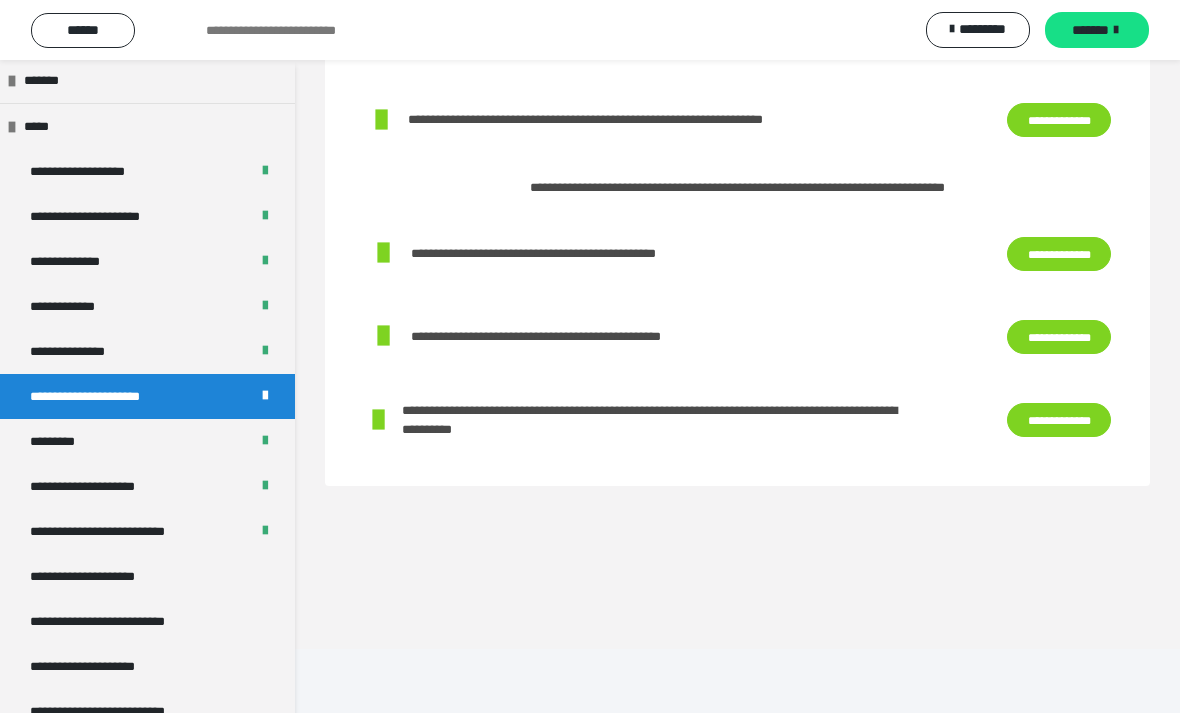click on "**********" at bounding box center (147, 351) 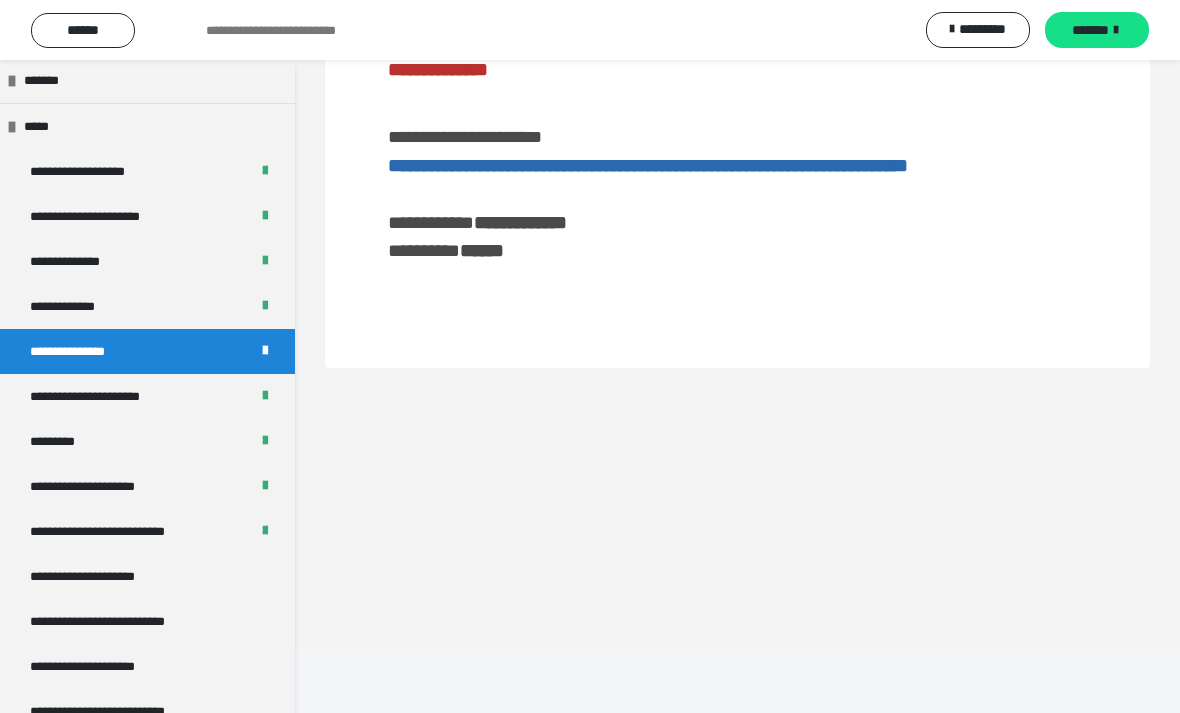 click on "**********" at bounding box center [147, 216] 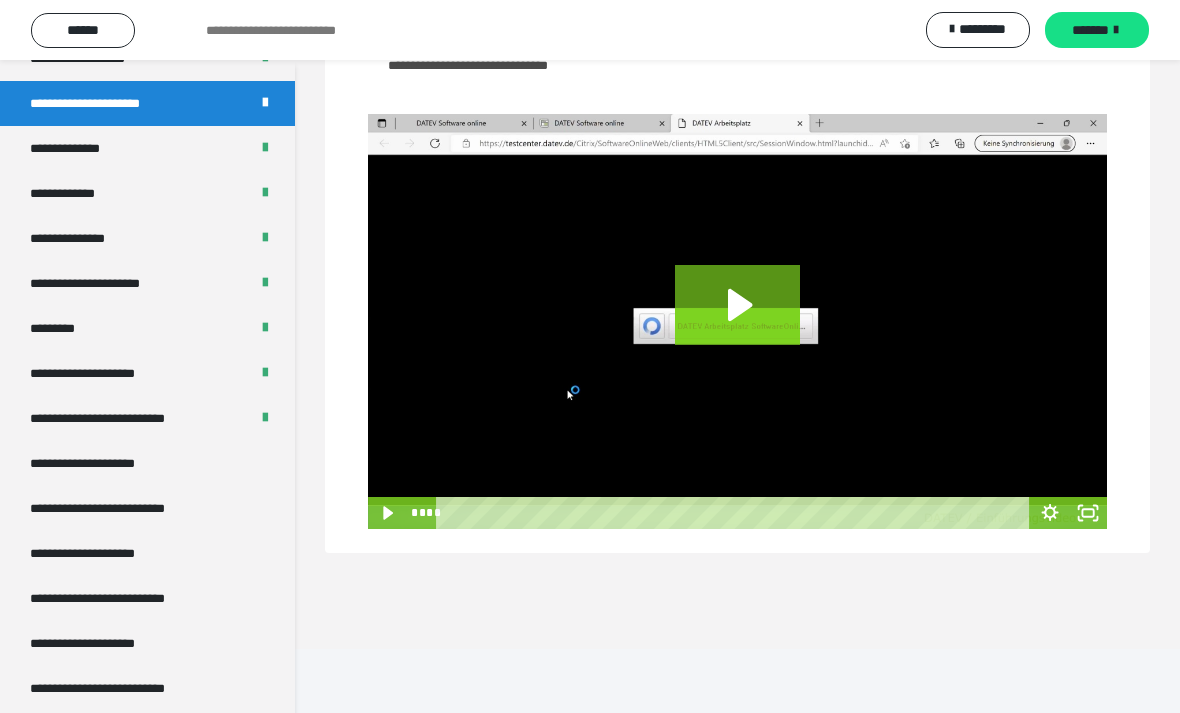 scroll, scrollTop: 2452, scrollLeft: 0, axis: vertical 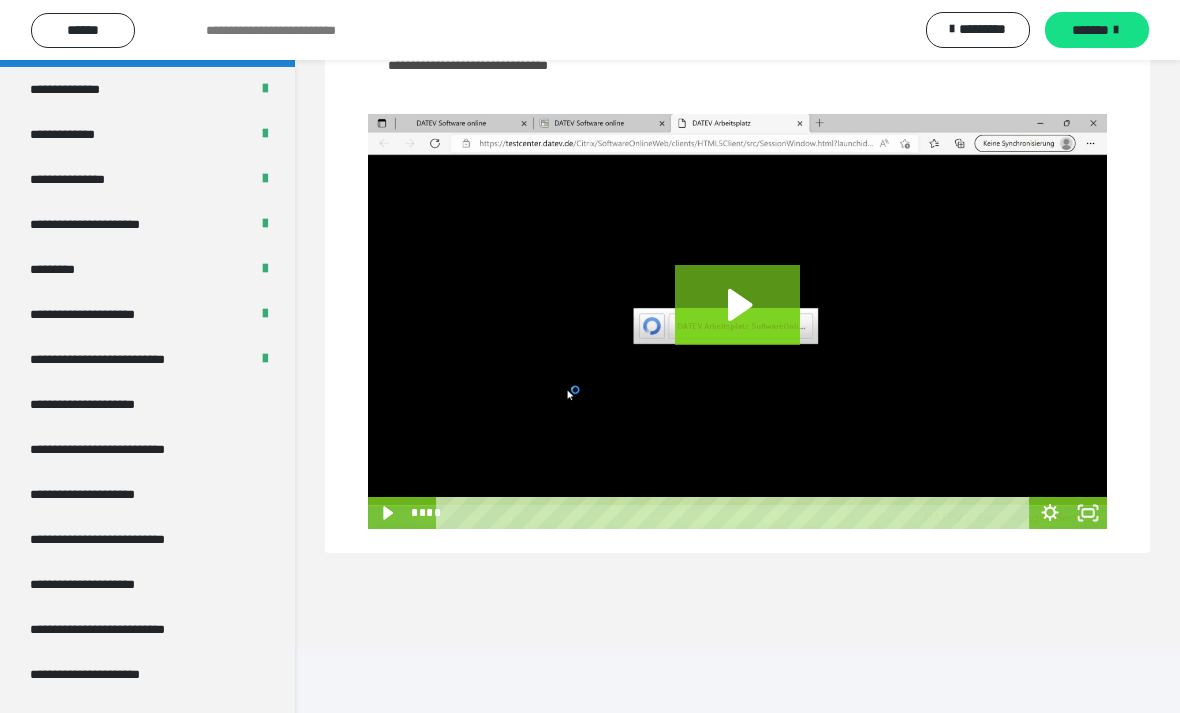 click on "**********" at bounding box center [147, 404] 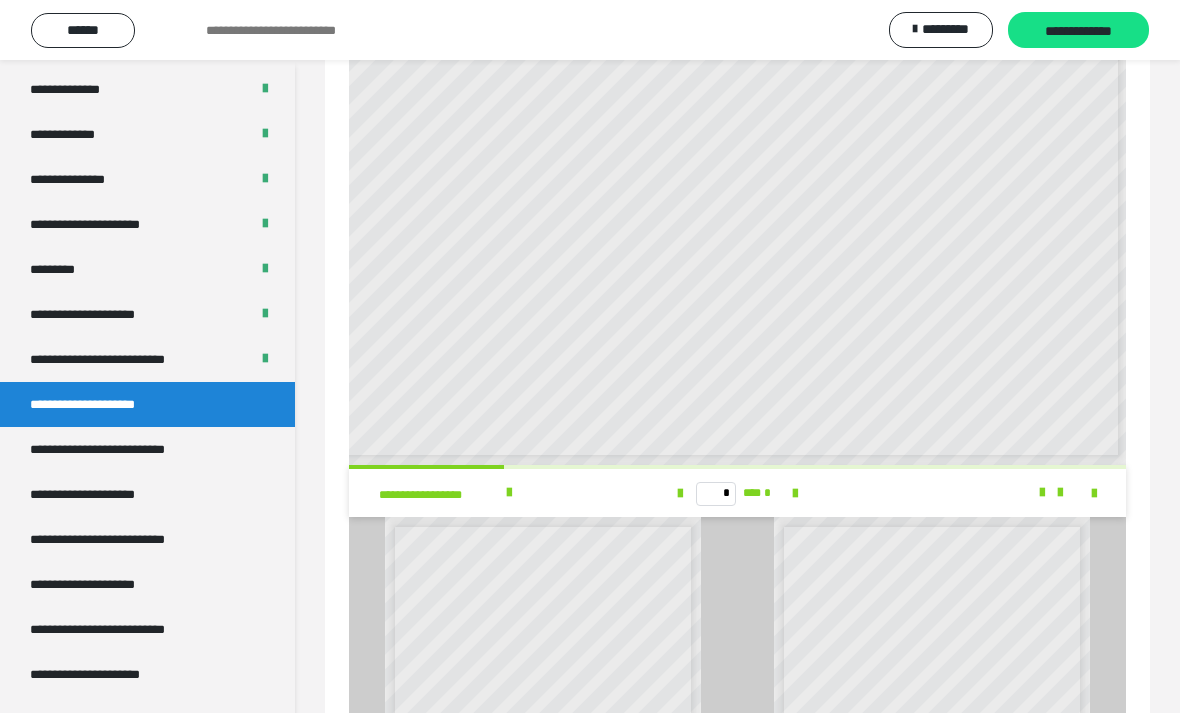scroll, scrollTop: 0, scrollLeft: 19, axis: horizontal 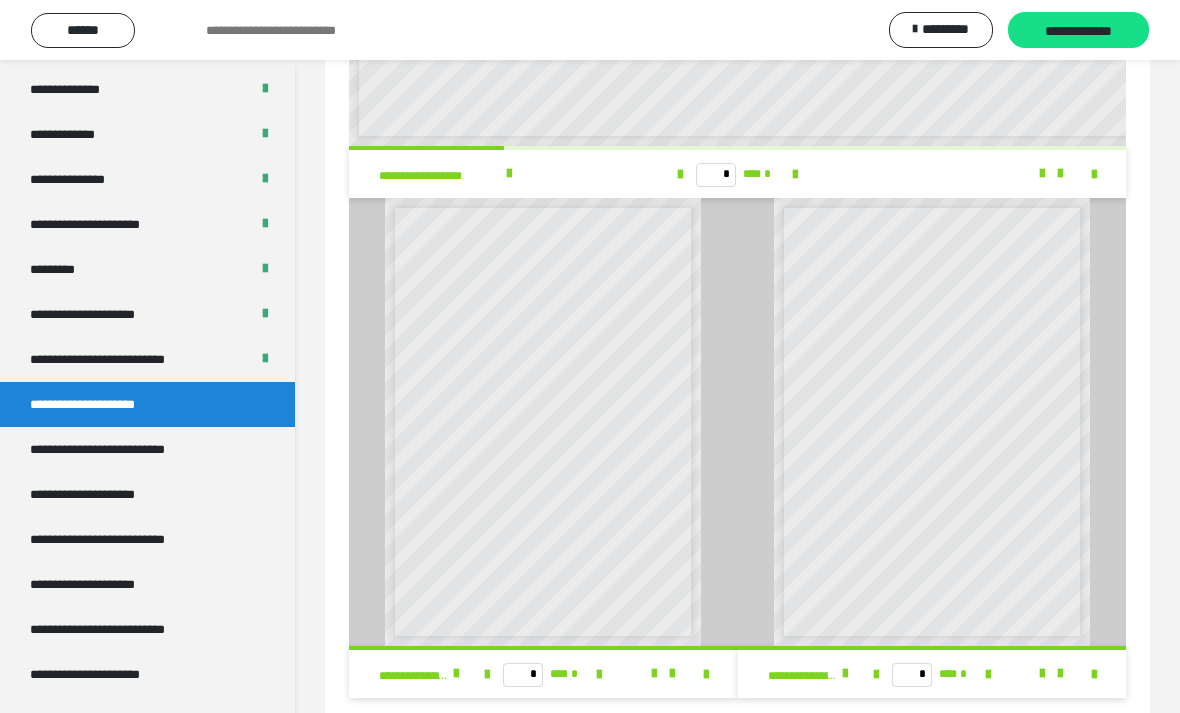 click on "**********" at bounding box center [126, 449] 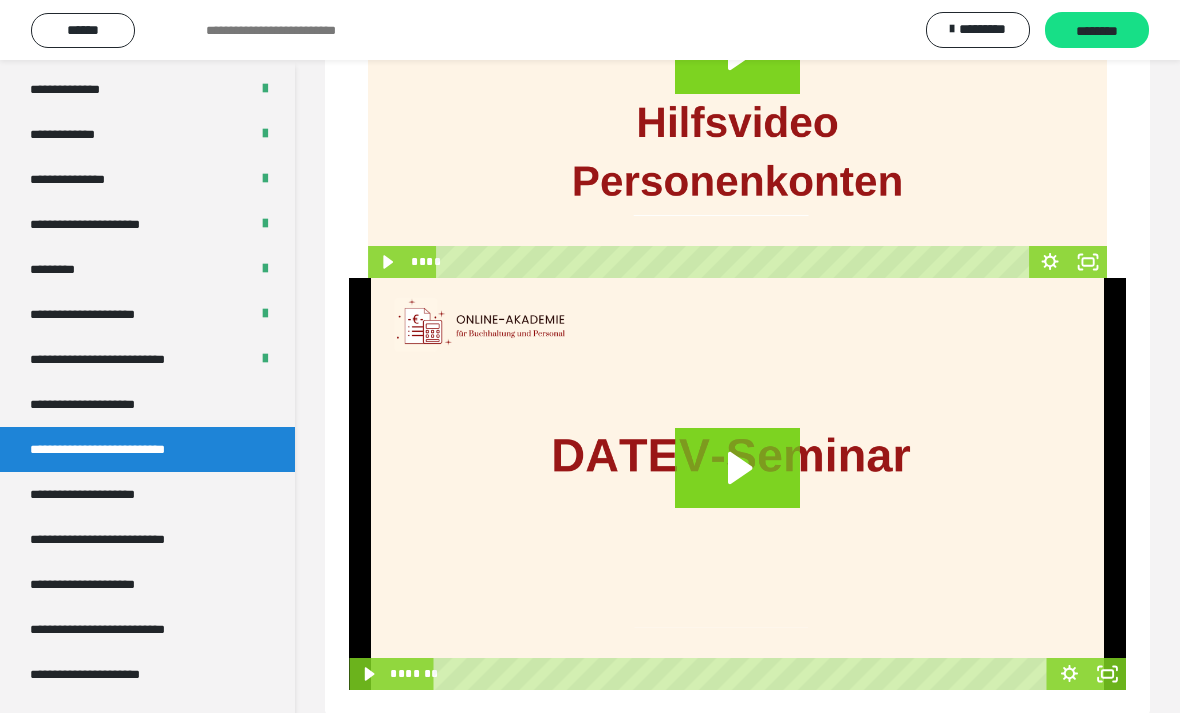 scroll, scrollTop: 908, scrollLeft: 0, axis: vertical 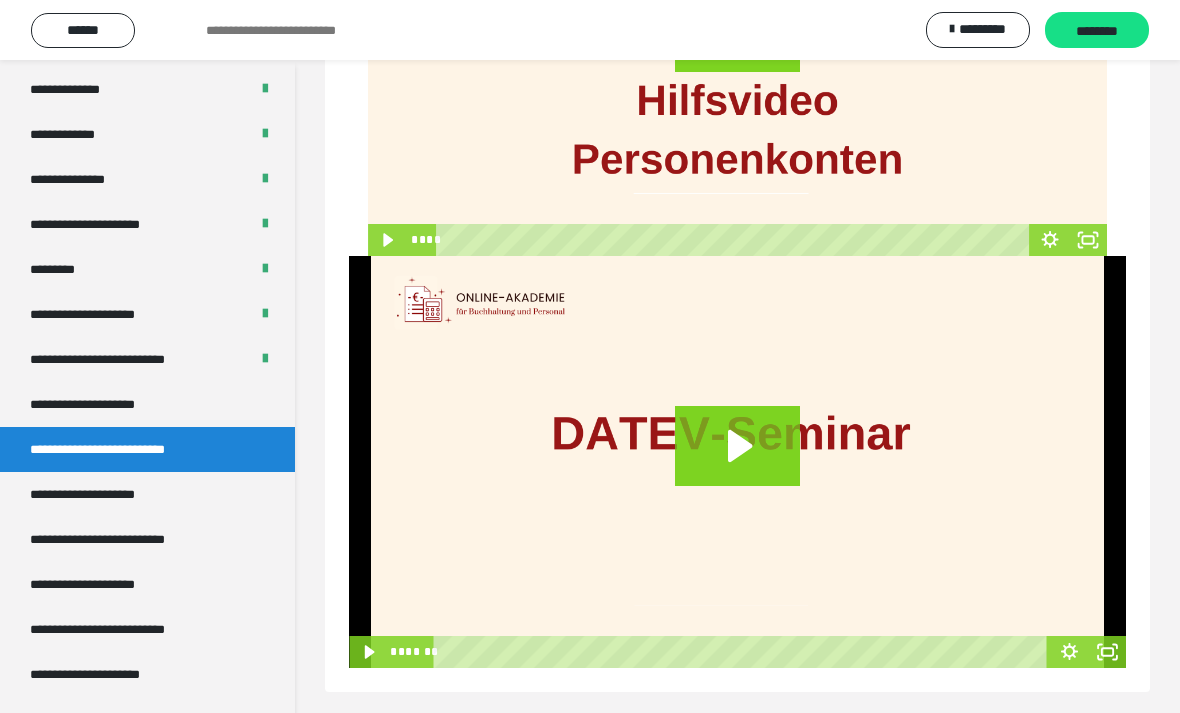 click 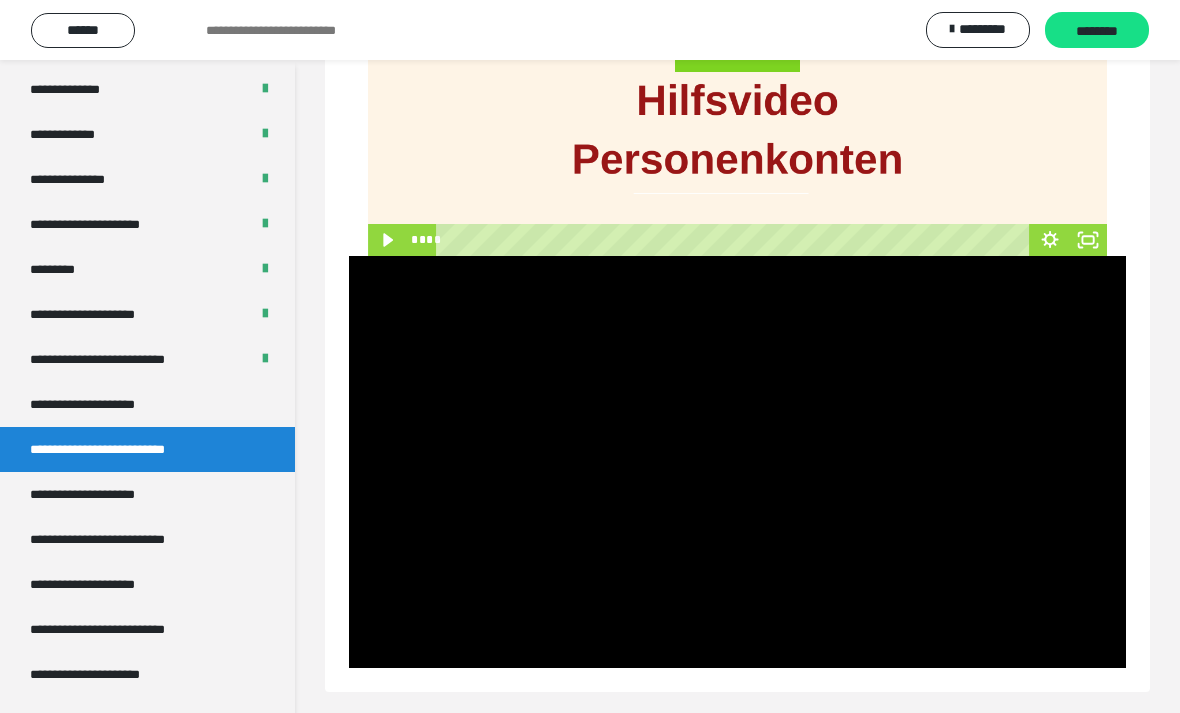 click at bounding box center [737, 462] 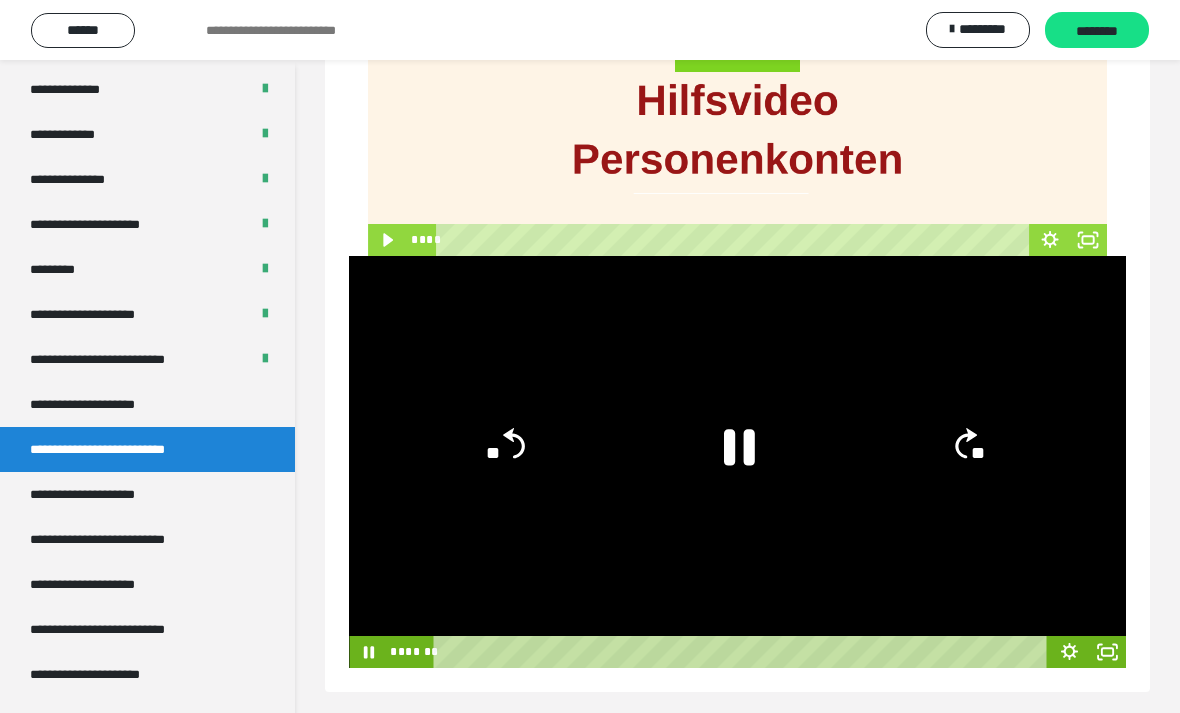 click 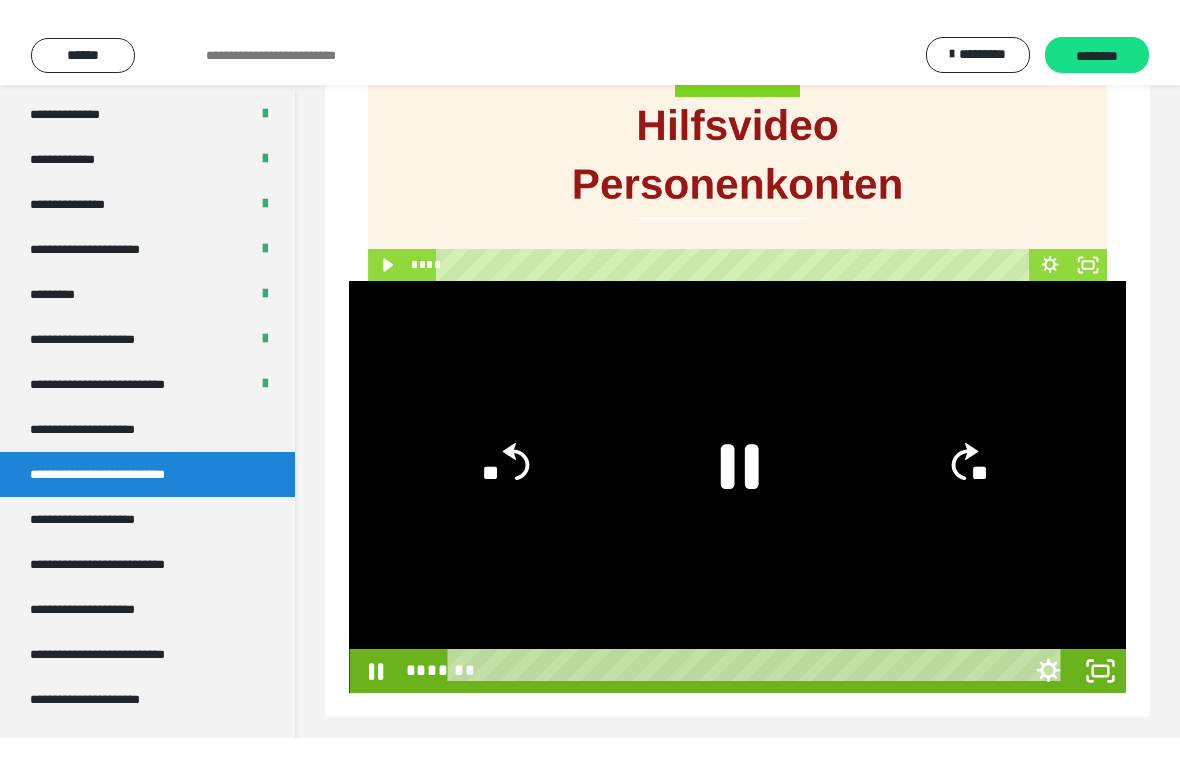scroll, scrollTop: 24, scrollLeft: 0, axis: vertical 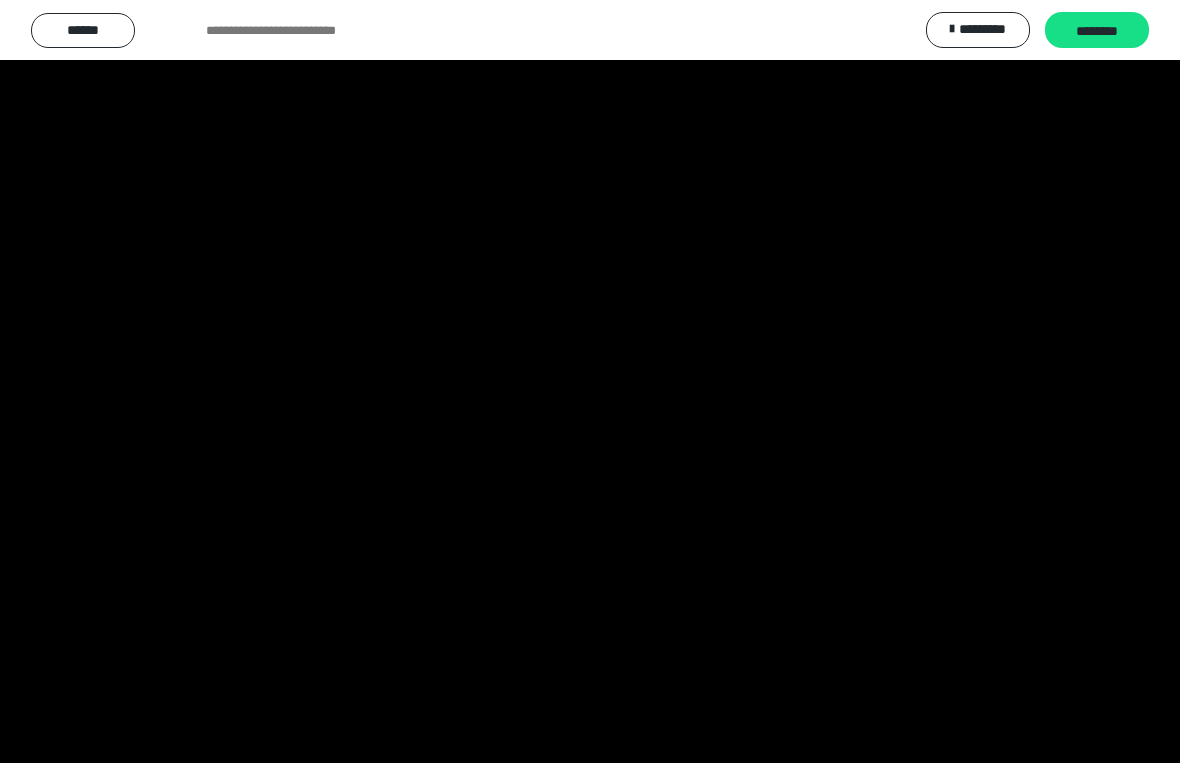 click at bounding box center [590, 381] 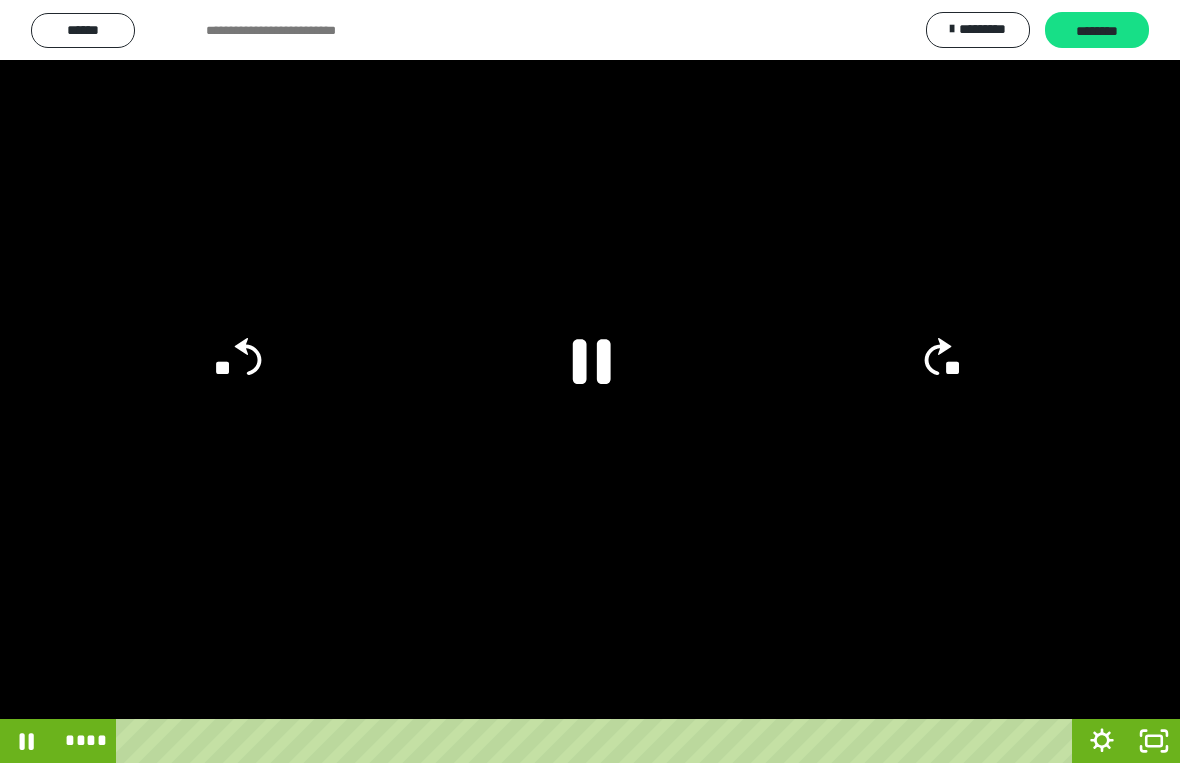 click 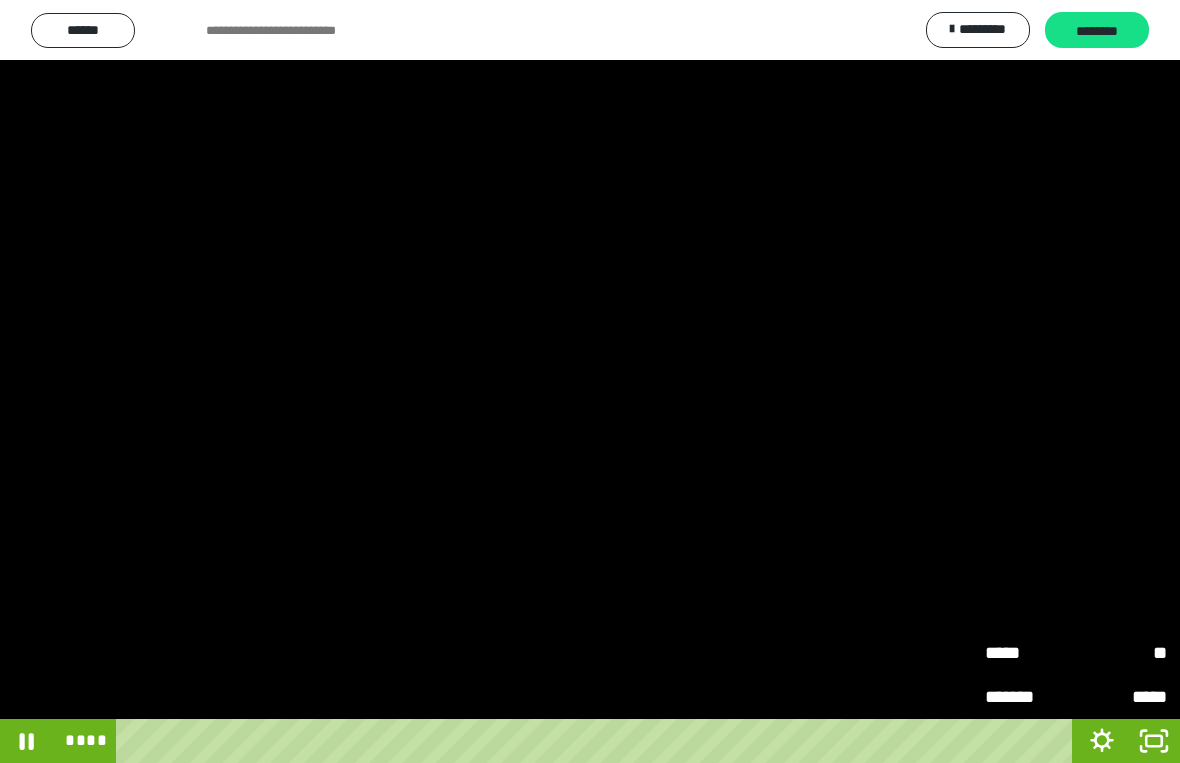 click on "**" at bounding box center (1121, 653) 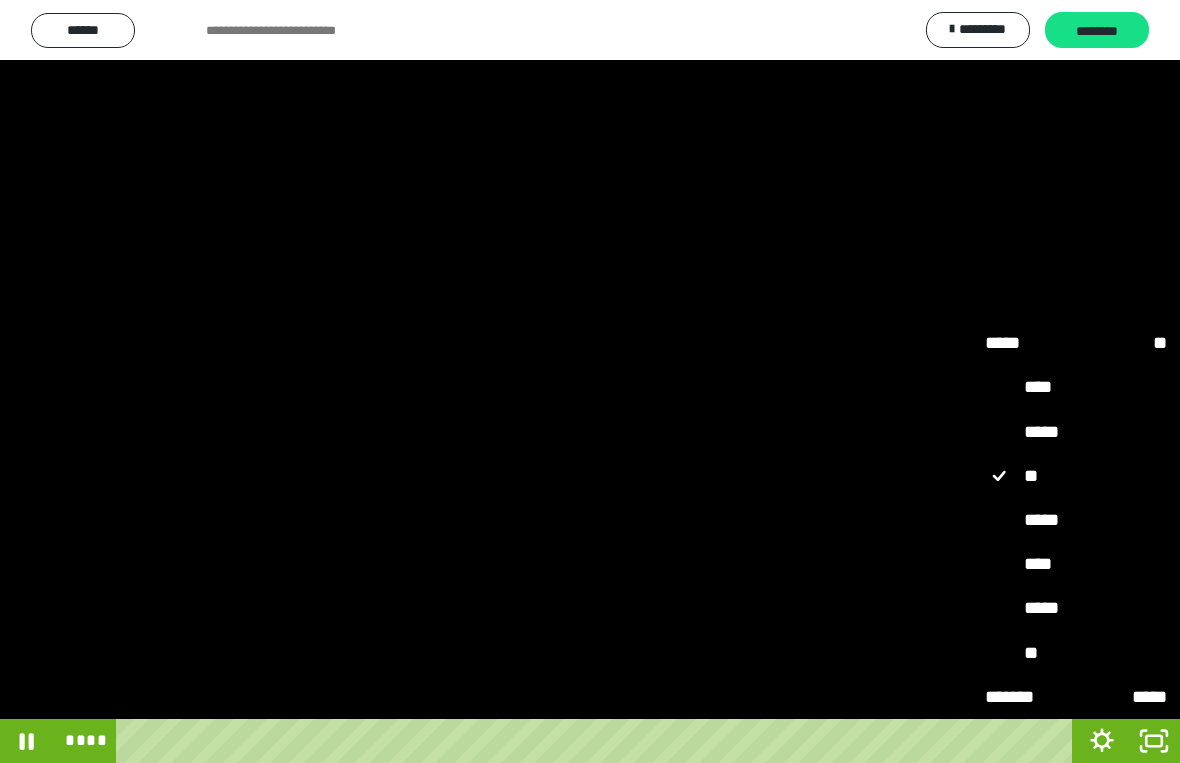 click on "*****" at bounding box center [1076, 520] 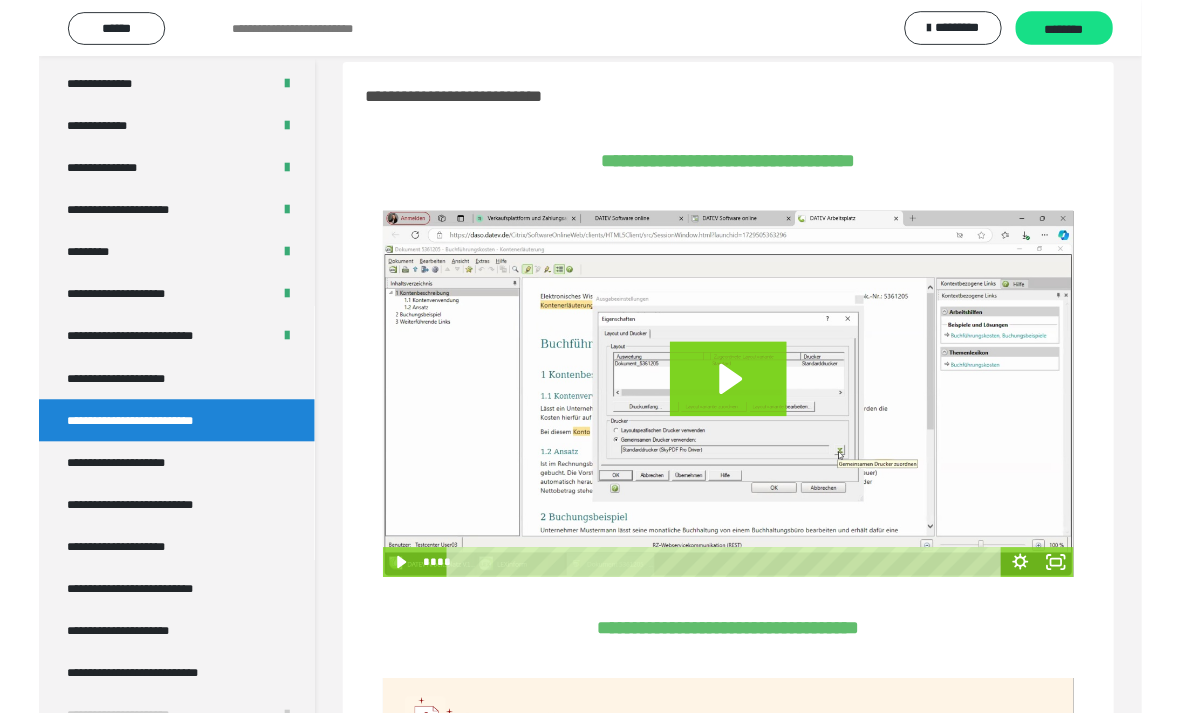 scroll, scrollTop: 947, scrollLeft: 0, axis: vertical 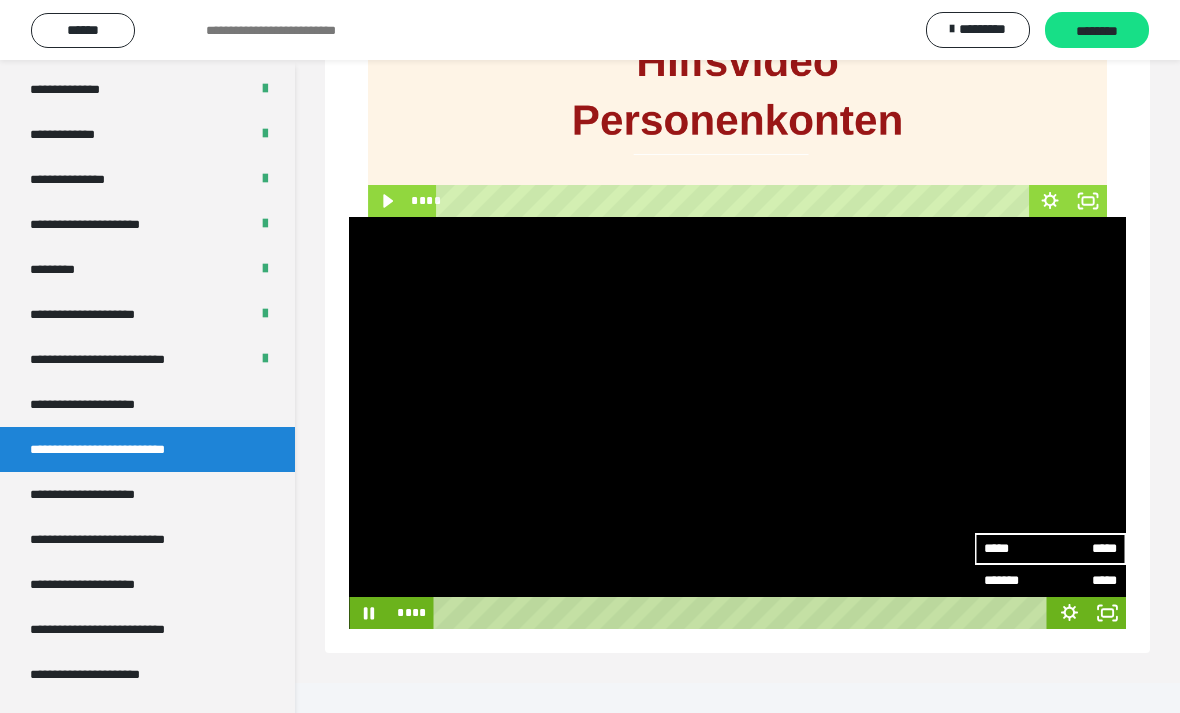 click 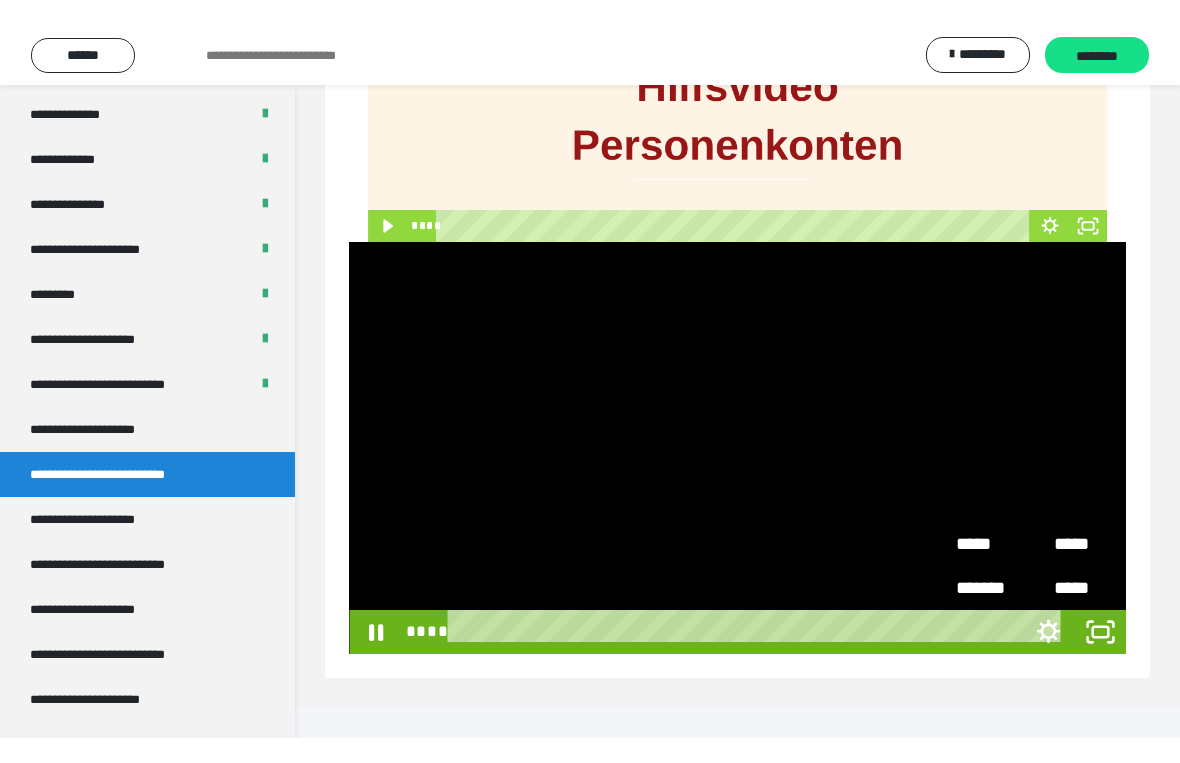 scroll, scrollTop: 24, scrollLeft: 0, axis: vertical 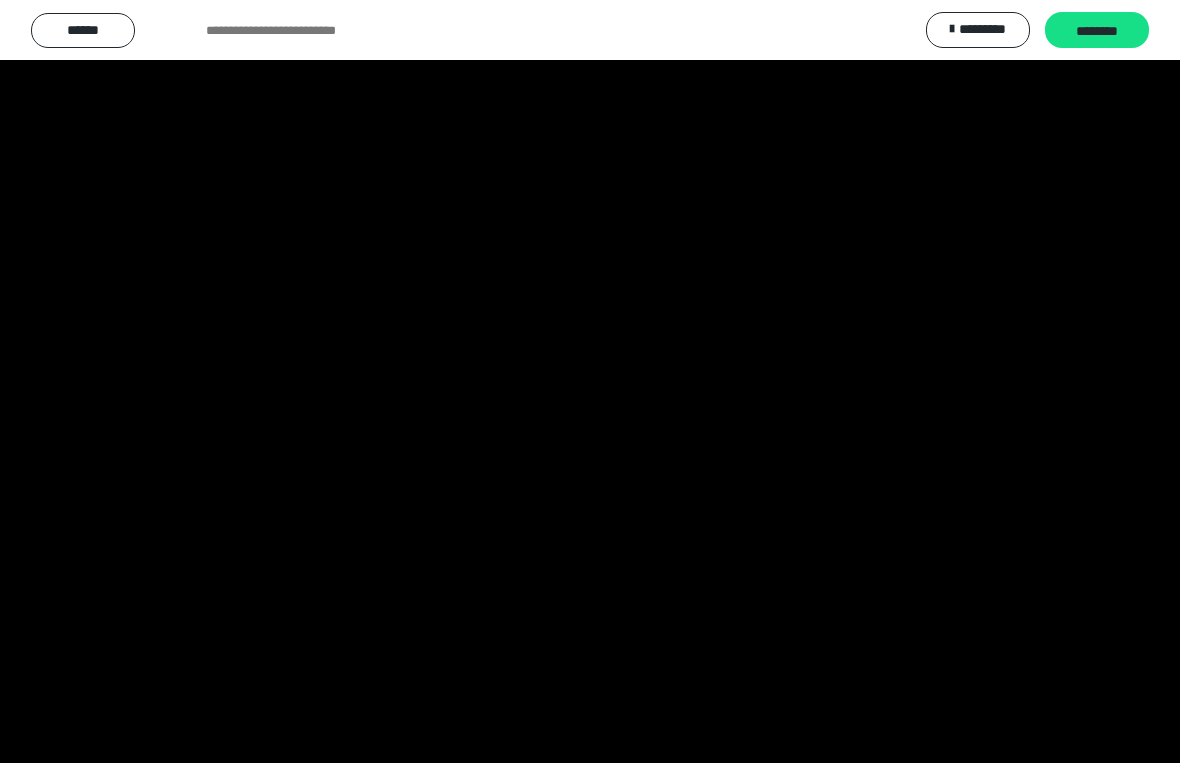 click at bounding box center (590, 381) 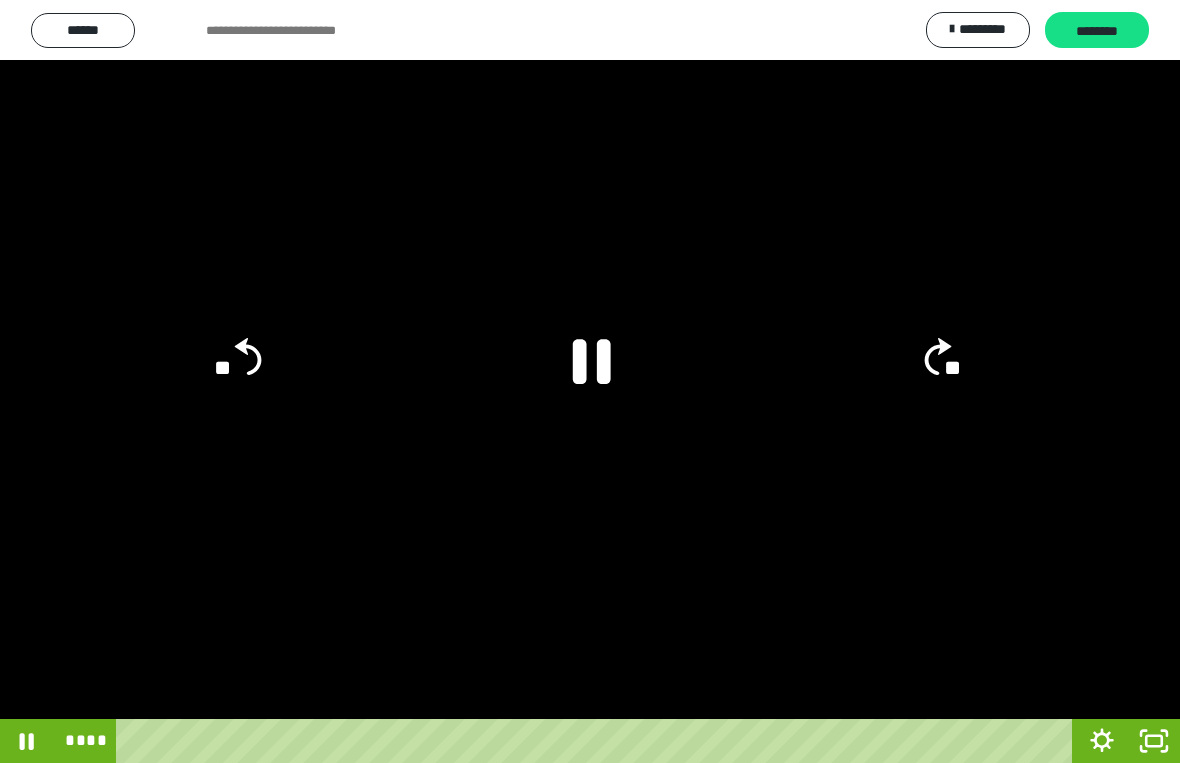 click 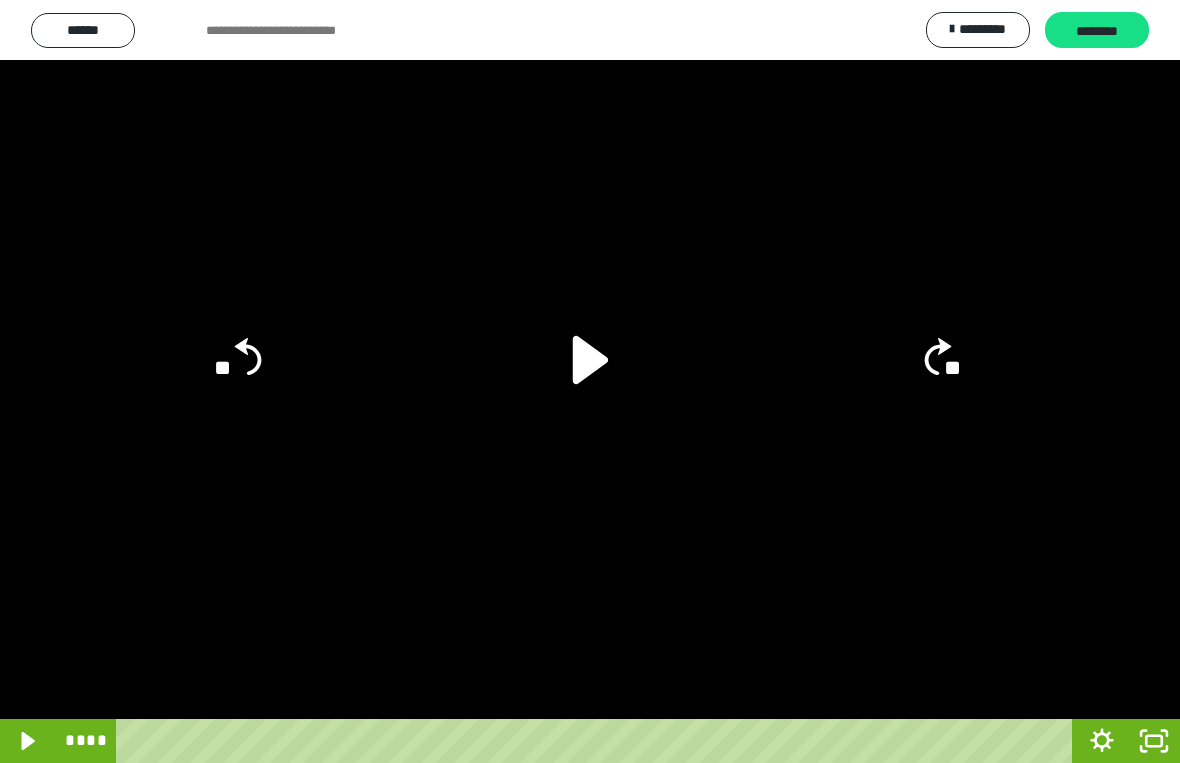 click 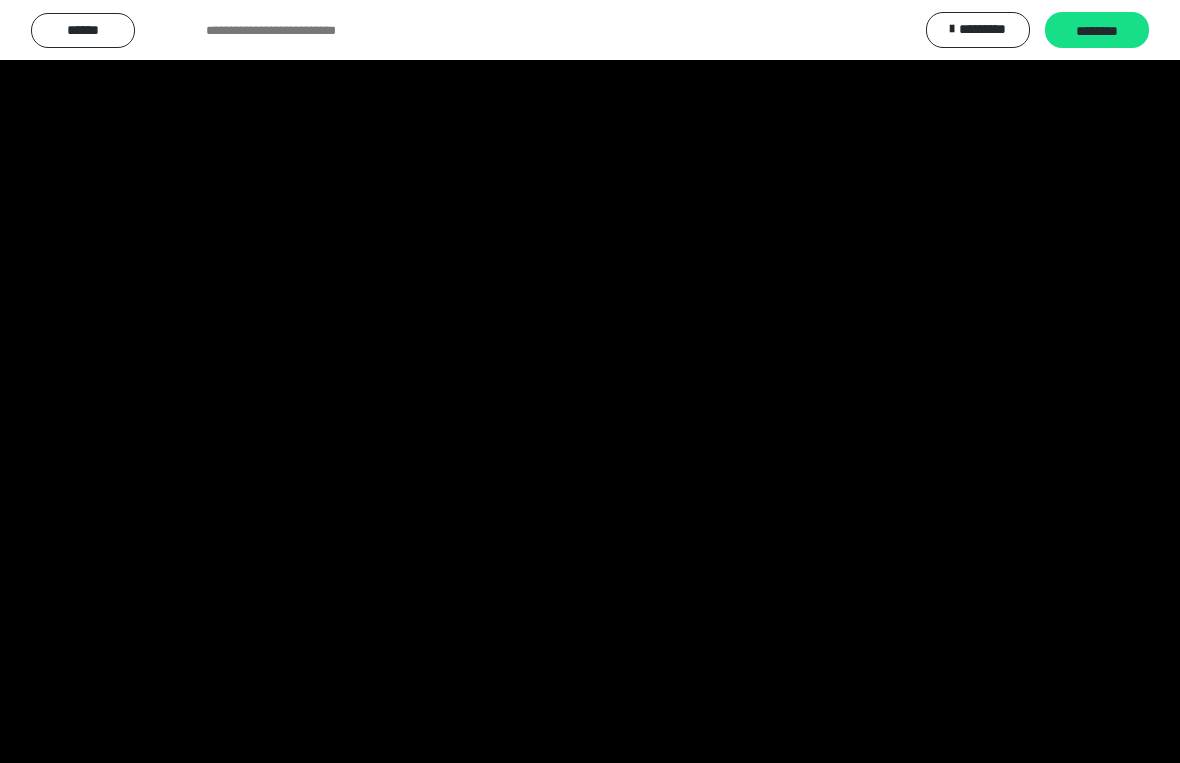 click at bounding box center (590, 381) 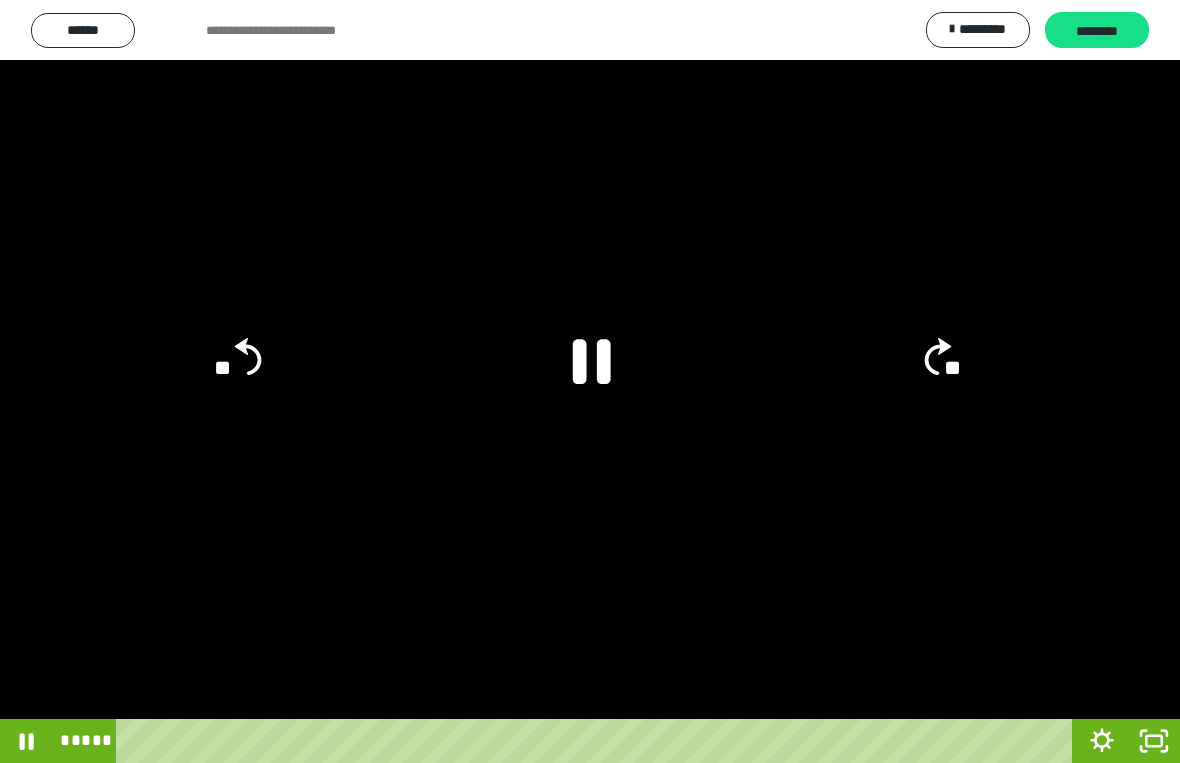 click 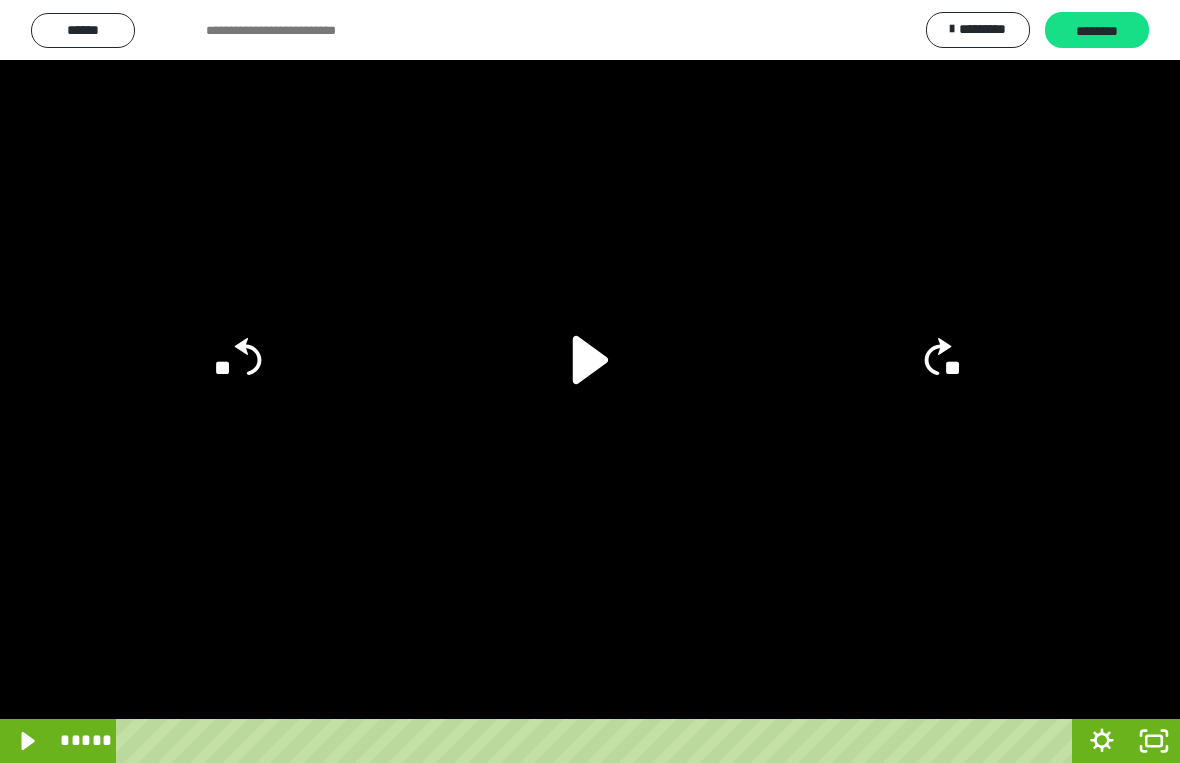 click 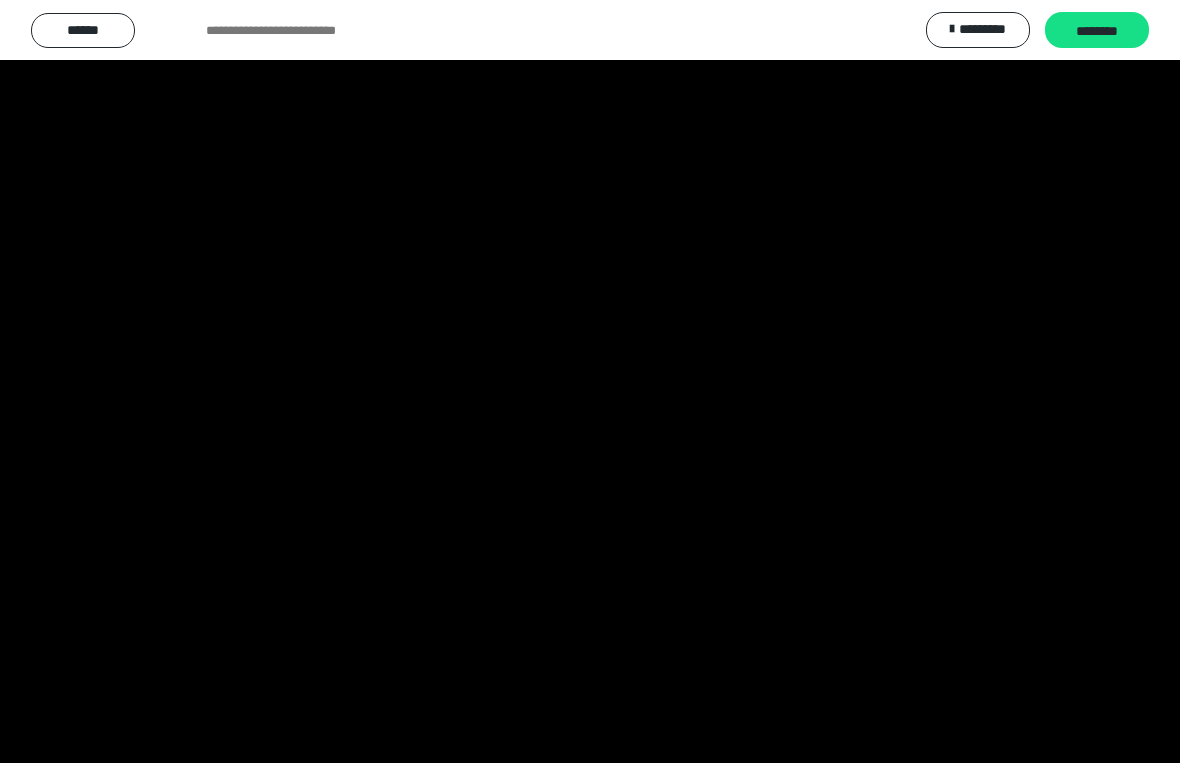 click at bounding box center [590, 381] 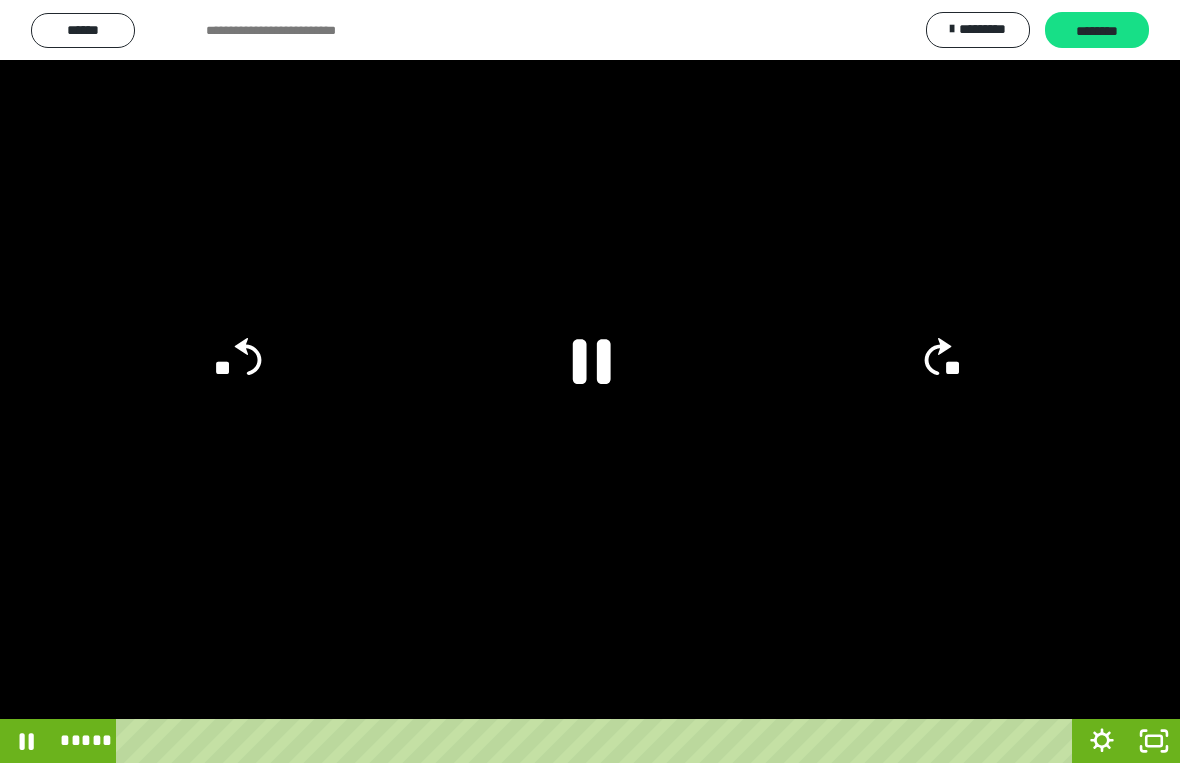click 